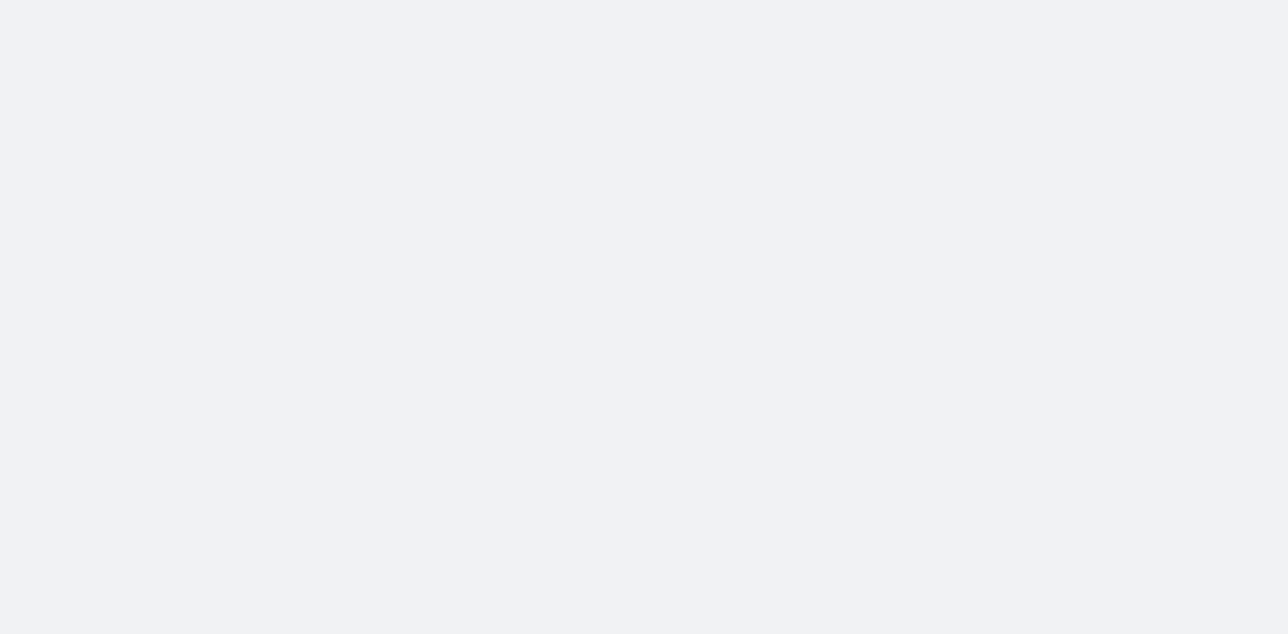 scroll, scrollTop: 0, scrollLeft: 0, axis: both 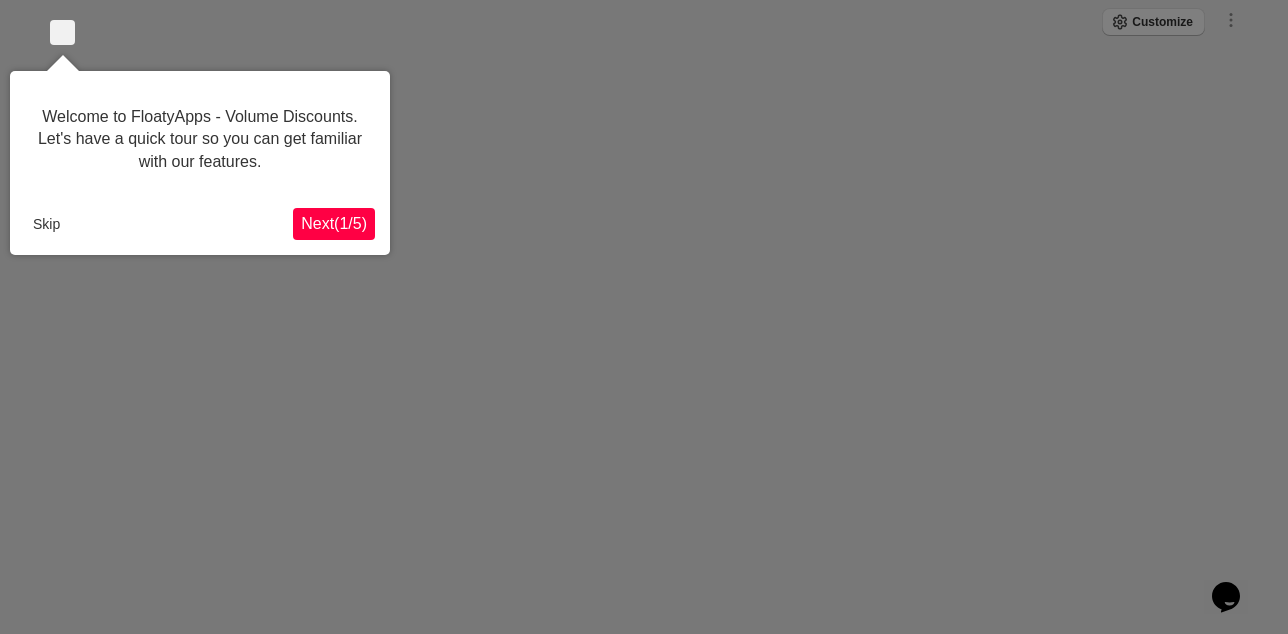 click on "Skip" at bounding box center [46, 224] 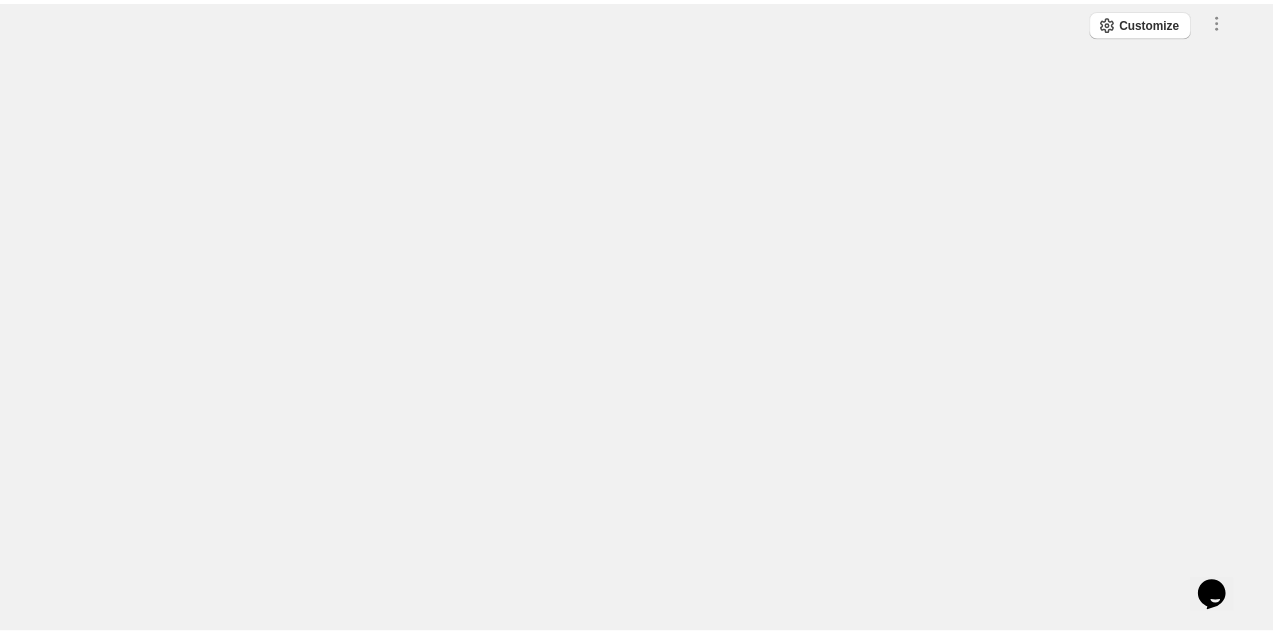 scroll, scrollTop: 0, scrollLeft: 0, axis: both 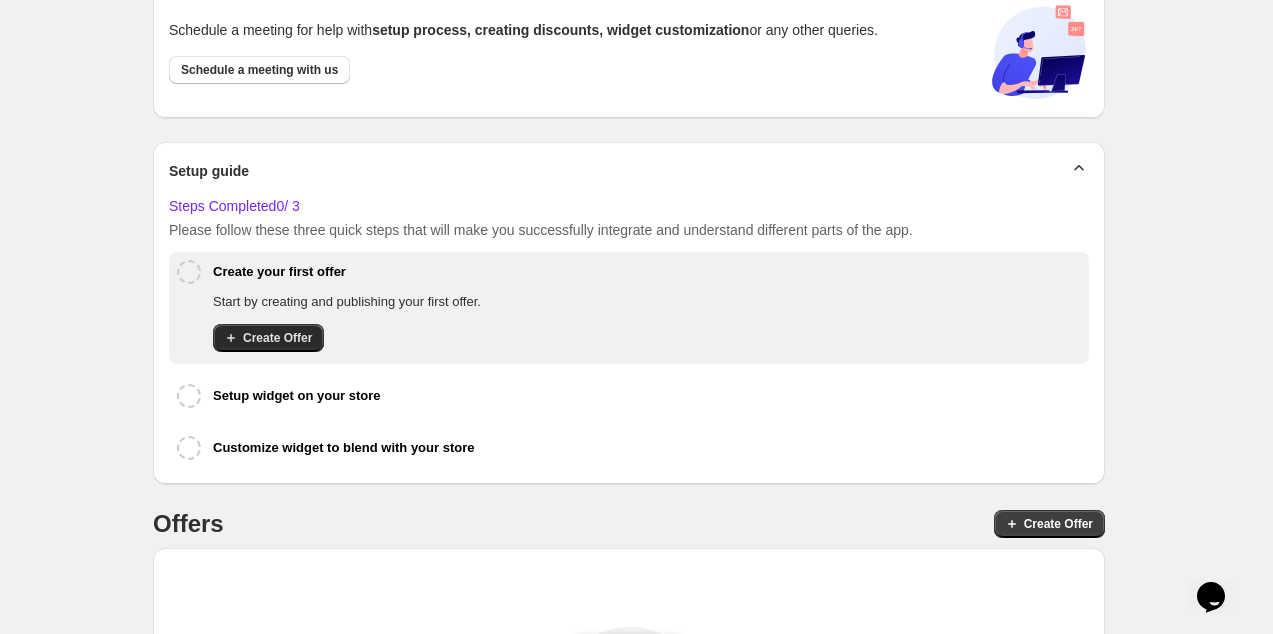 click on "Create Offer" at bounding box center [277, 338] 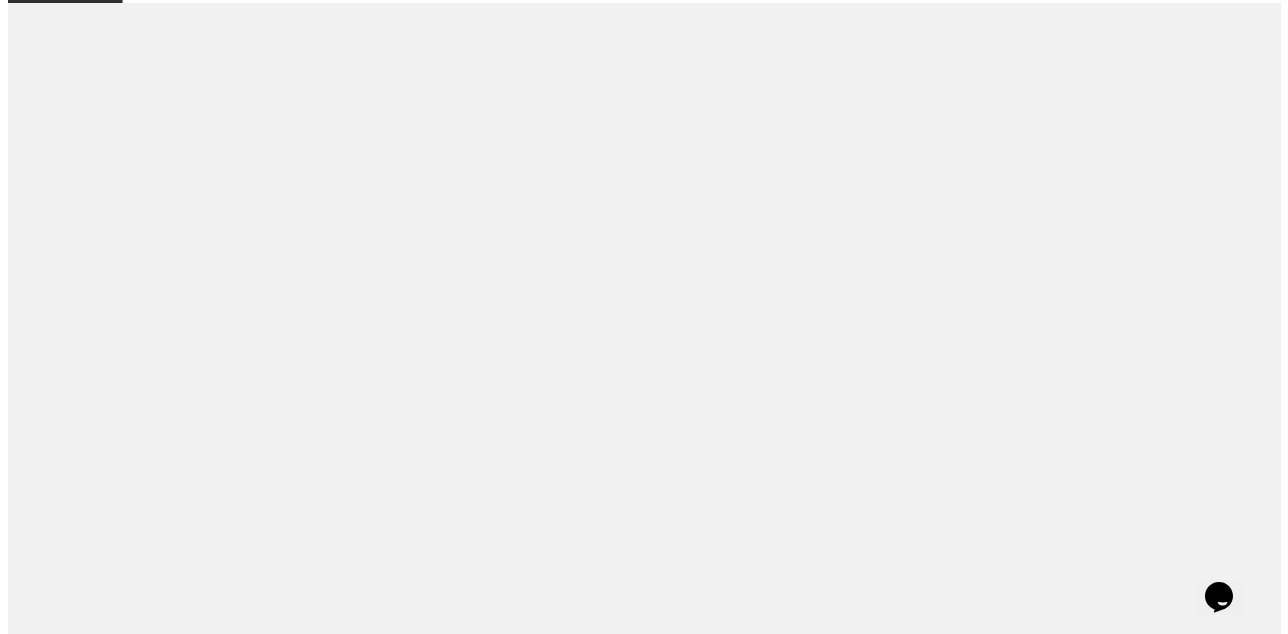 scroll, scrollTop: 0, scrollLeft: 0, axis: both 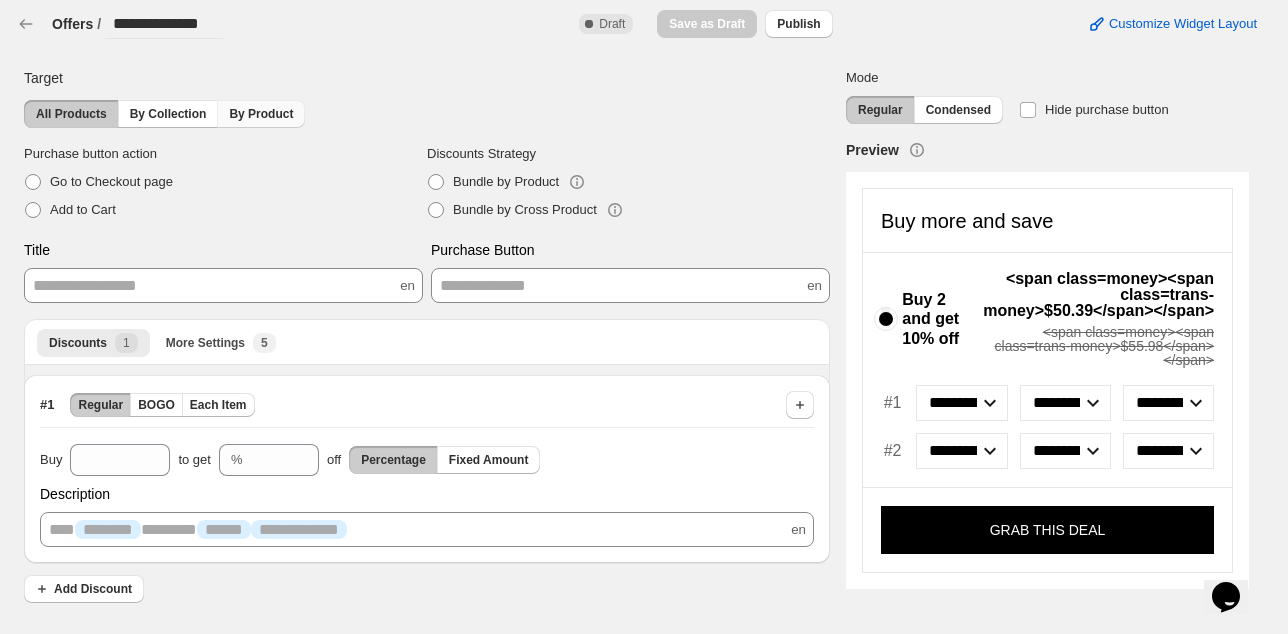 click on "By Product" at bounding box center (261, 114) 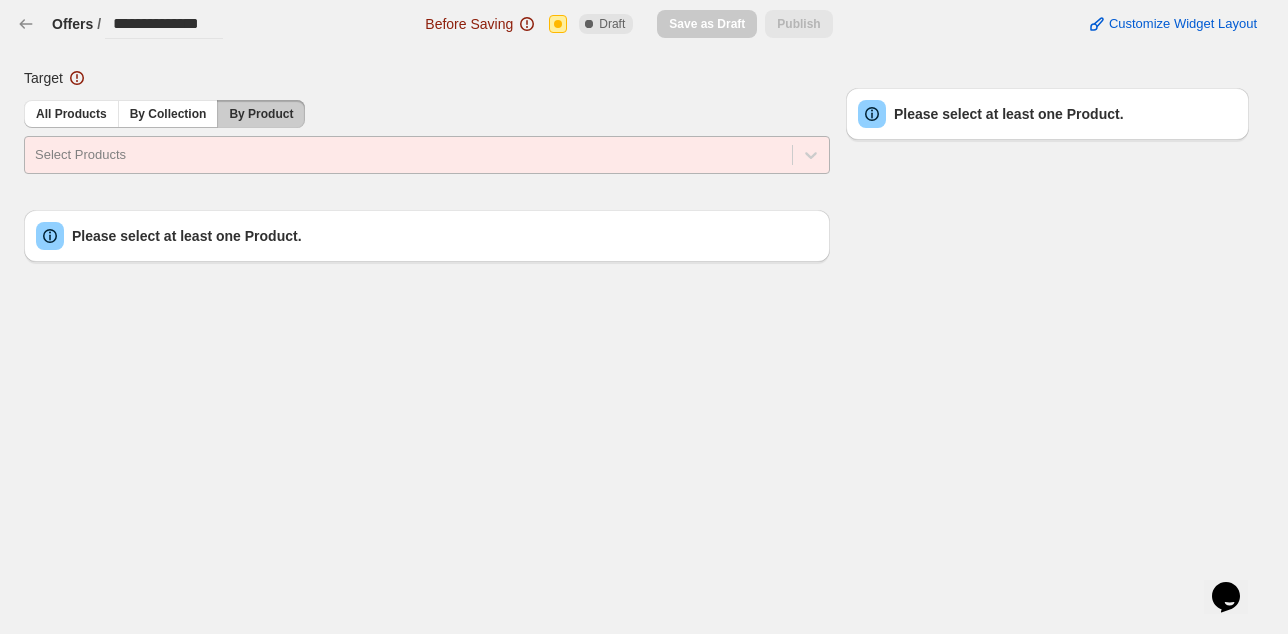 click at bounding box center (408, 155) 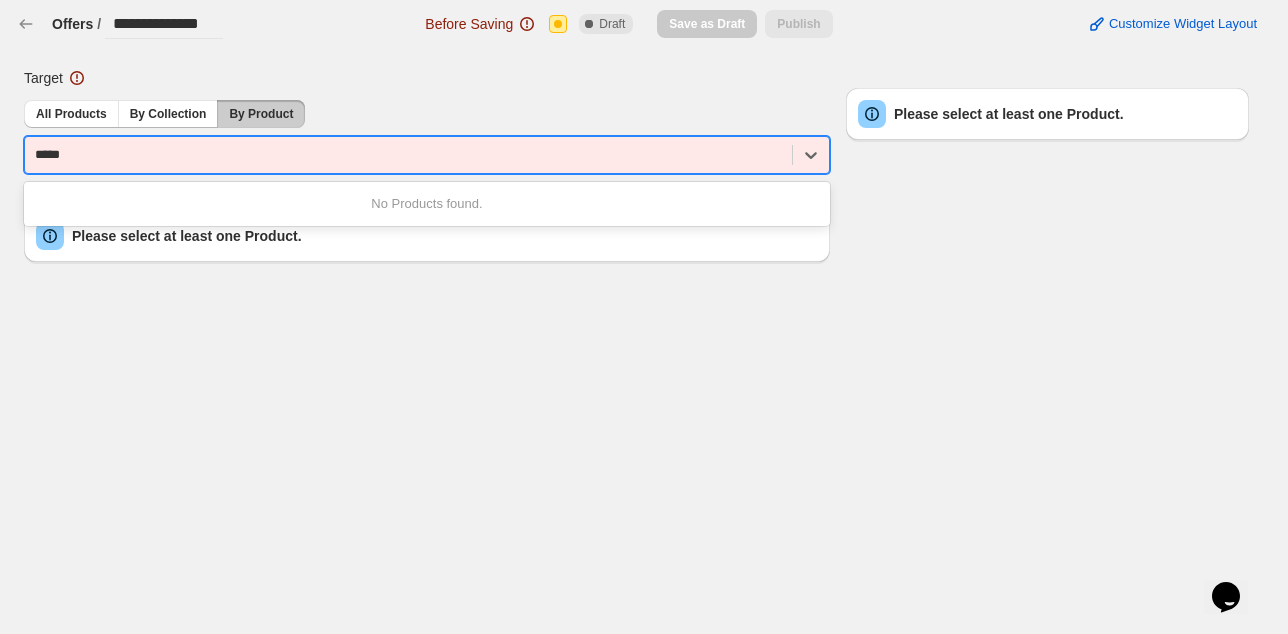 type on "******" 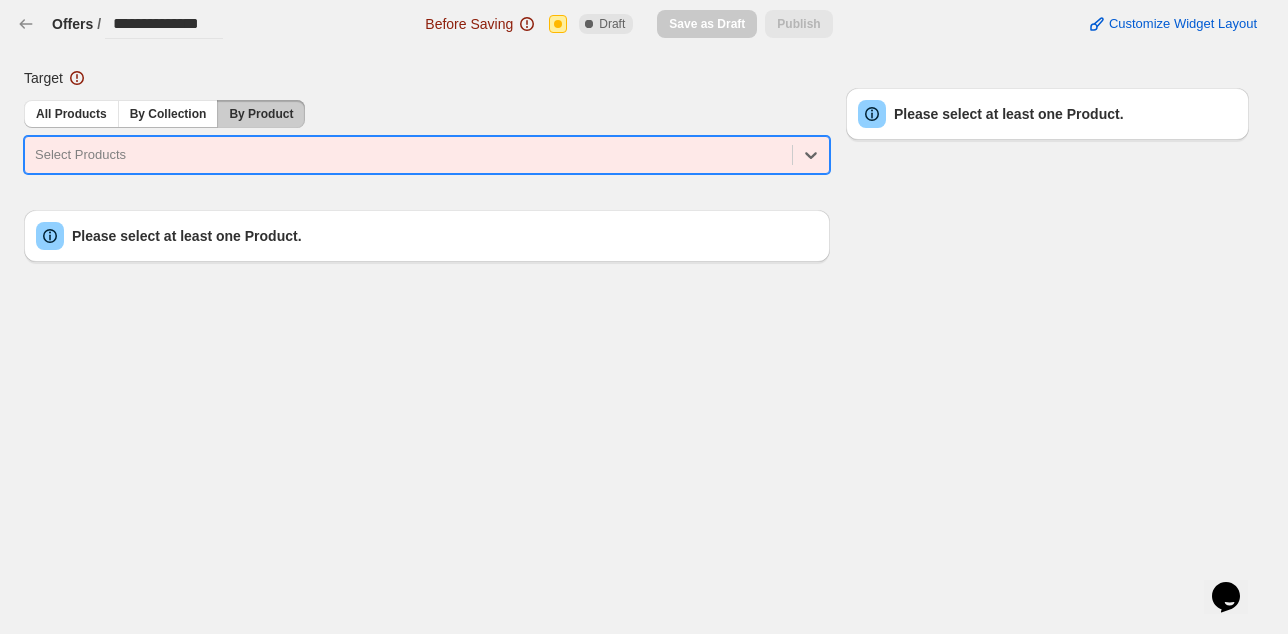 click on "Select Products" at bounding box center [408, 155] 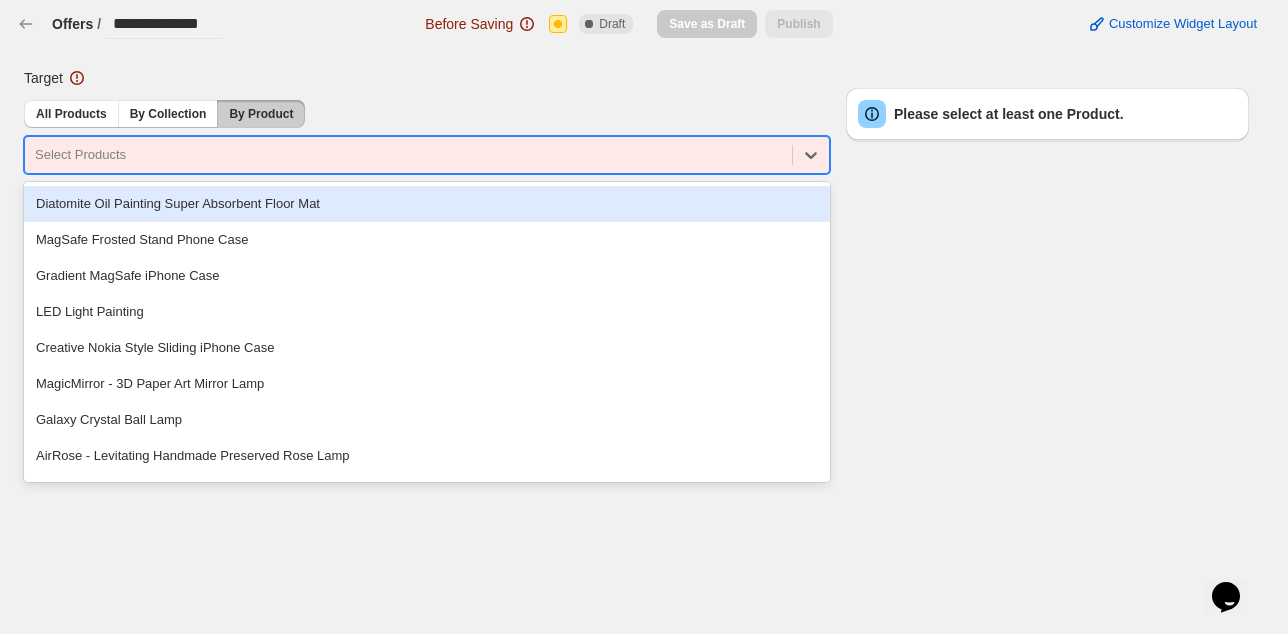 click at bounding box center [408, 155] 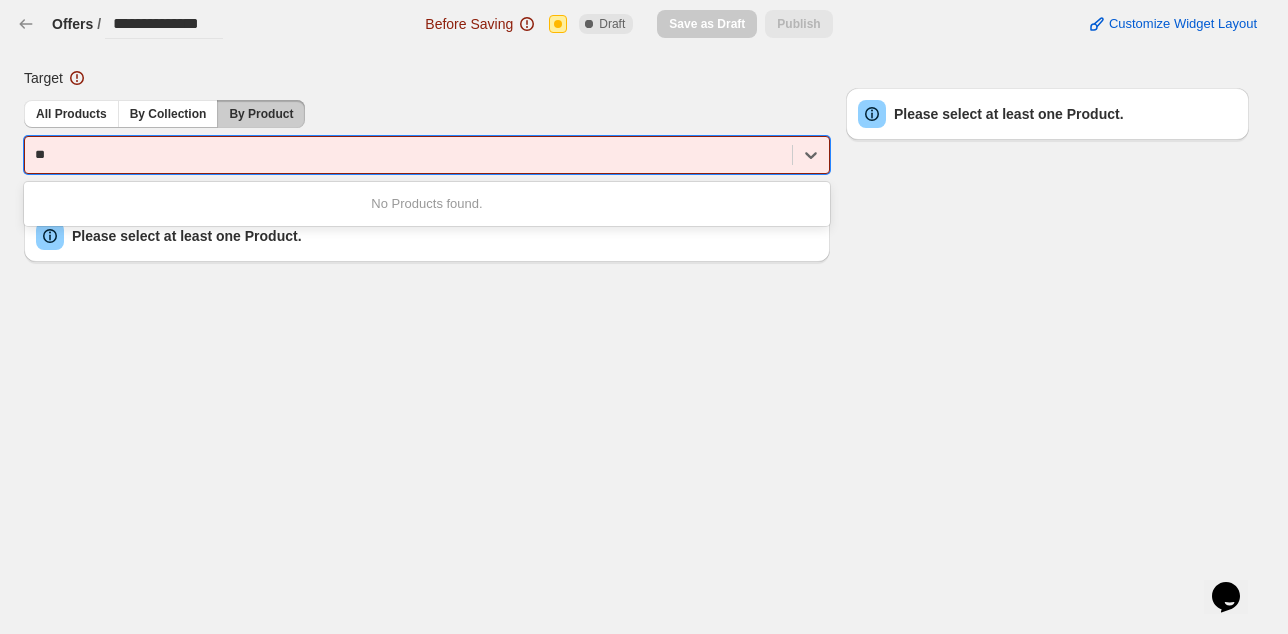 scroll, scrollTop: 0, scrollLeft: 0, axis: both 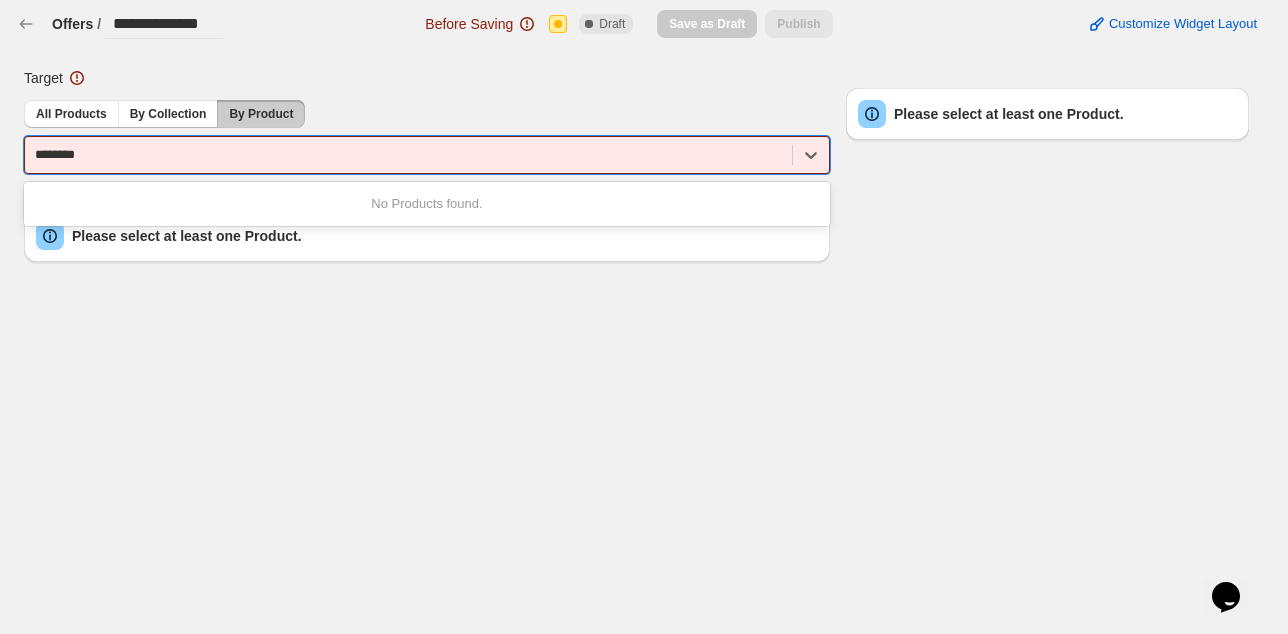 type on "********" 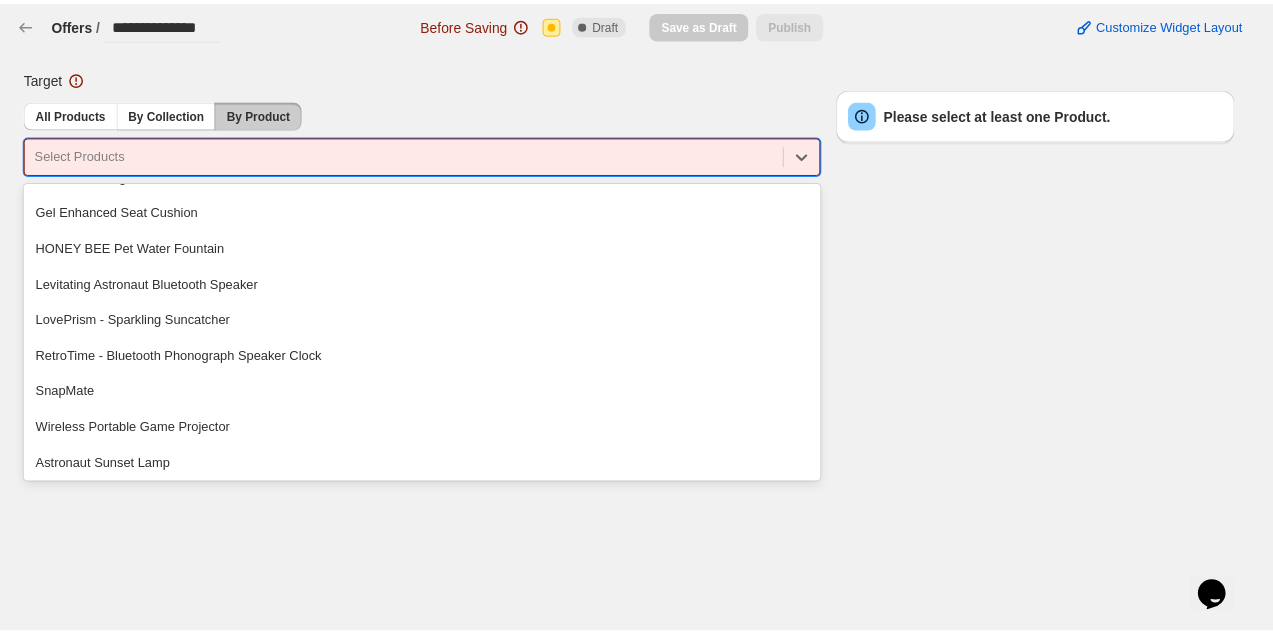 scroll, scrollTop: 900, scrollLeft: 0, axis: vertical 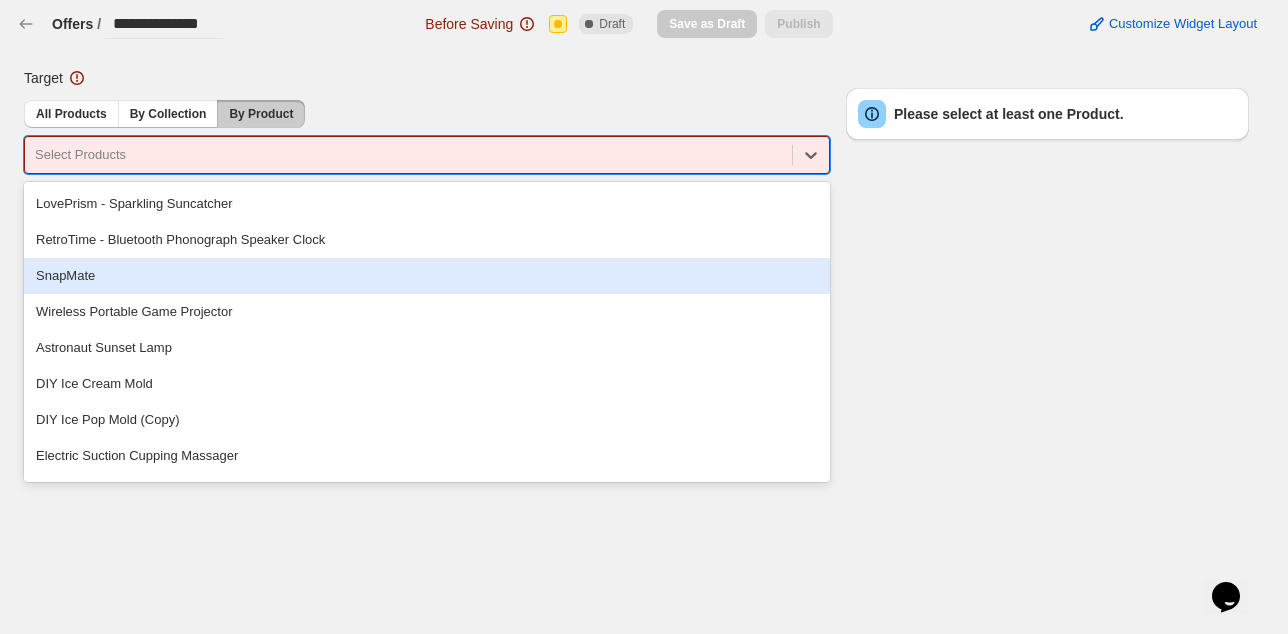 click on "SnapMate" at bounding box center [427, 276] 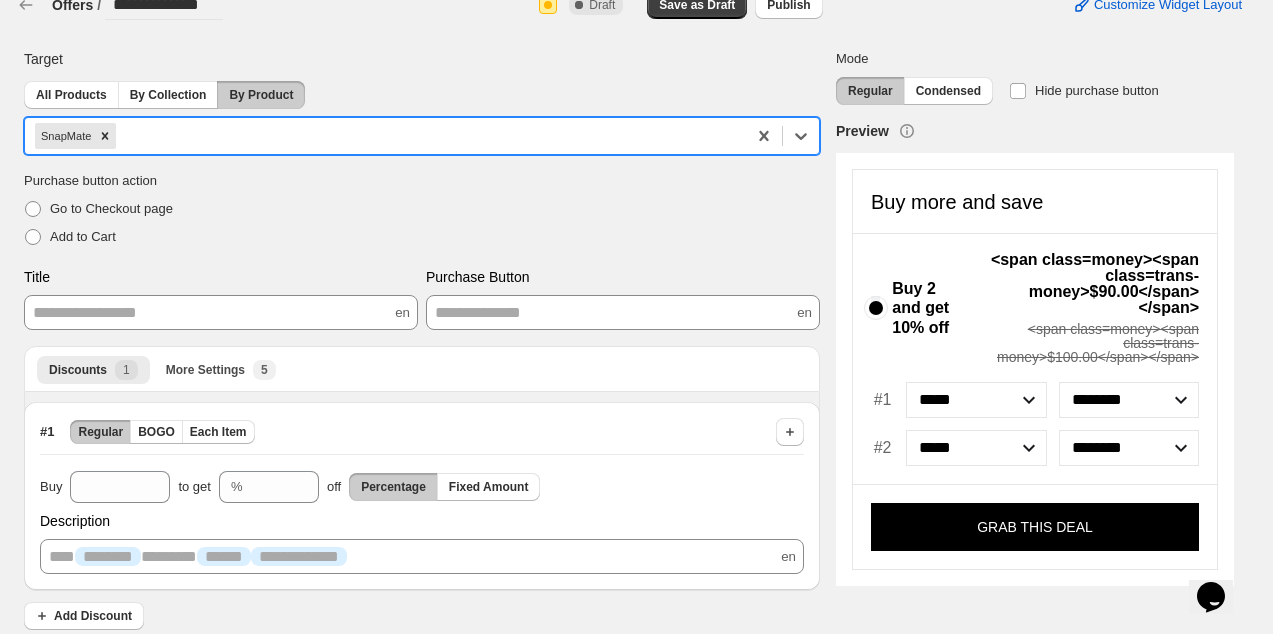 scroll, scrollTop: 36, scrollLeft: 0, axis: vertical 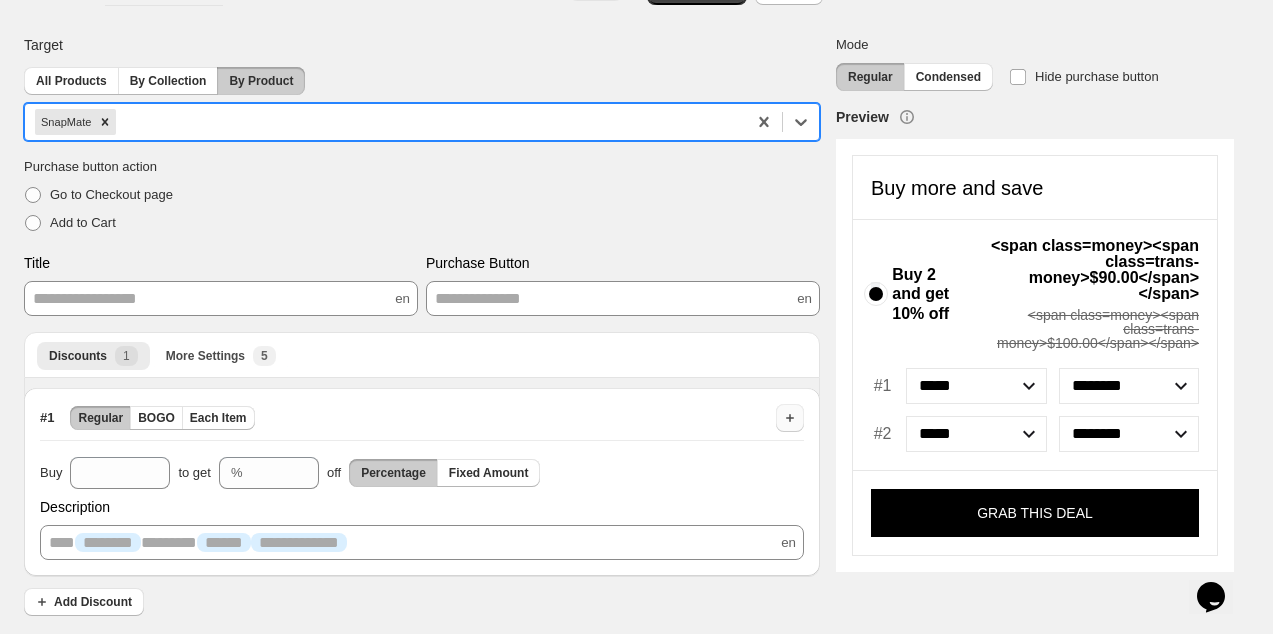 type 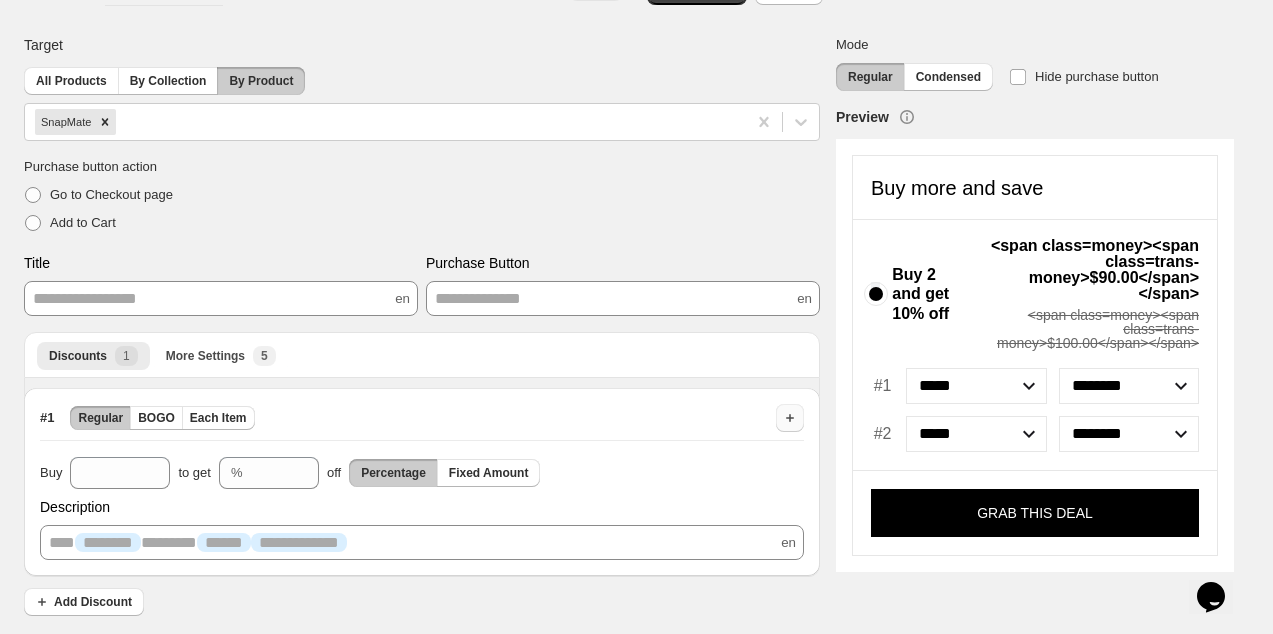 click 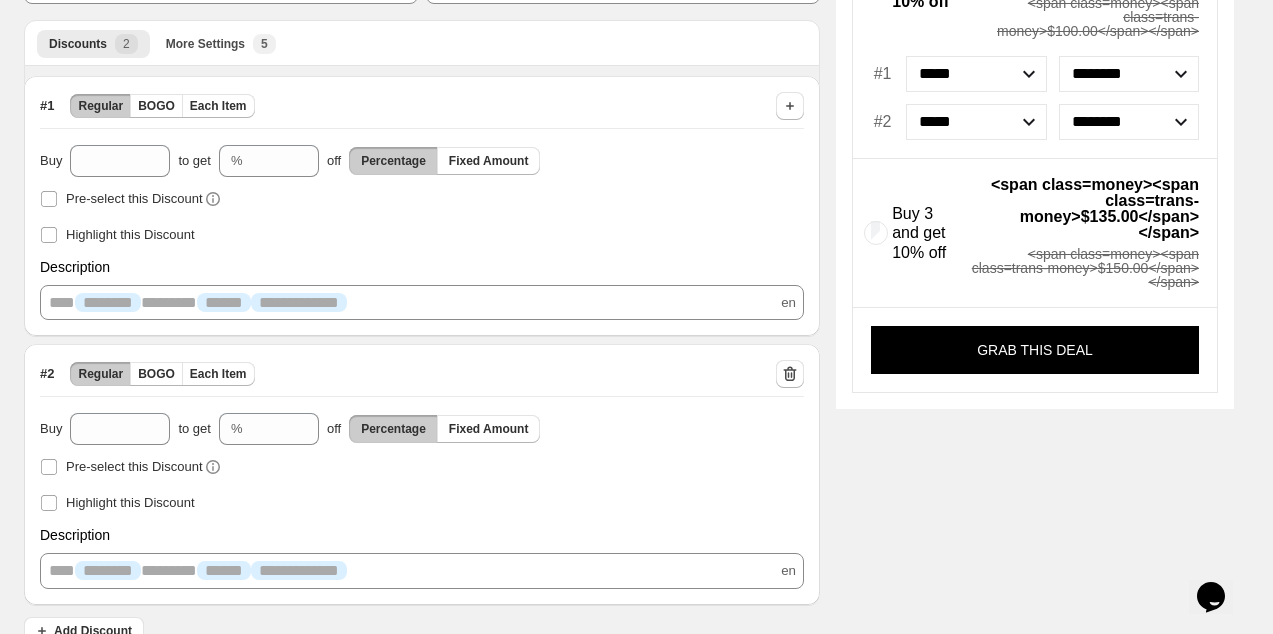 scroll, scrollTop: 377, scrollLeft: 0, axis: vertical 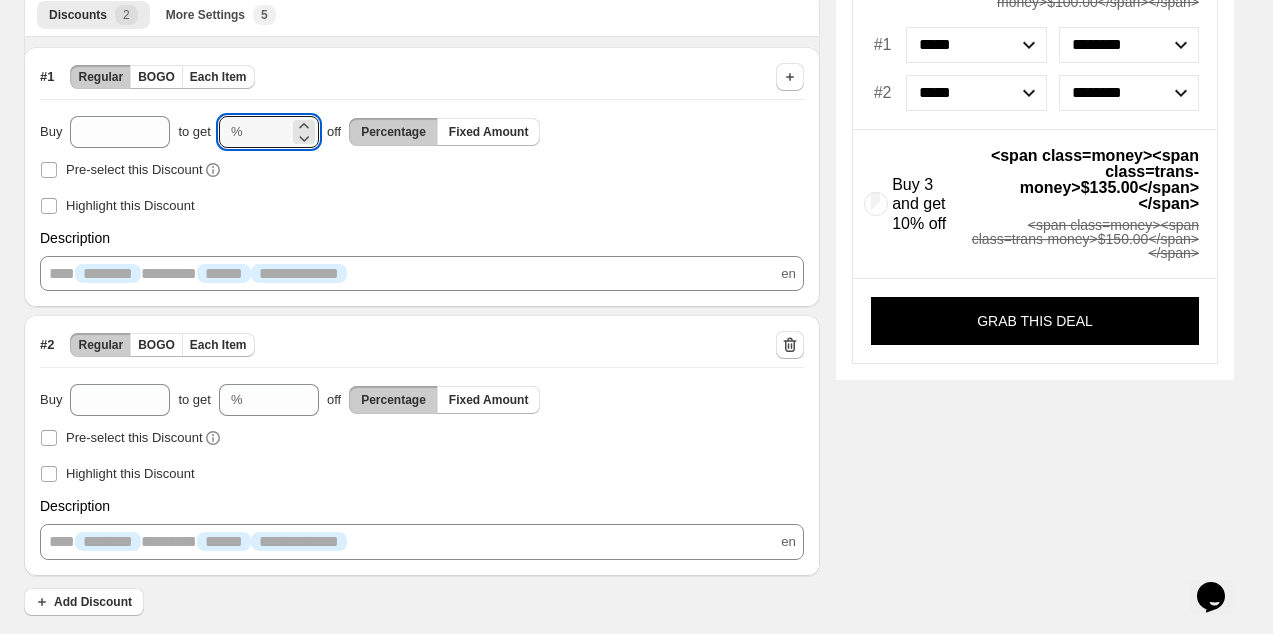 drag, startPoint x: 283, startPoint y: 137, endPoint x: 189, endPoint y: 137, distance: 94 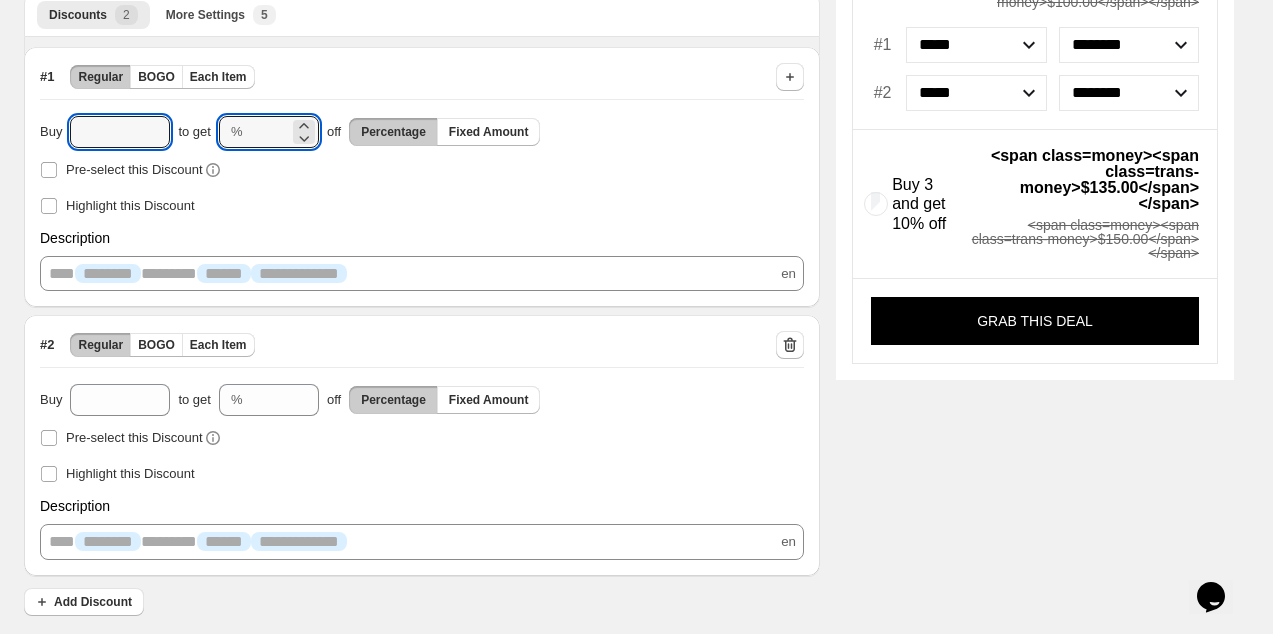 drag, startPoint x: 107, startPoint y: 126, endPoint x: -144, endPoint y: 126, distance: 251 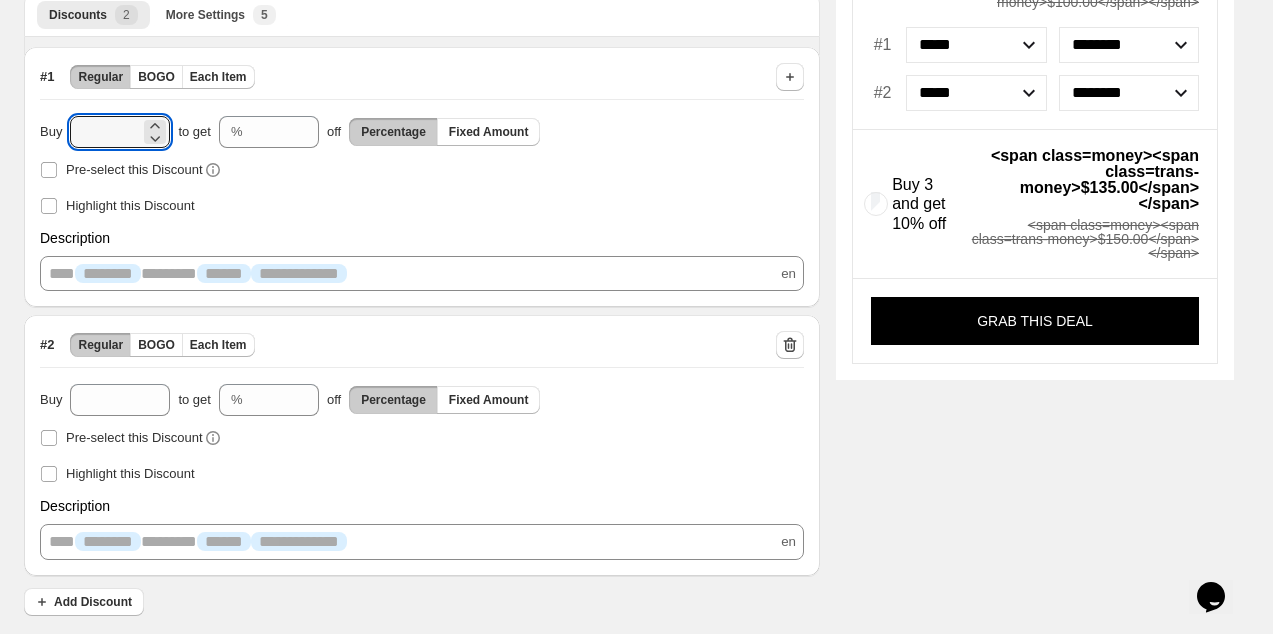 drag, startPoint x: -144, startPoint y: 126, endPoint x: -170, endPoint y: 126, distance: 26 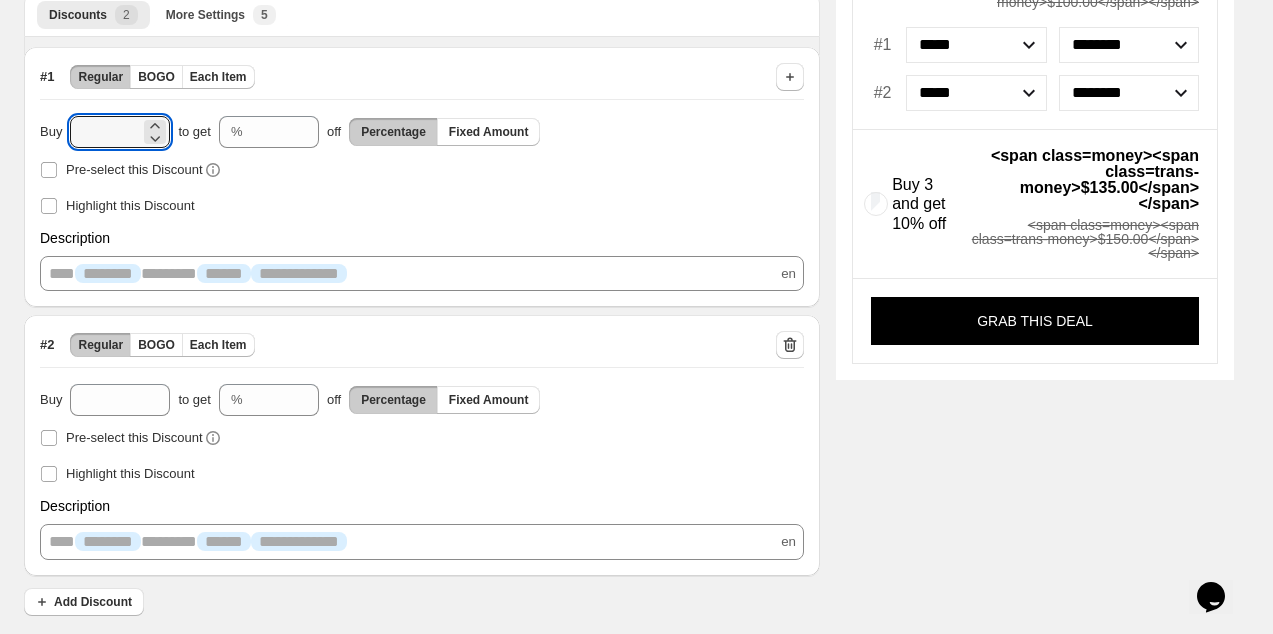 click on "**********" at bounding box center (636, -57) 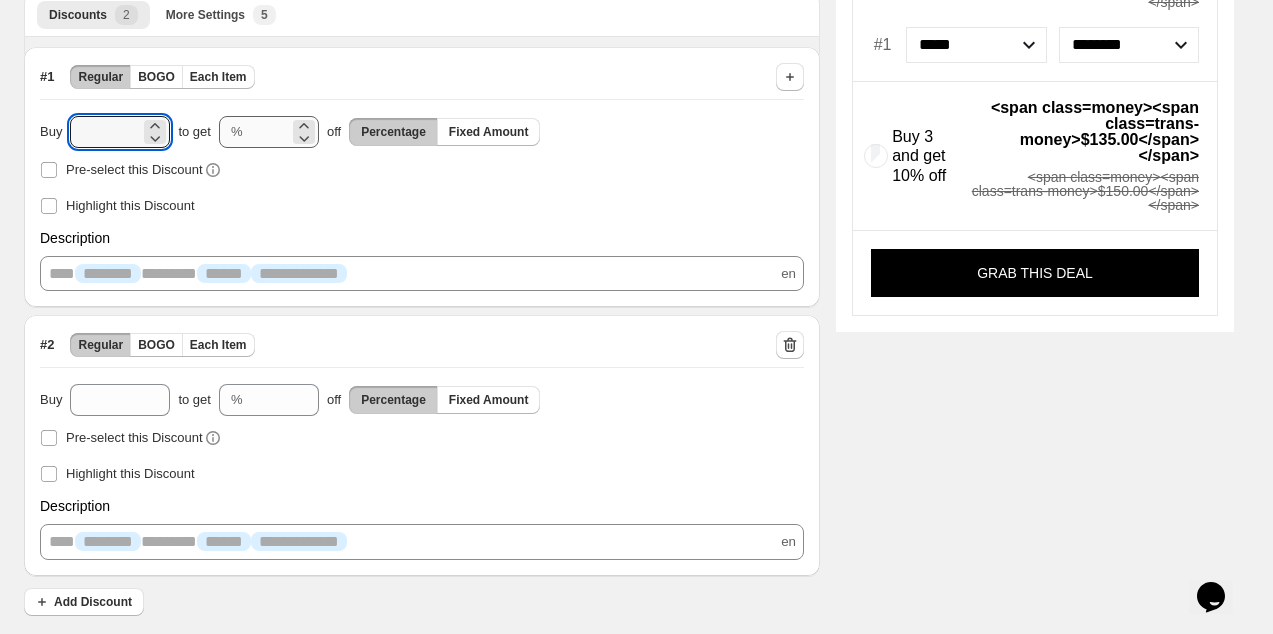 type on "*" 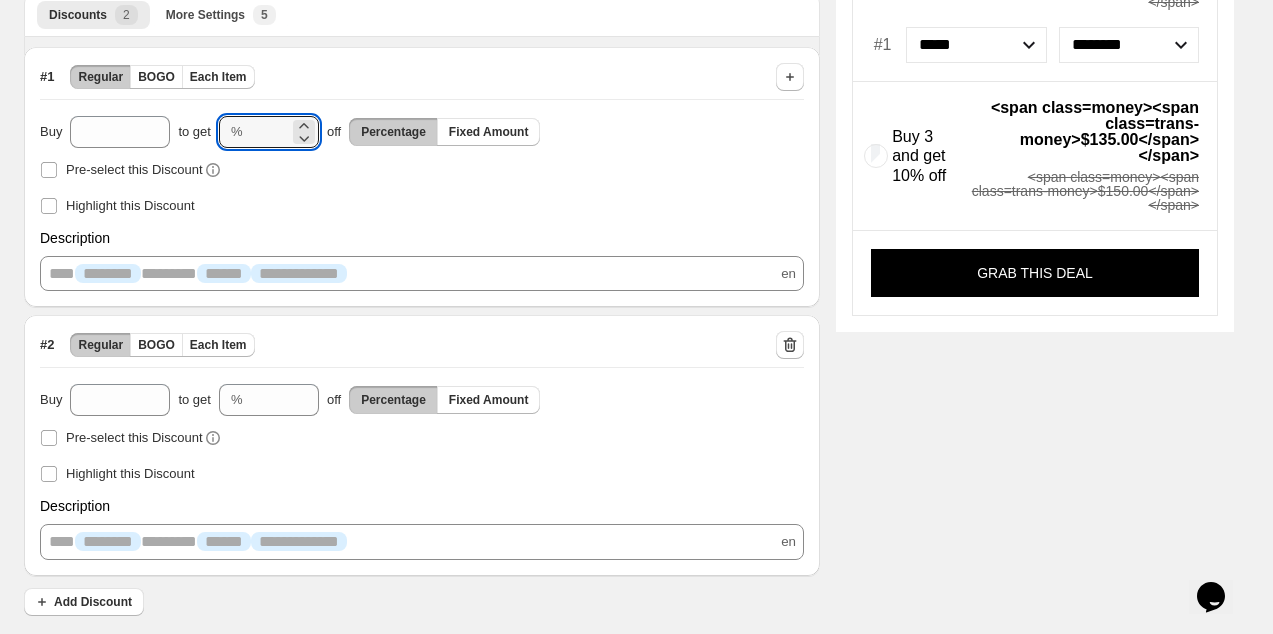 drag, startPoint x: 286, startPoint y: 141, endPoint x: 192, endPoint y: 135, distance: 94.19129 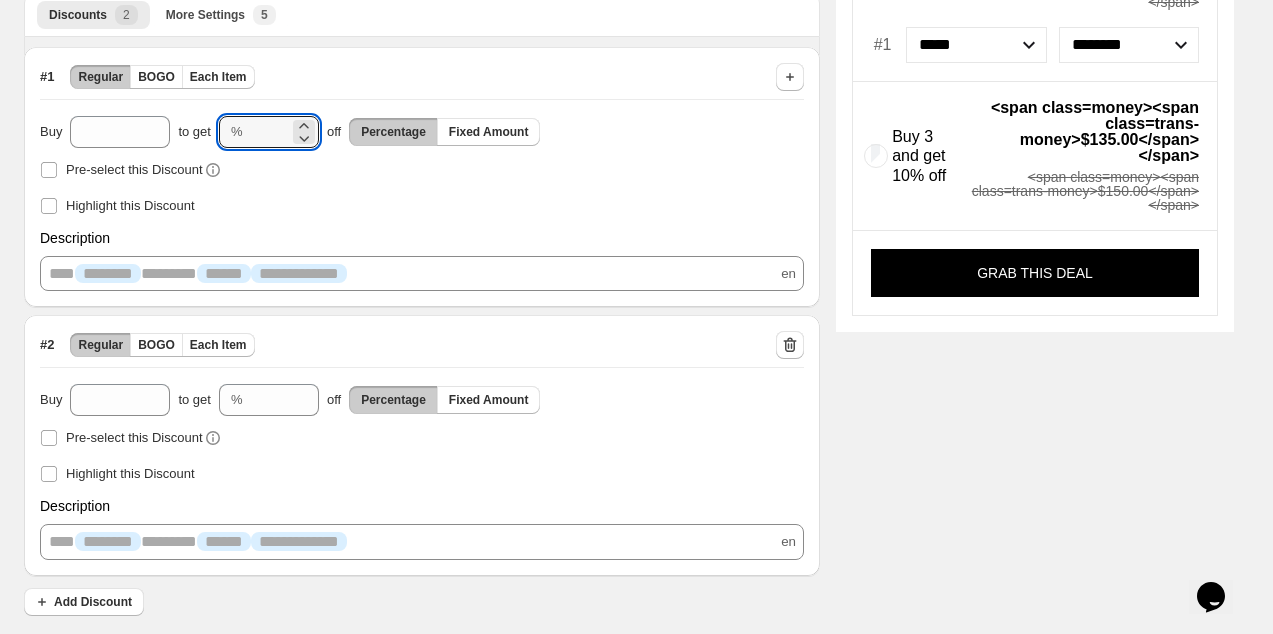 click on "to get % ** off Percentage Fixed Amount" at bounding box center (359, 132) 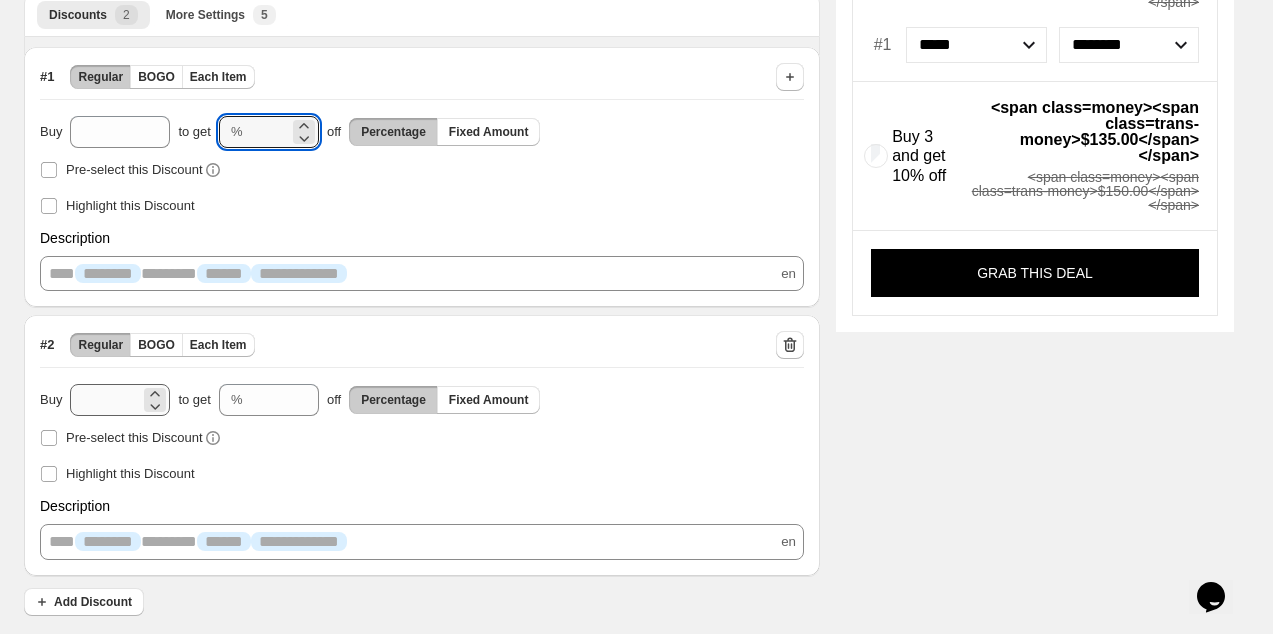 type on "**" 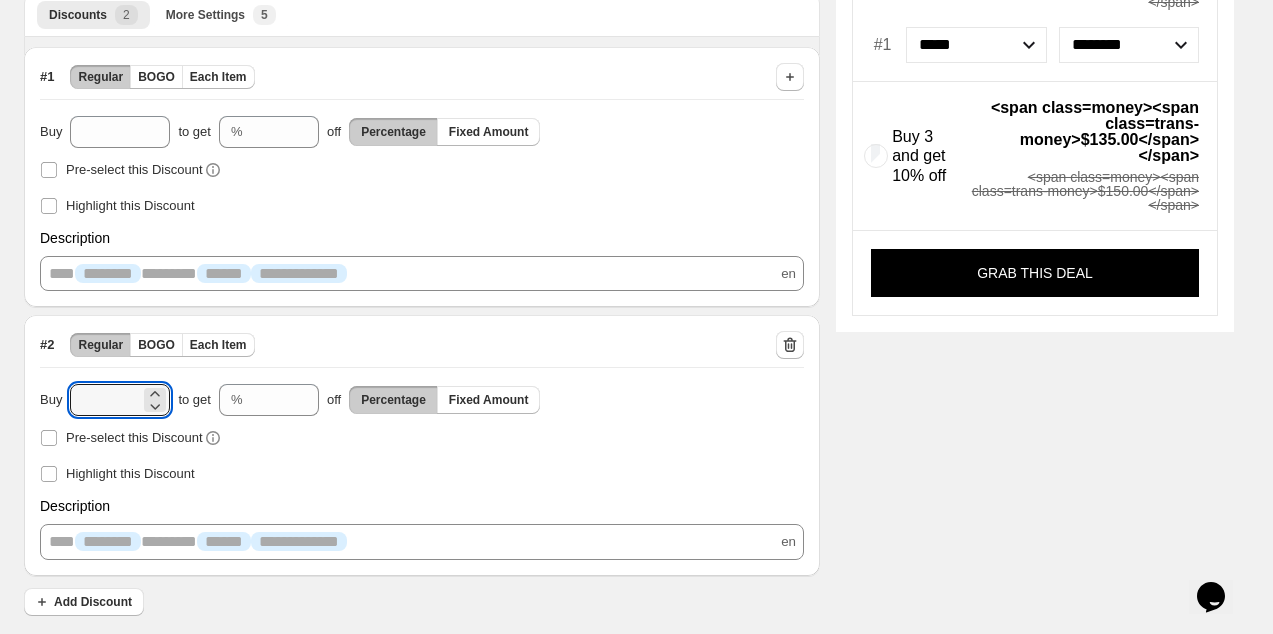 drag, startPoint x: 109, startPoint y: 396, endPoint x: -37, endPoint y: 396, distance: 146 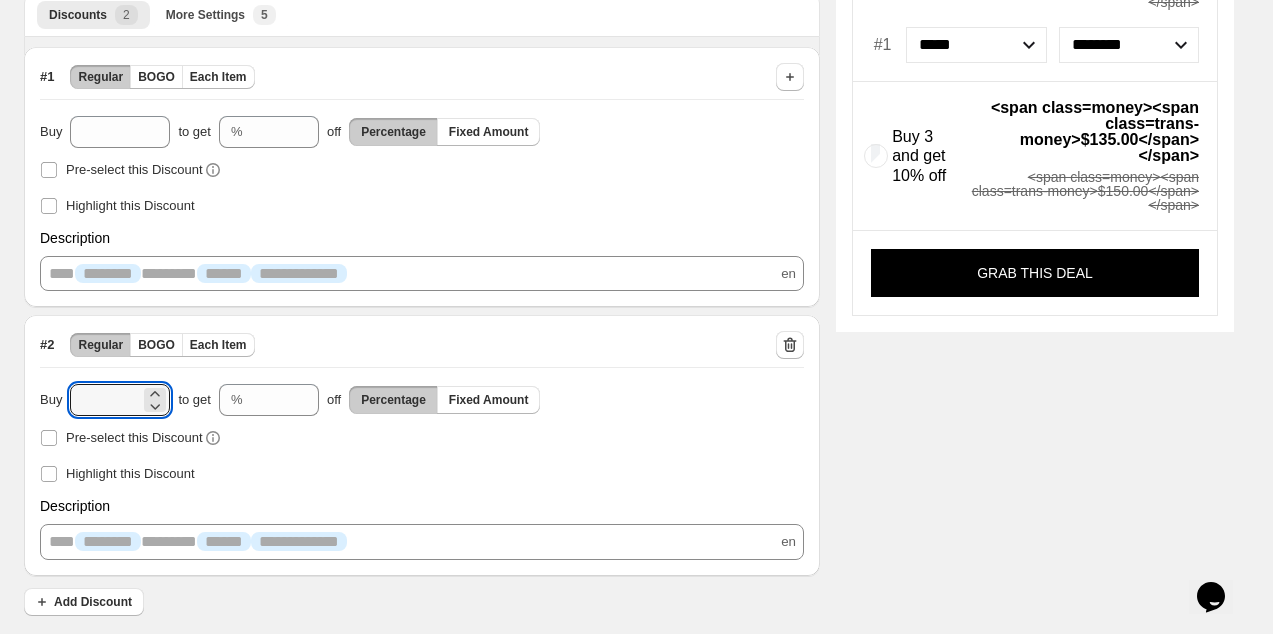 click on "**********" at bounding box center (636, -57) 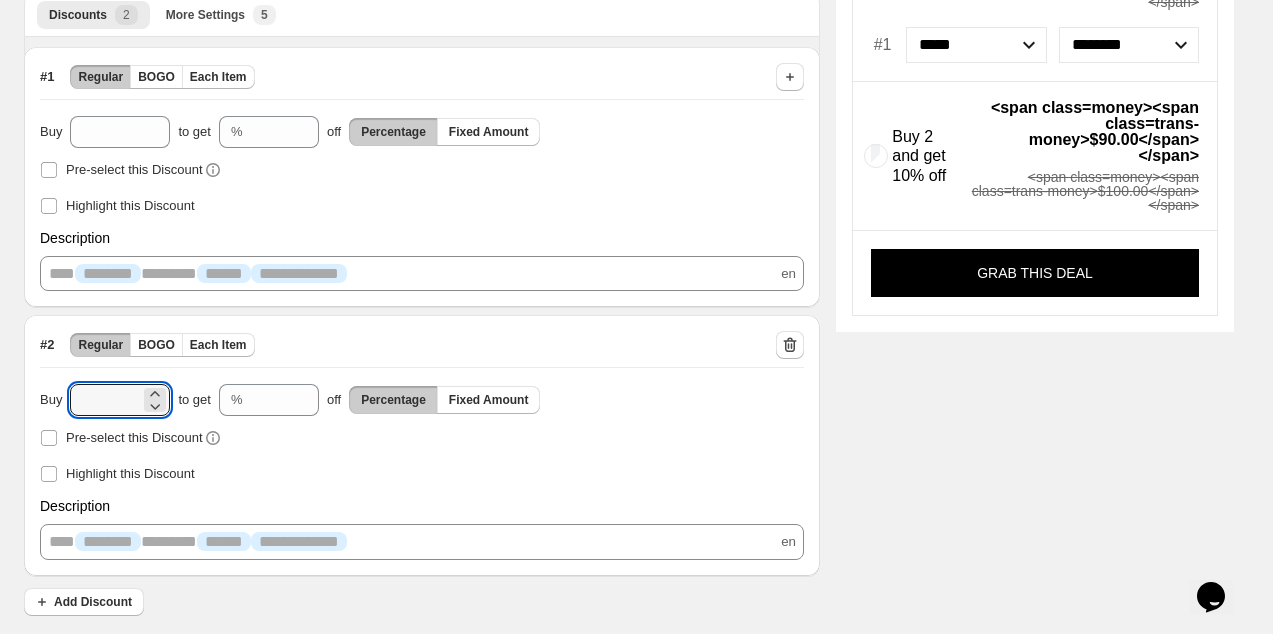 type on "*" 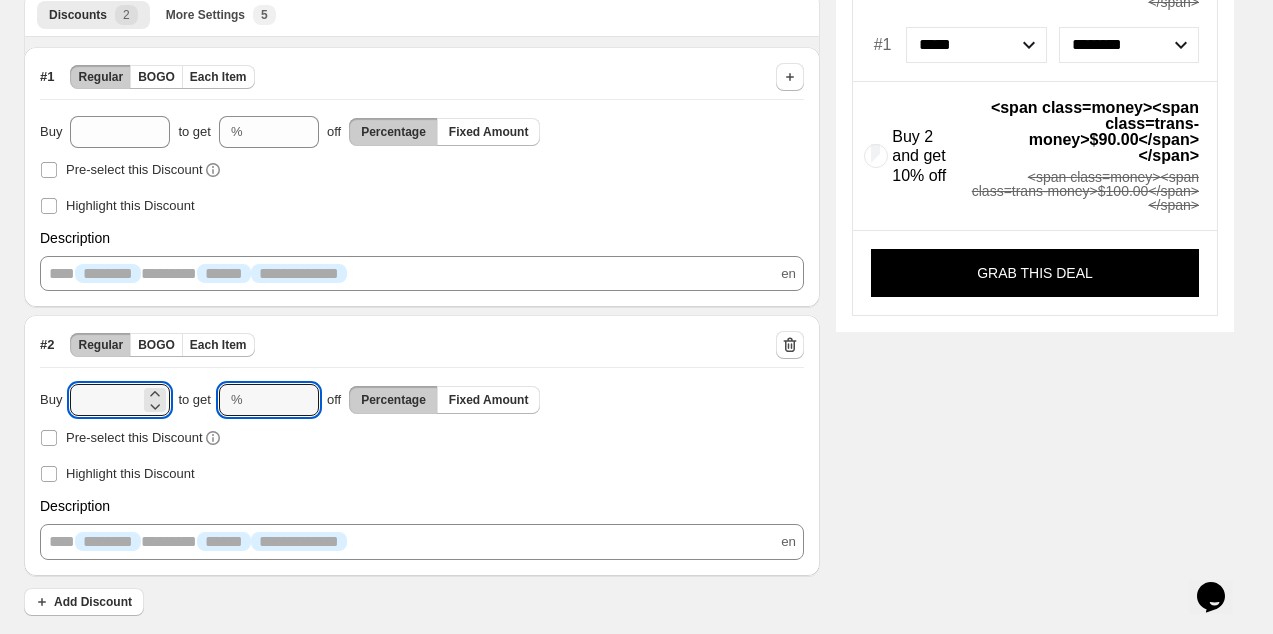 click on "Buy * to get % ** off Percentage Fixed Amount" at bounding box center [422, 400] 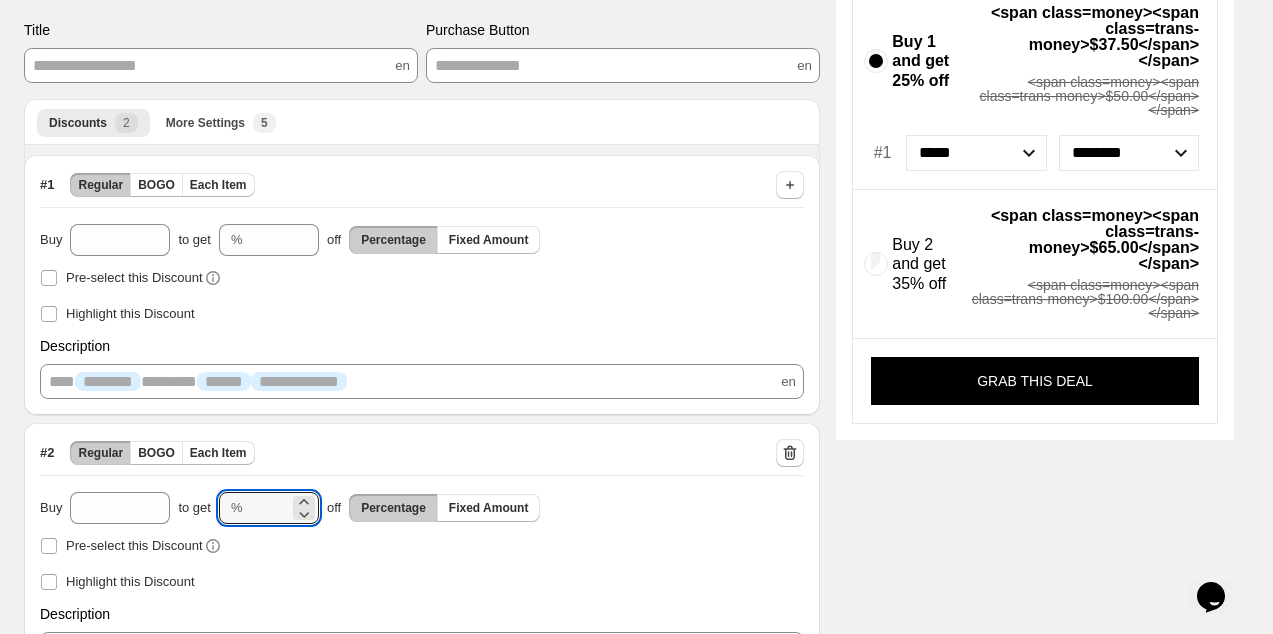 scroll, scrollTop: 377, scrollLeft: 0, axis: vertical 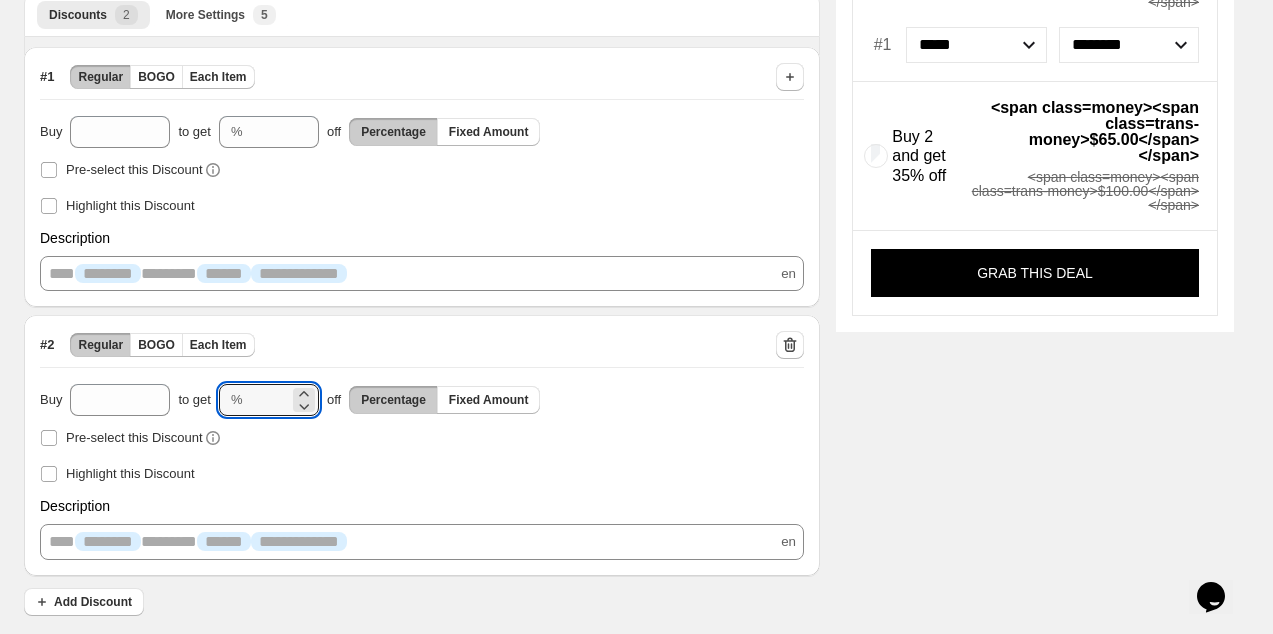 type on "**" 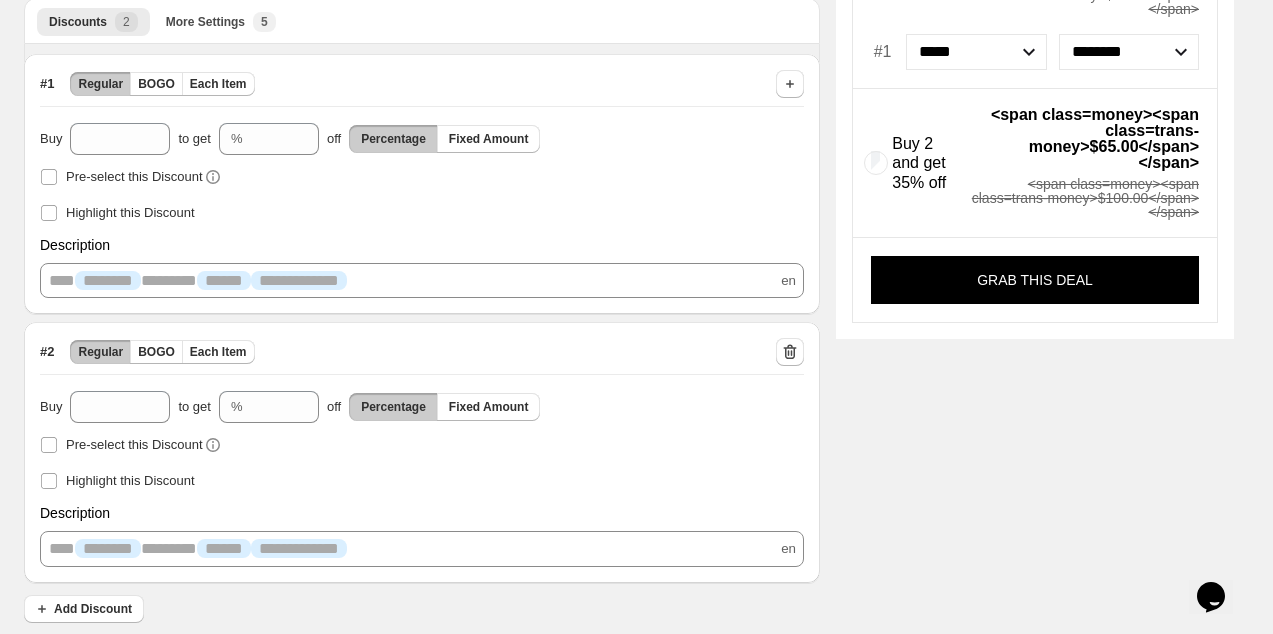 scroll, scrollTop: 377, scrollLeft: 0, axis: vertical 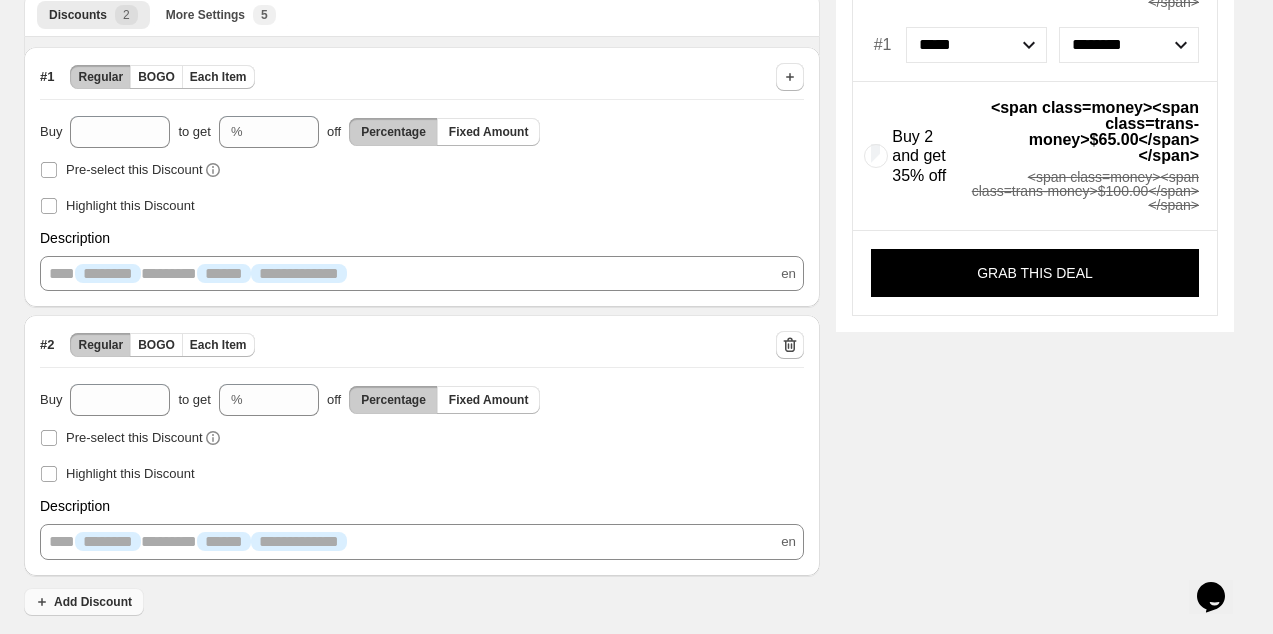 click on "Add Discount" at bounding box center [93, 602] 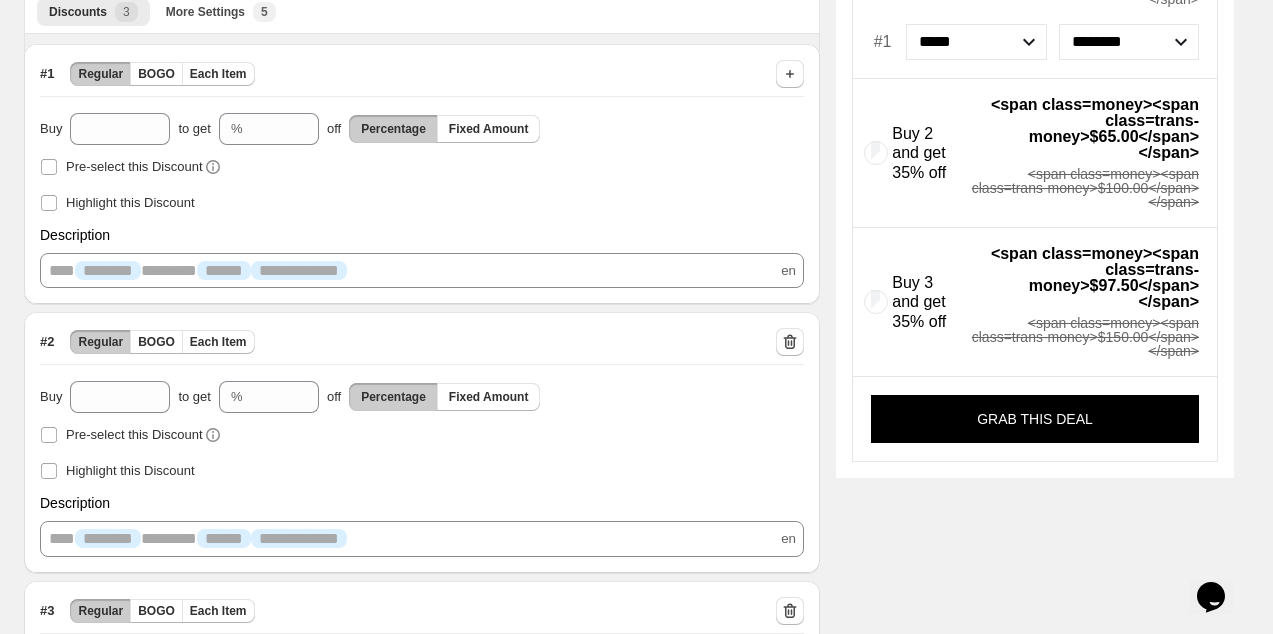 scroll, scrollTop: 647, scrollLeft: 0, axis: vertical 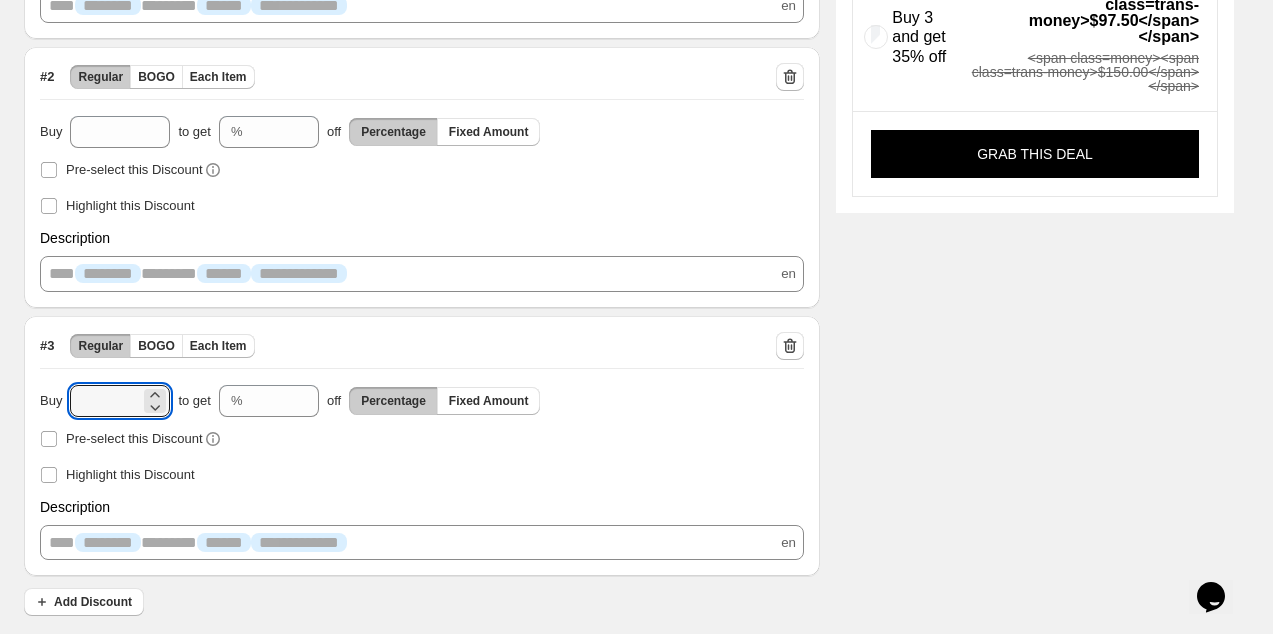 drag, startPoint x: 140, startPoint y: 403, endPoint x: 4, endPoint y: 399, distance: 136.0588 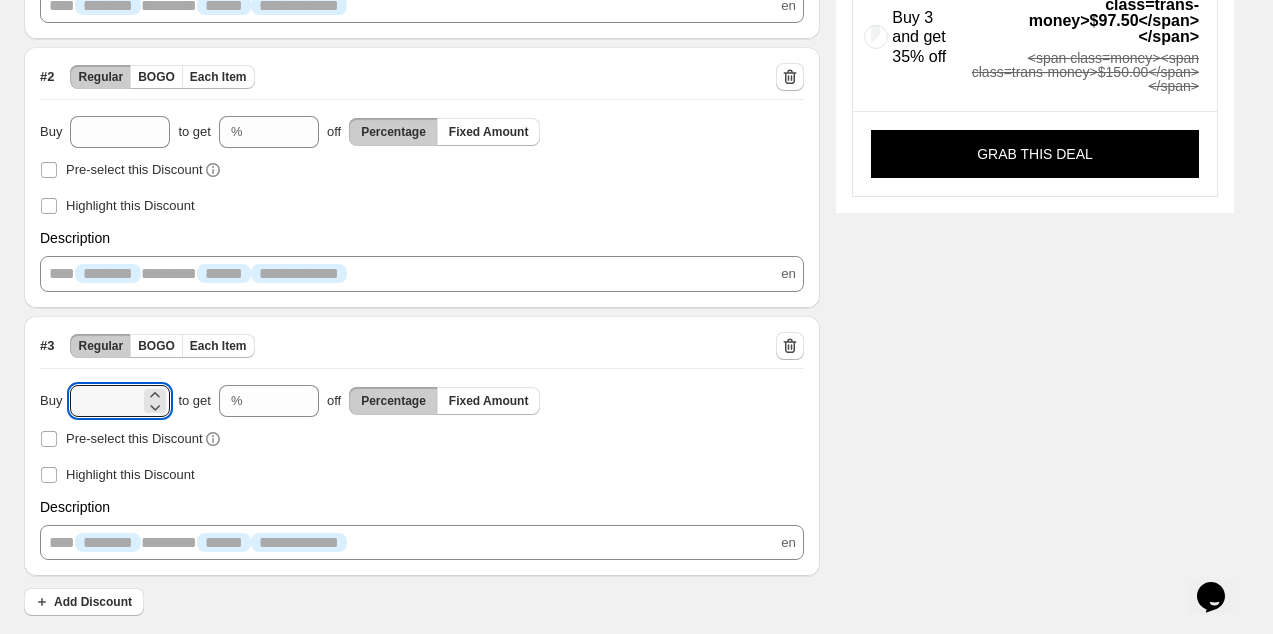 click on "**********" at bounding box center (629, 20) 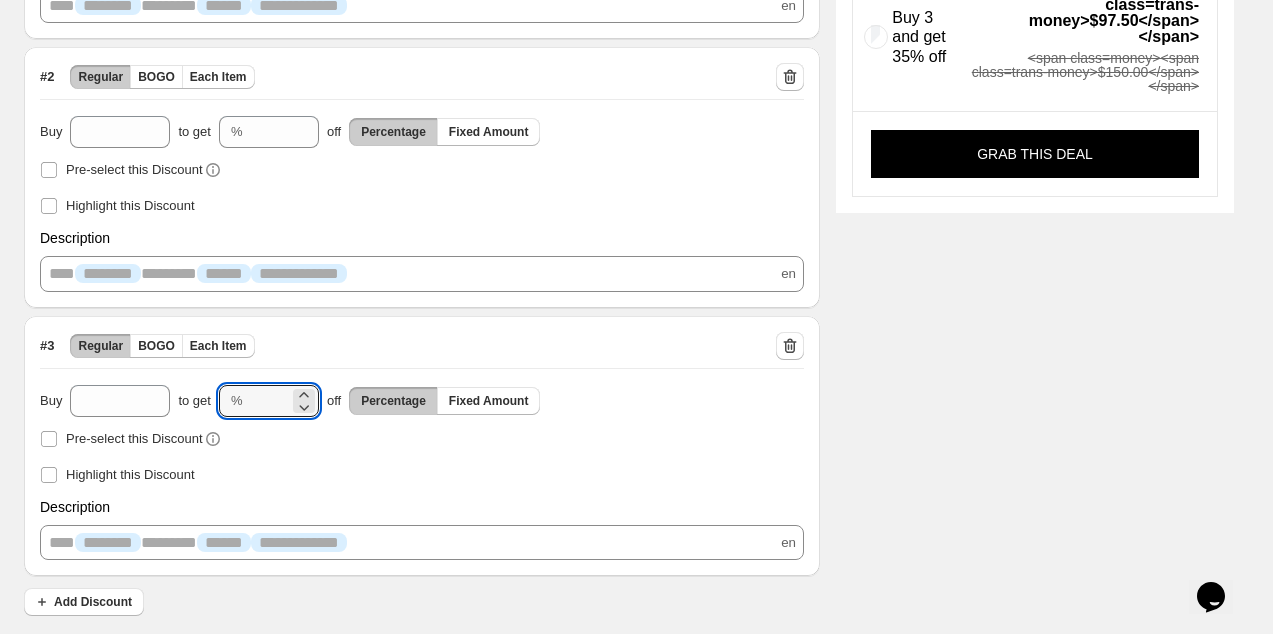 drag, startPoint x: 280, startPoint y: 402, endPoint x: 191, endPoint y: 402, distance: 89 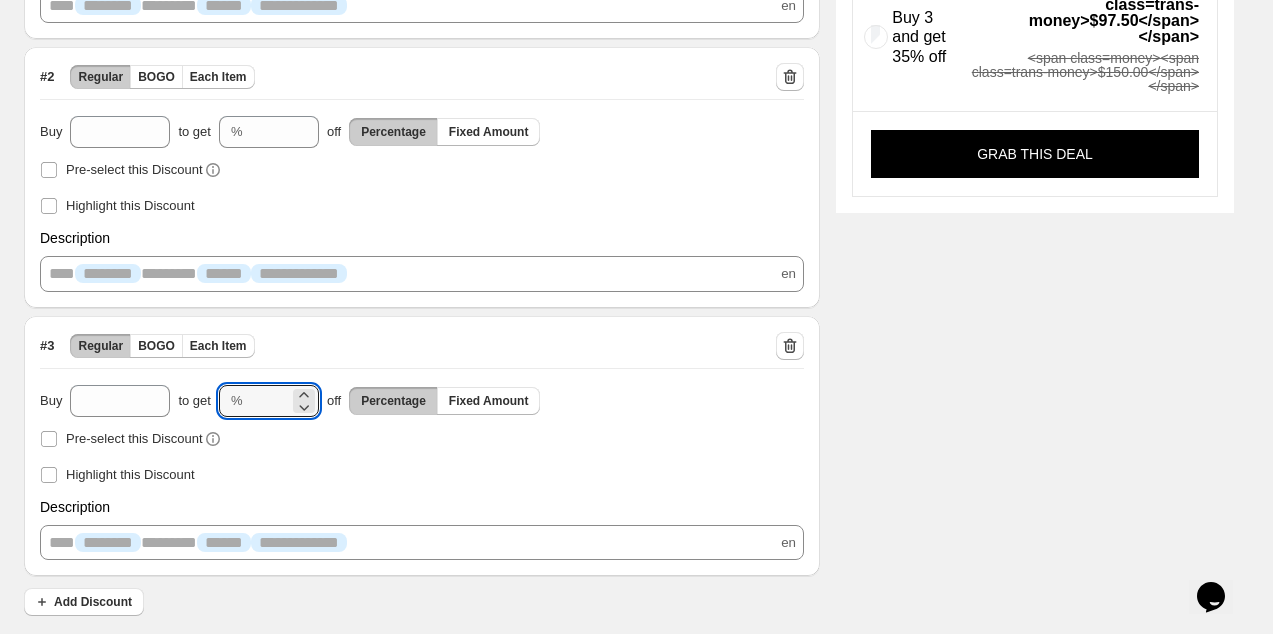 click on "to get % ** off Percentage Fixed Amount" at bounding box center (359, 401) 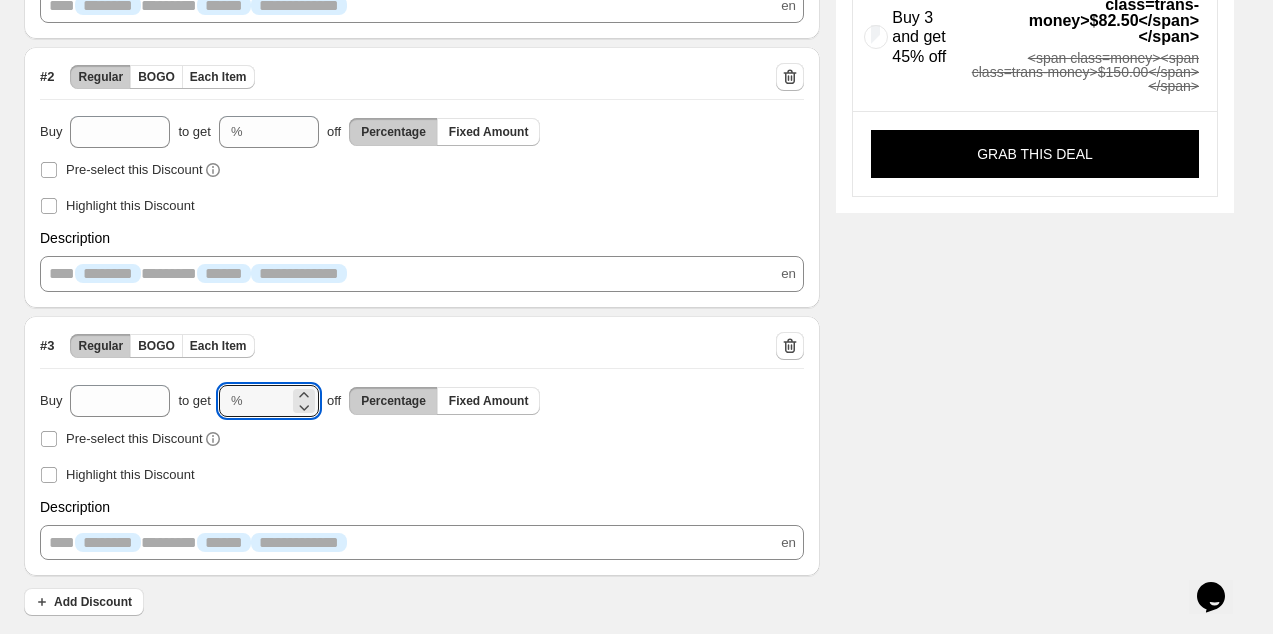 type on "**" 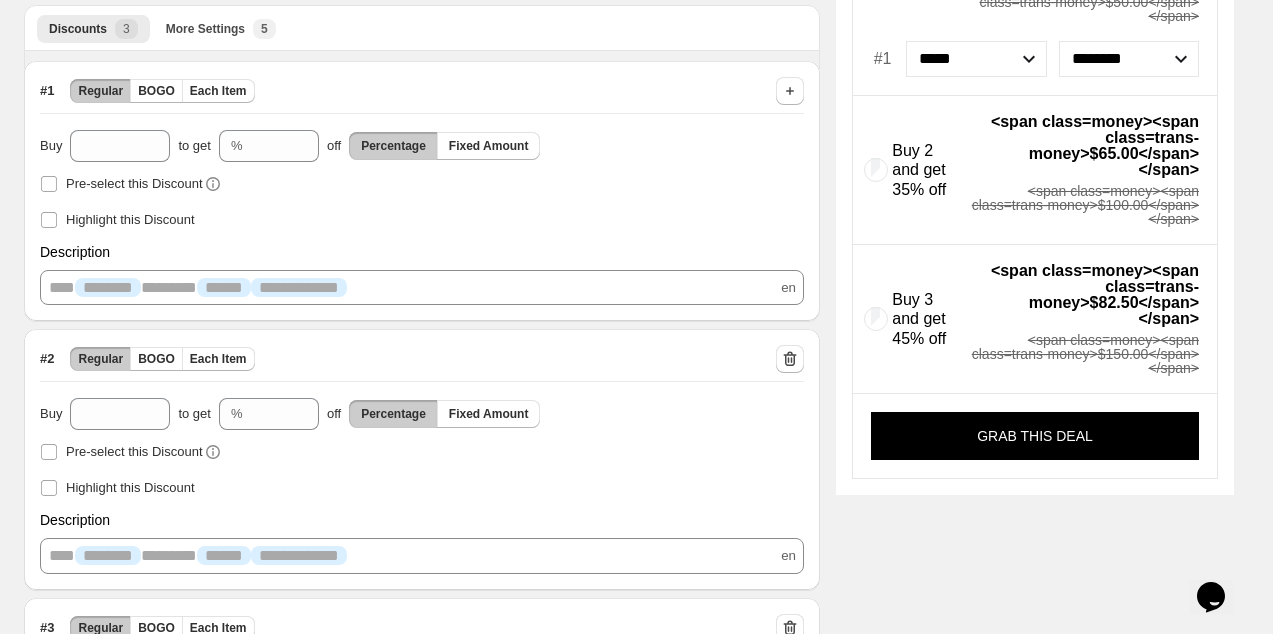 scroll, scrollTop: 247, scrollLeft: 0, axis: vertical 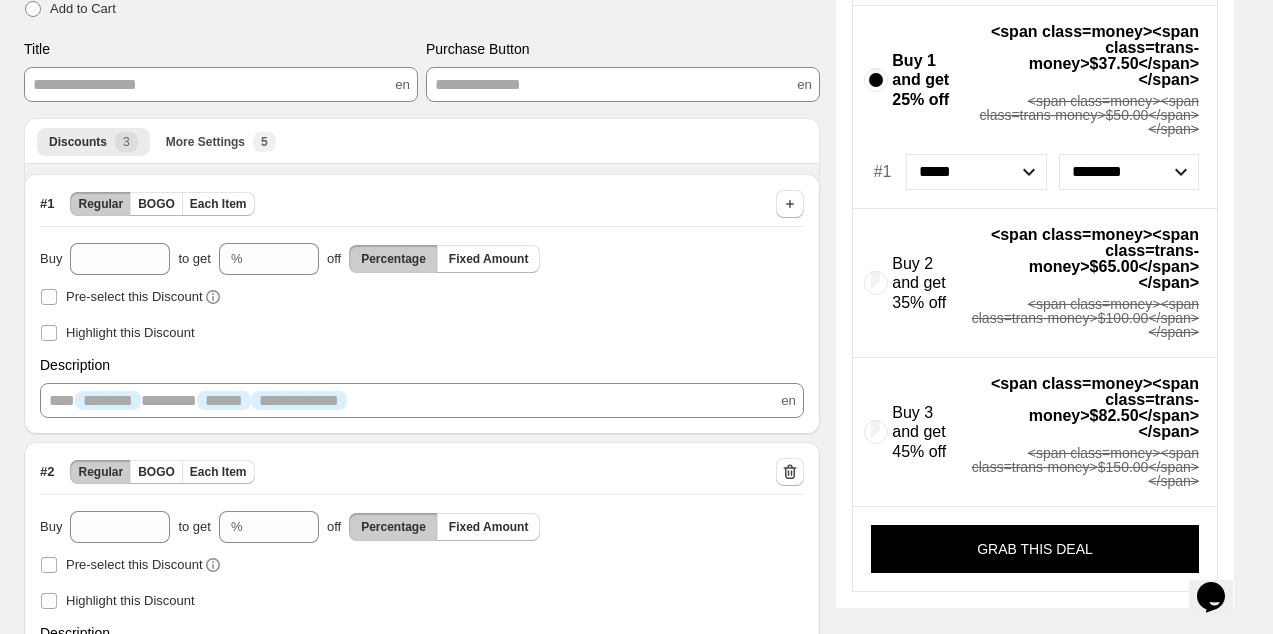 click on "**********" at bounding box center (422, 386) 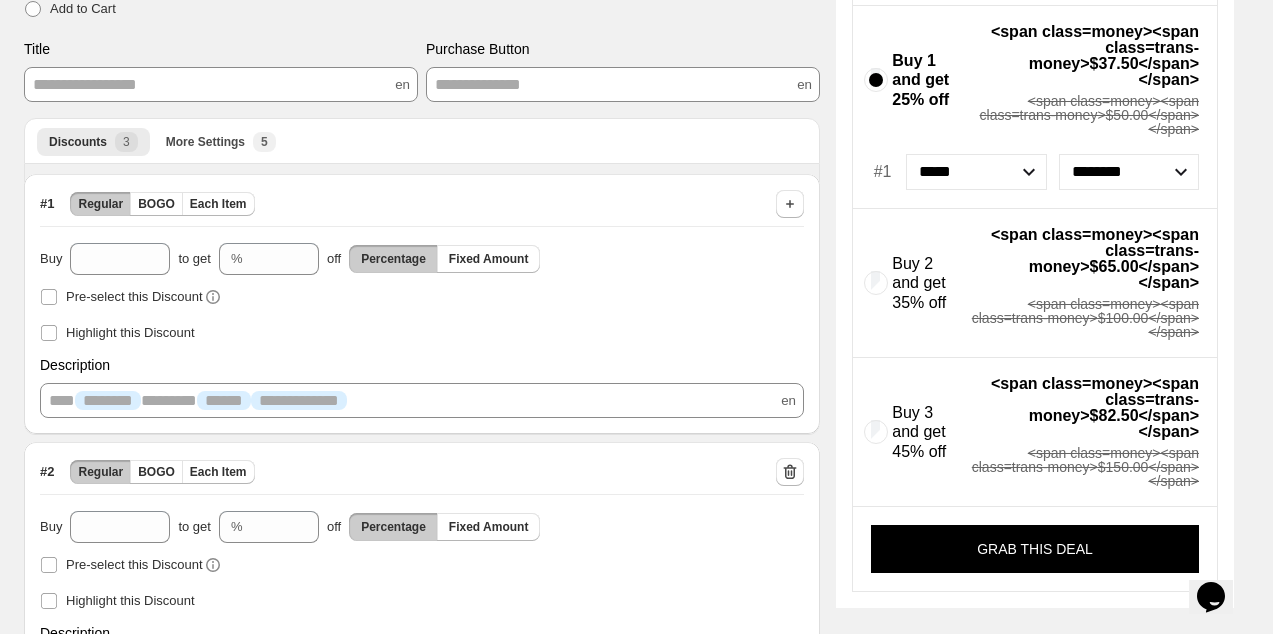 scroll, scrollTop: 0, scrollLeft: 0, axis: both 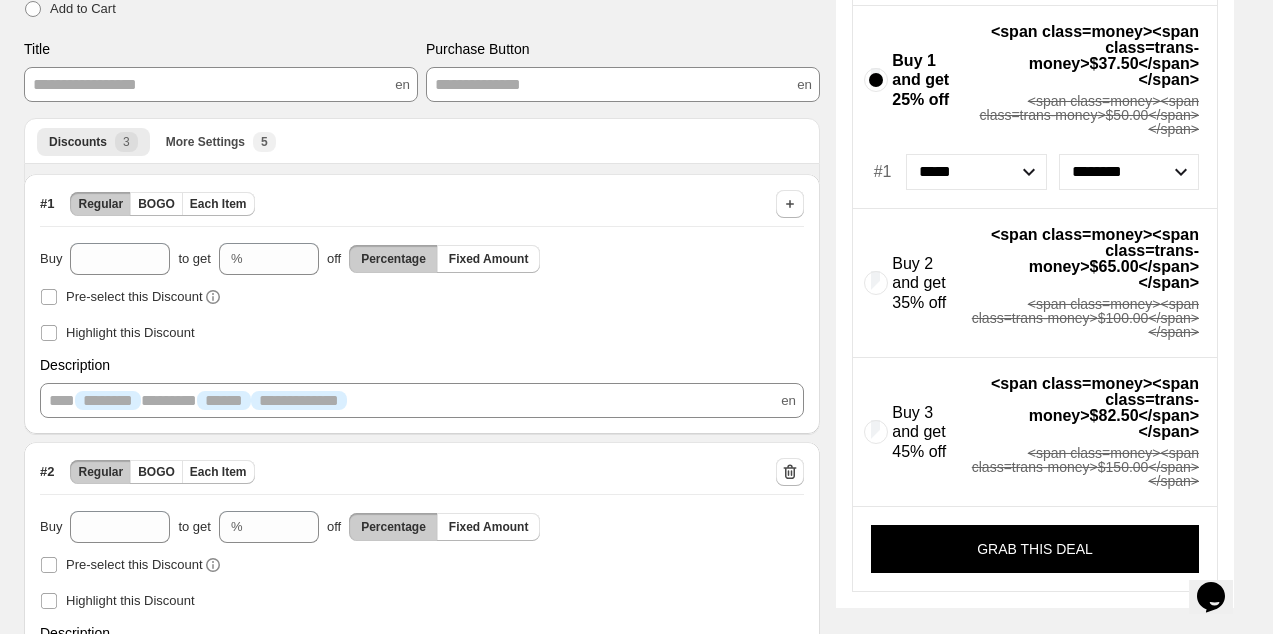click on "**********" at bounding box center (422, 386) 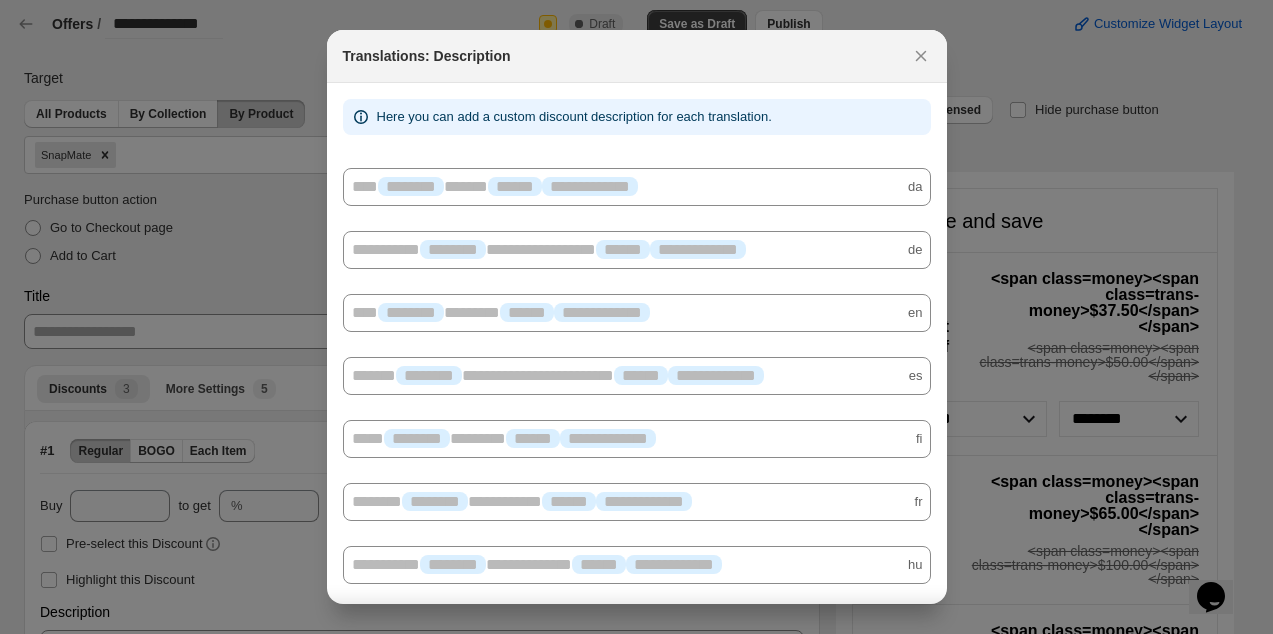 scroll, scrollTop: 0, scrollLeft: 0, axis: both 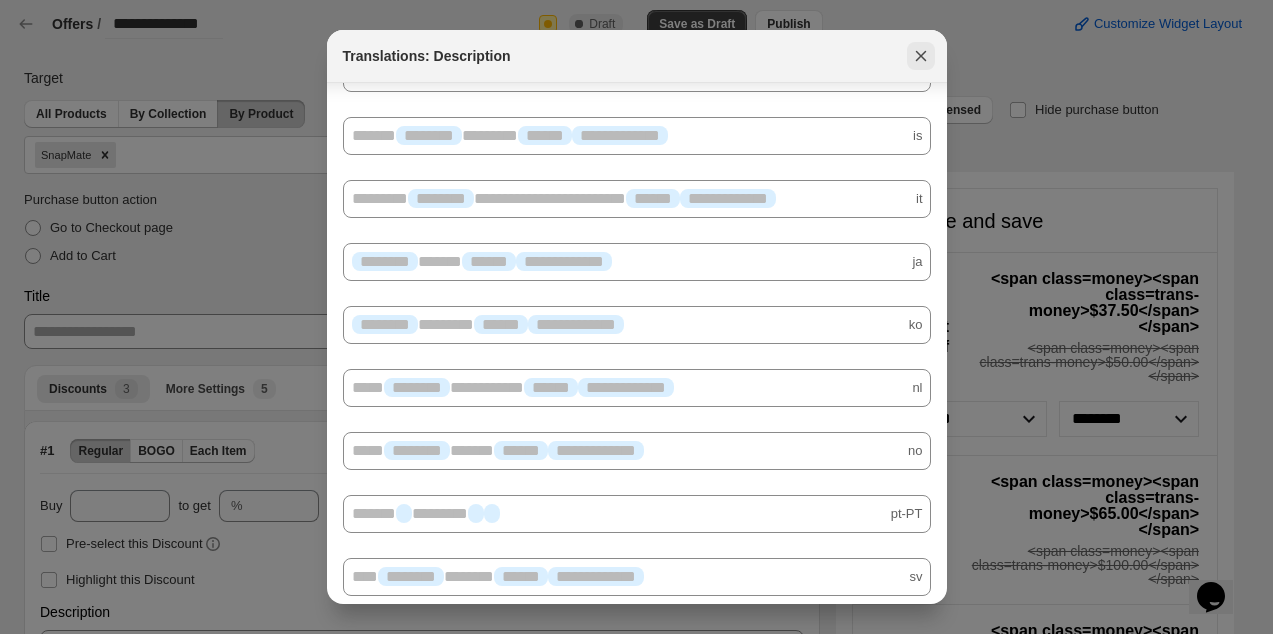 click 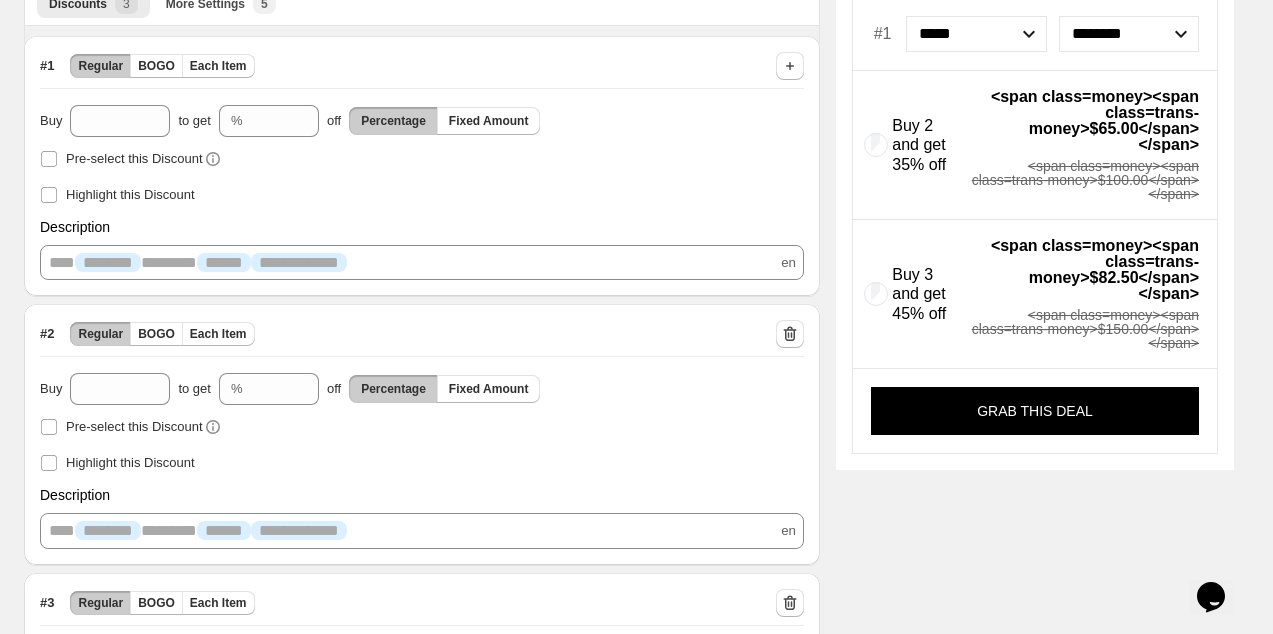 scroll, scrollTop: 447, scrollLeft: 0, axis: vertical 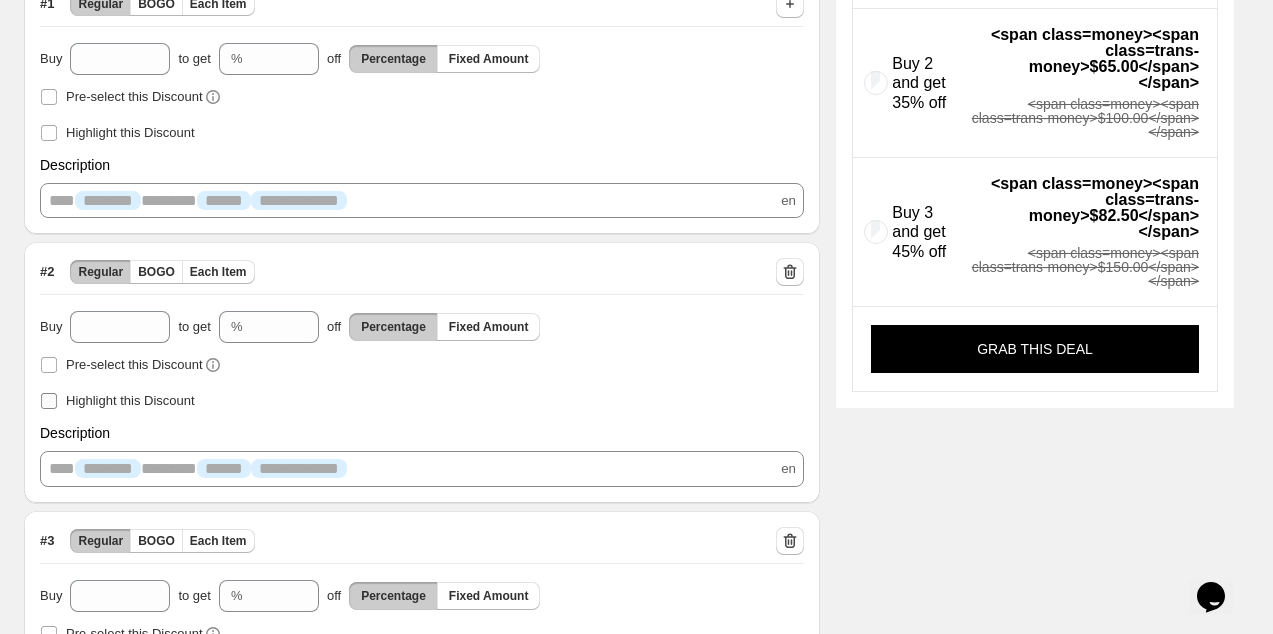 click on "Highlight this Discount" at bounding box center [130, 400] 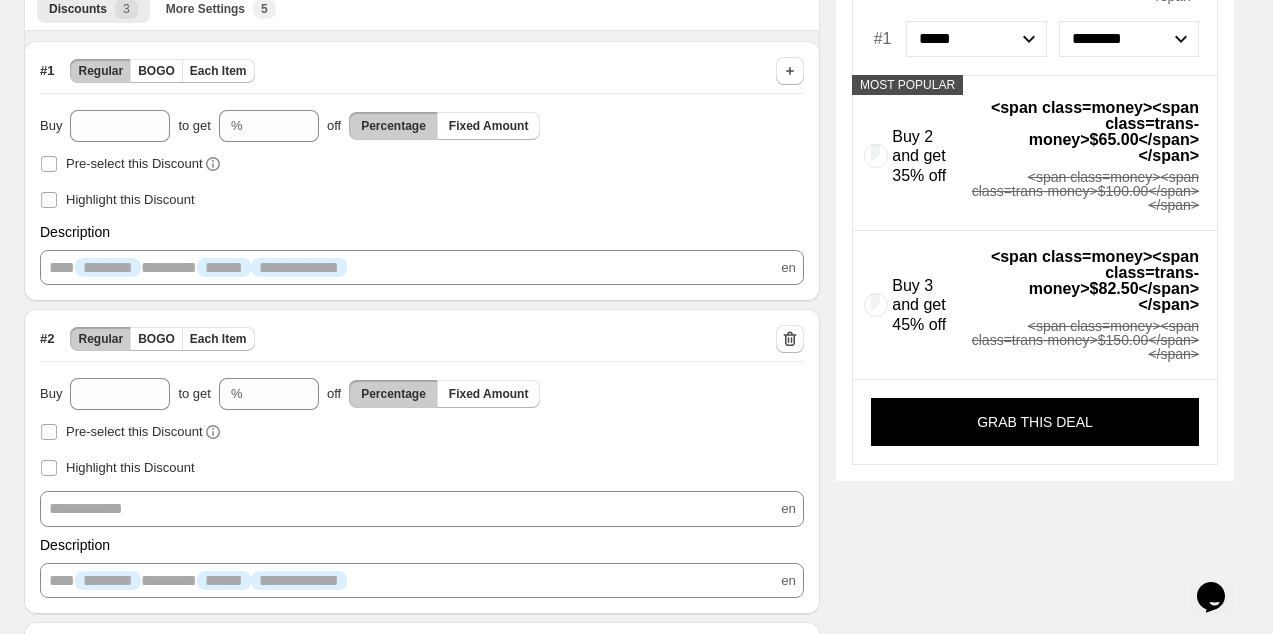 scroll, scrollTop: 347, scrollLeft: 0, axis: vertical 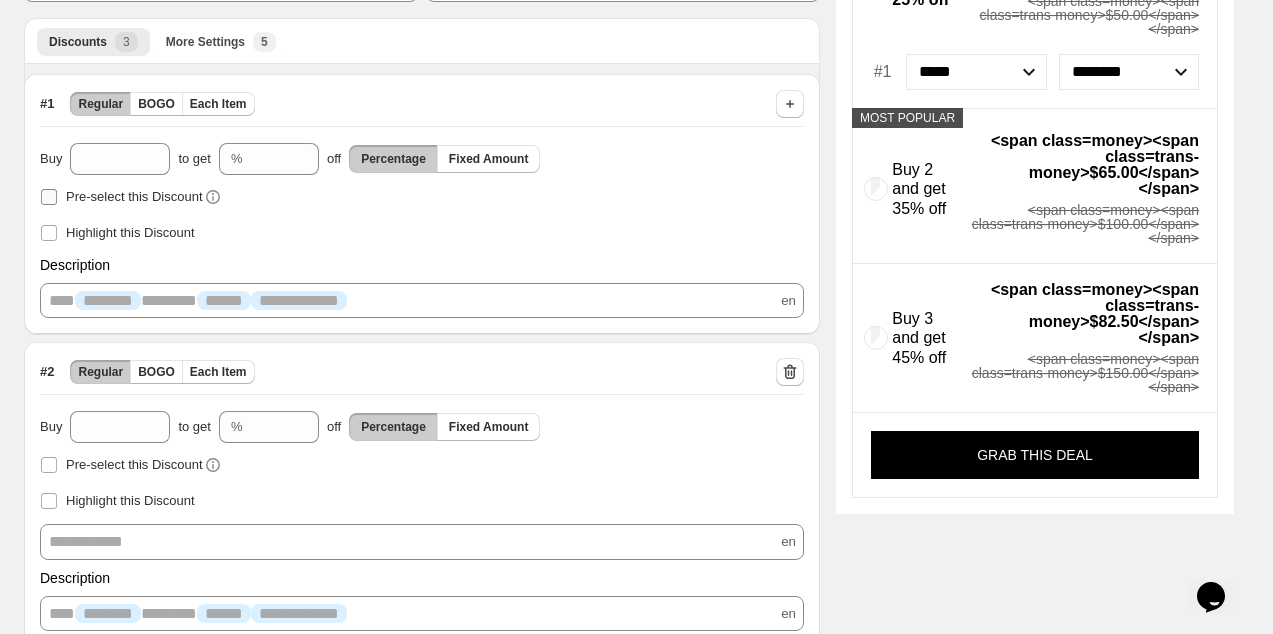 click on "Pre-select this Discount" at bounding box center [121, 197] 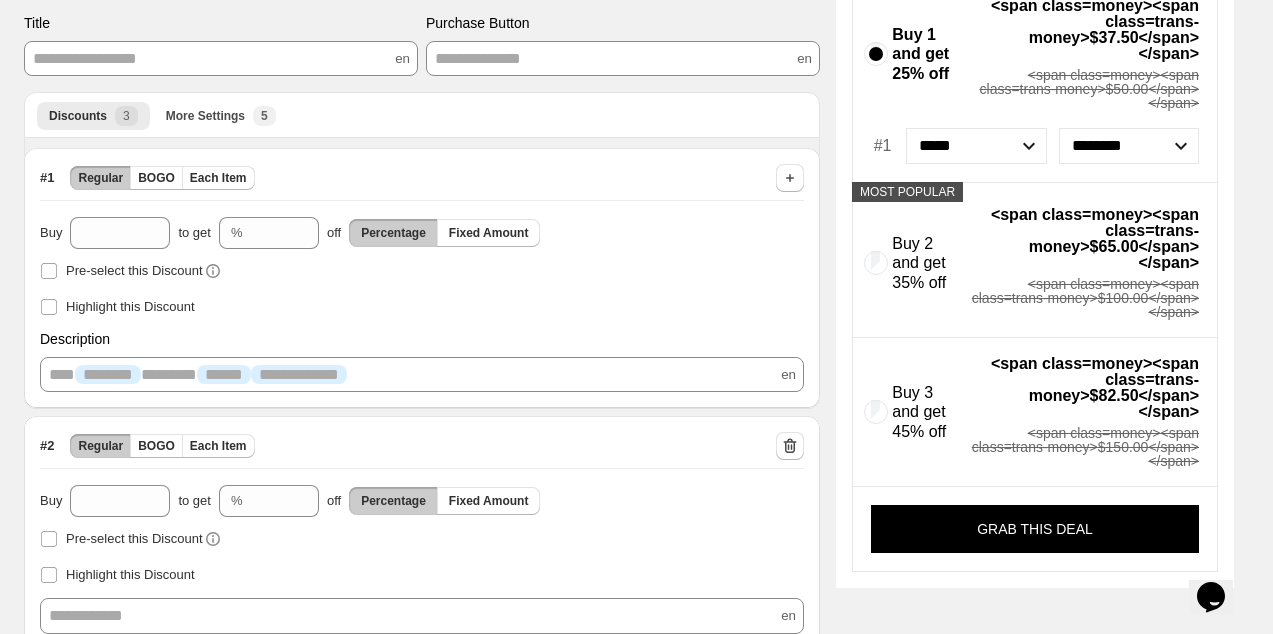 scroll, scrollTop: 147, scrollLeft: 0, axis: vertical 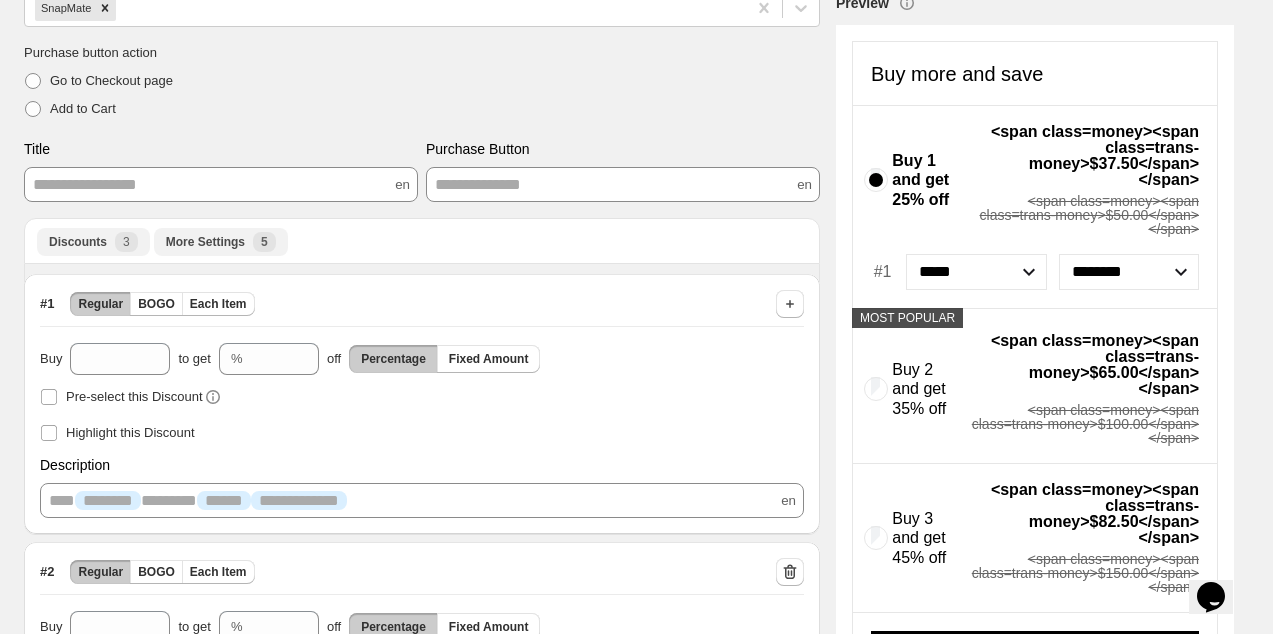 click on "More Settings" at bounding box center (205, 242) 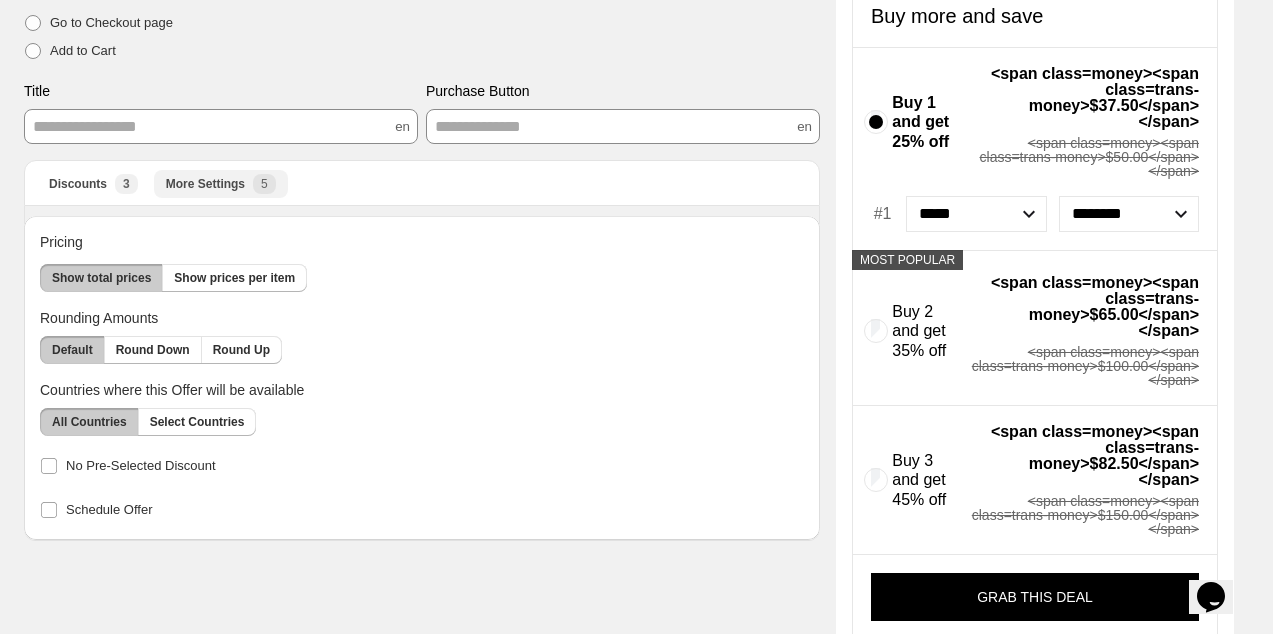 scroll, scrollTop: 233, scrollLeft: 0, axis: vertical 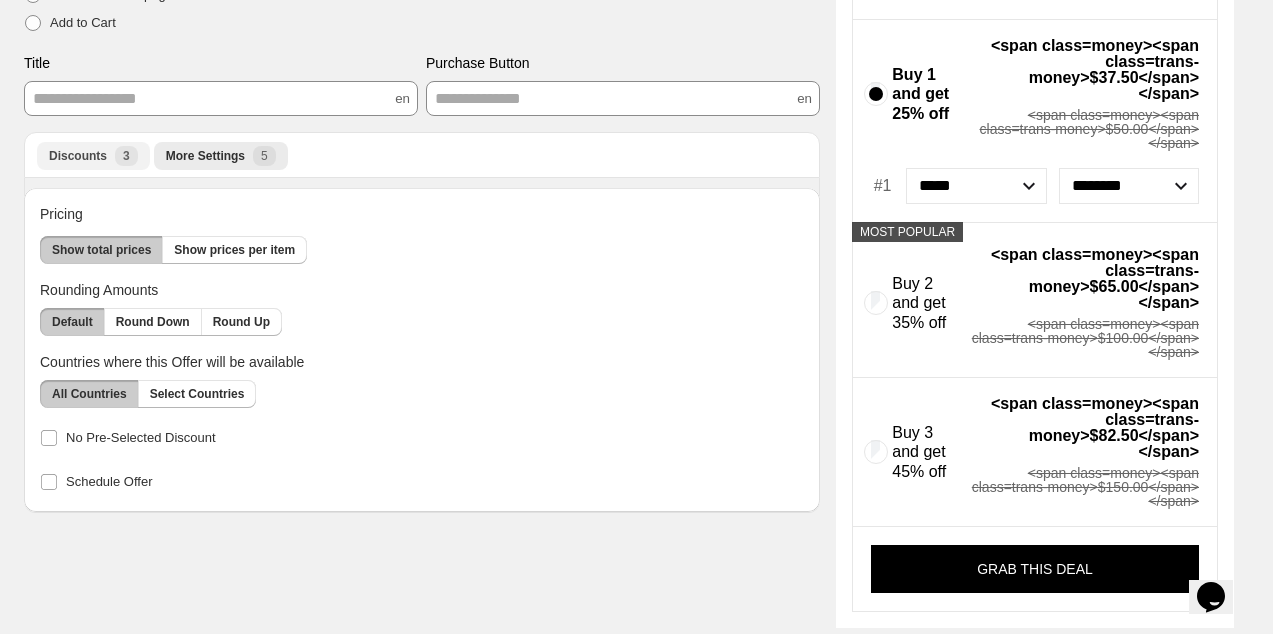 click on "Discounts New 3" at bounding box center (93, 156) 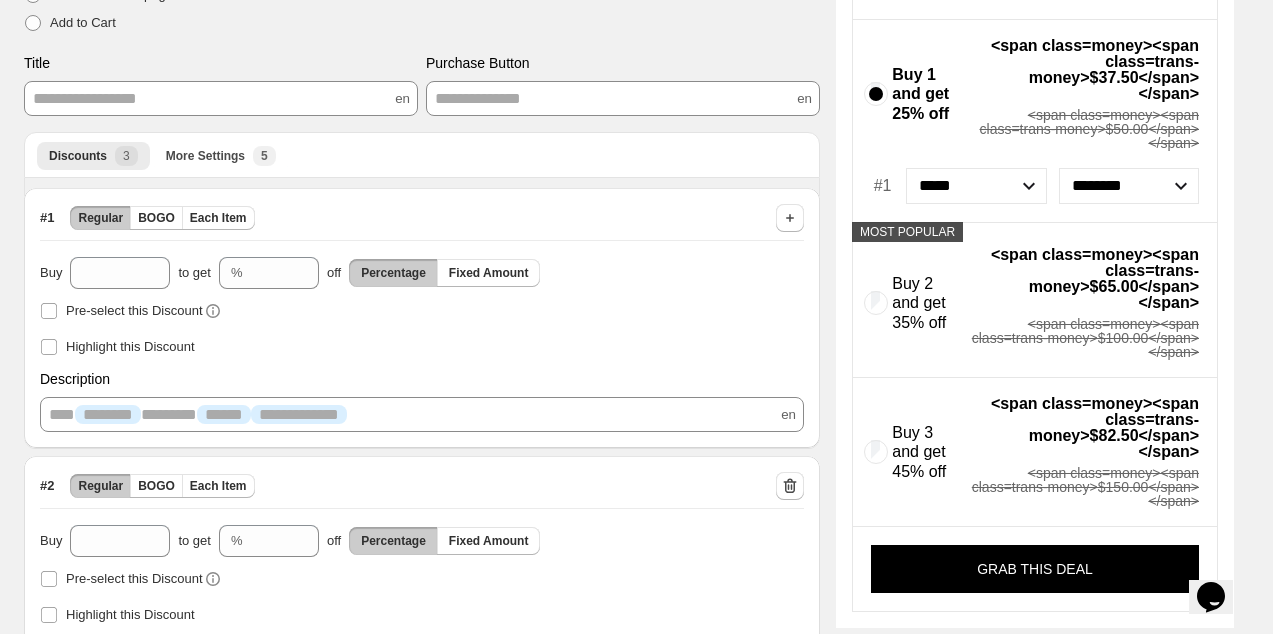 click on "**********" at bounding box center (221, 84) 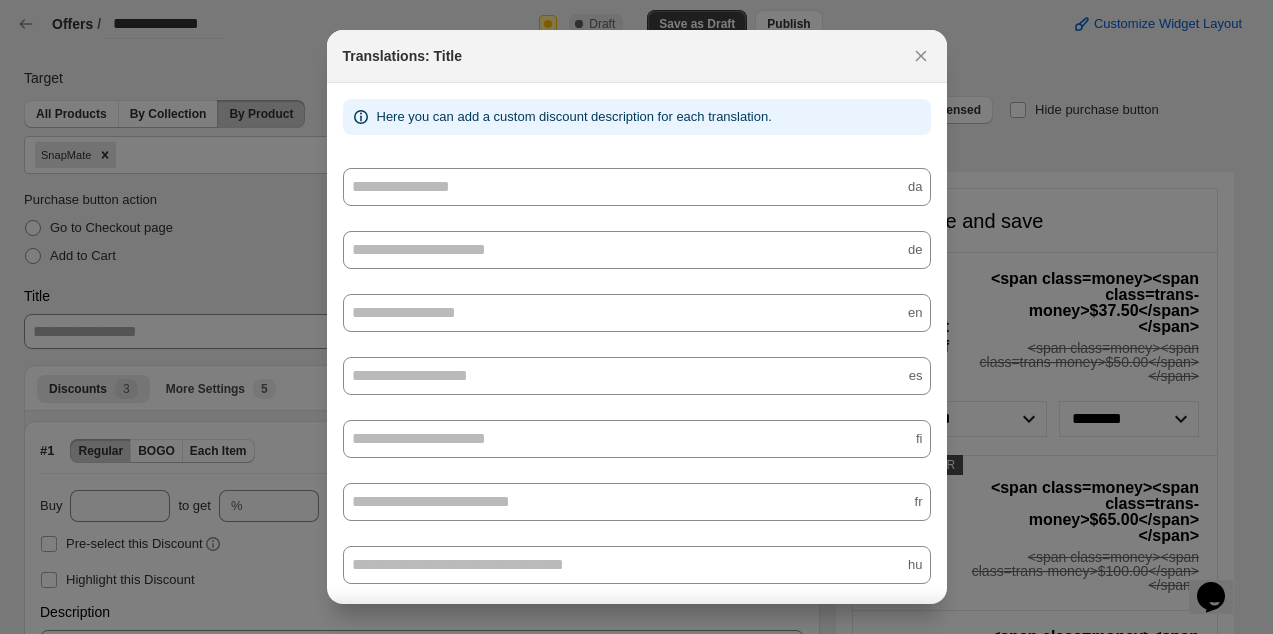 scroll, scrollTop: 0, scrollLeft: 0, axis: both 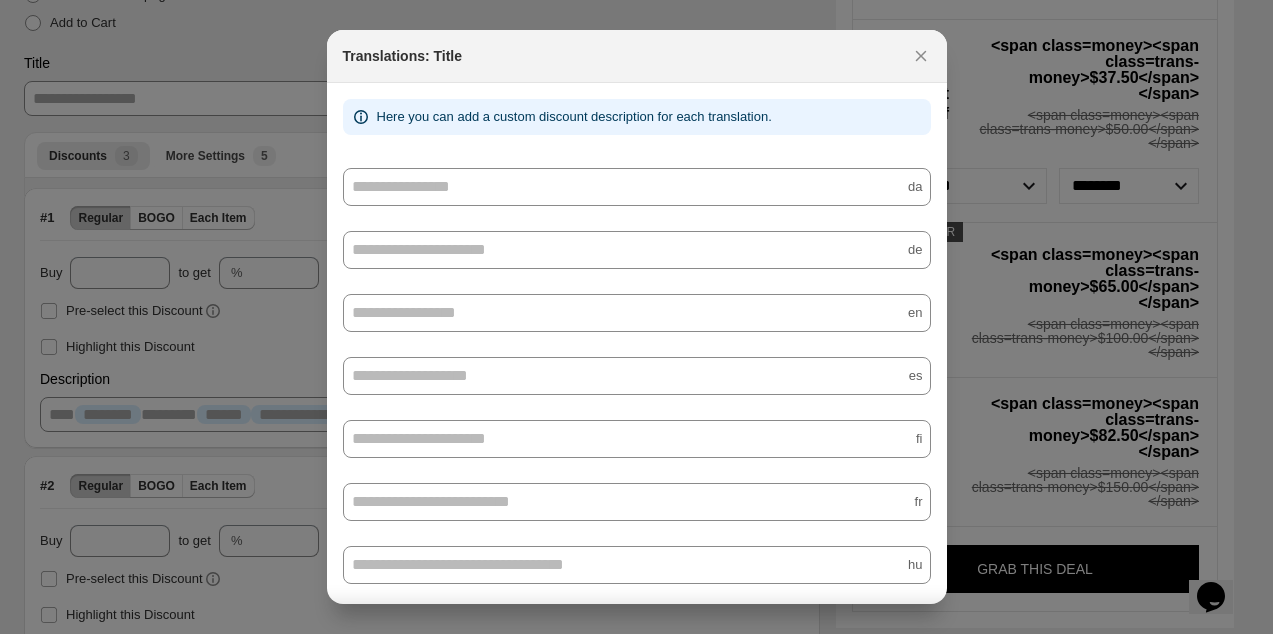 click on "**********" at bounding box center [637, 187] 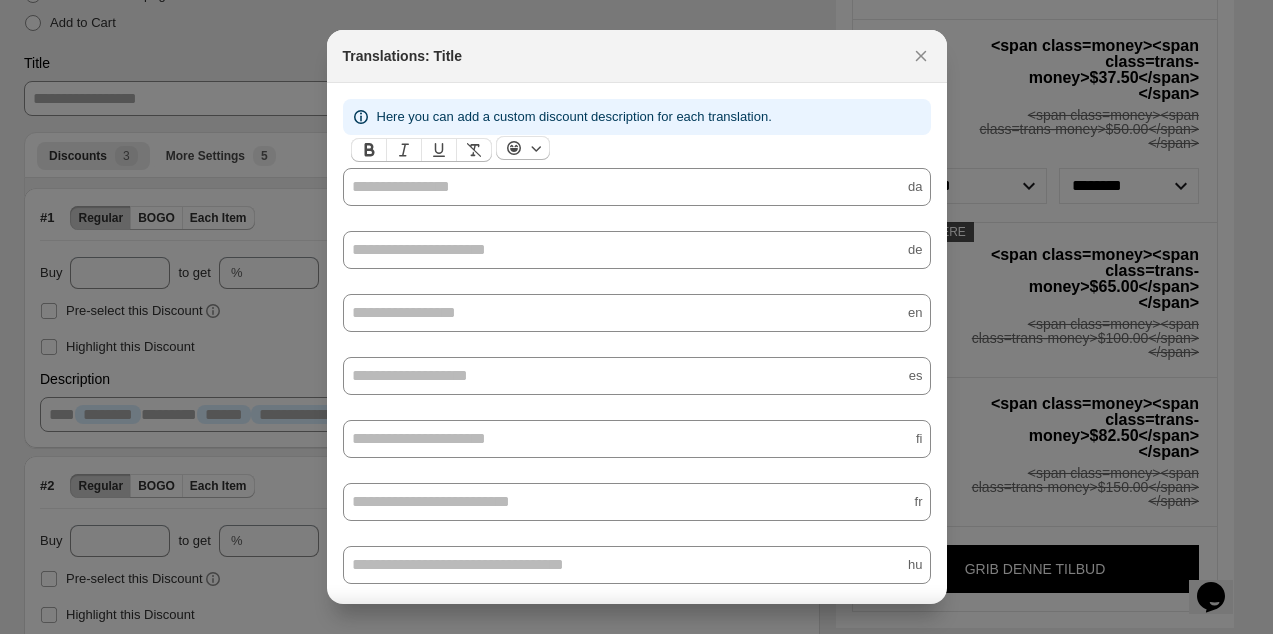 type 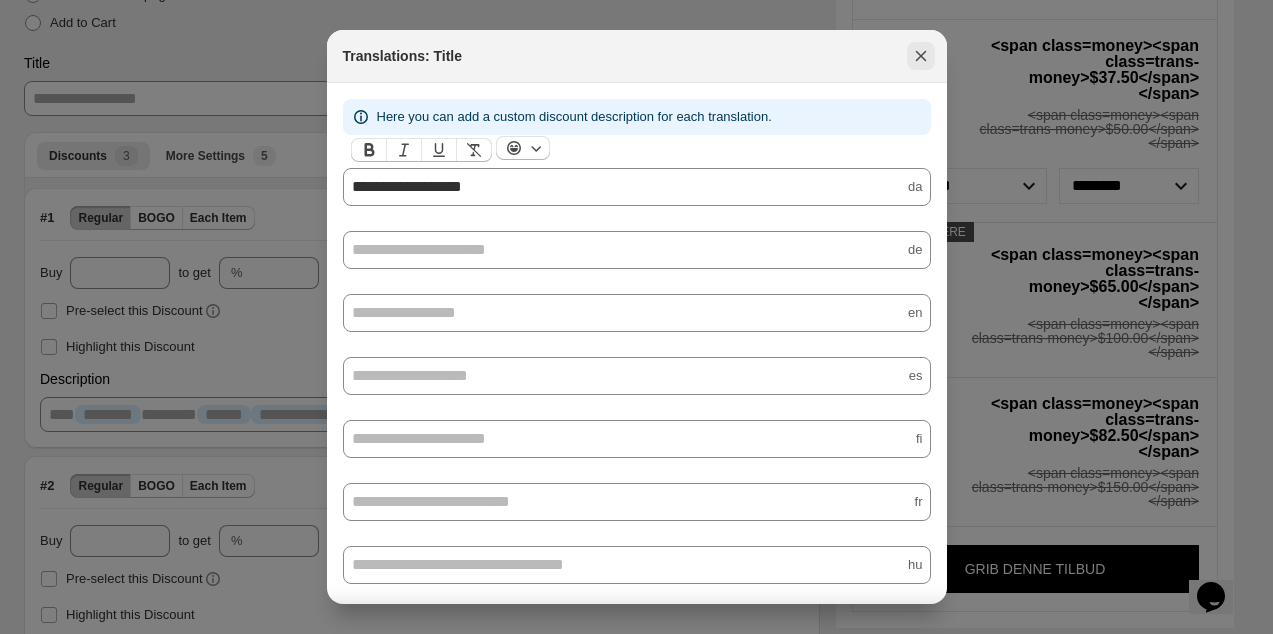 click 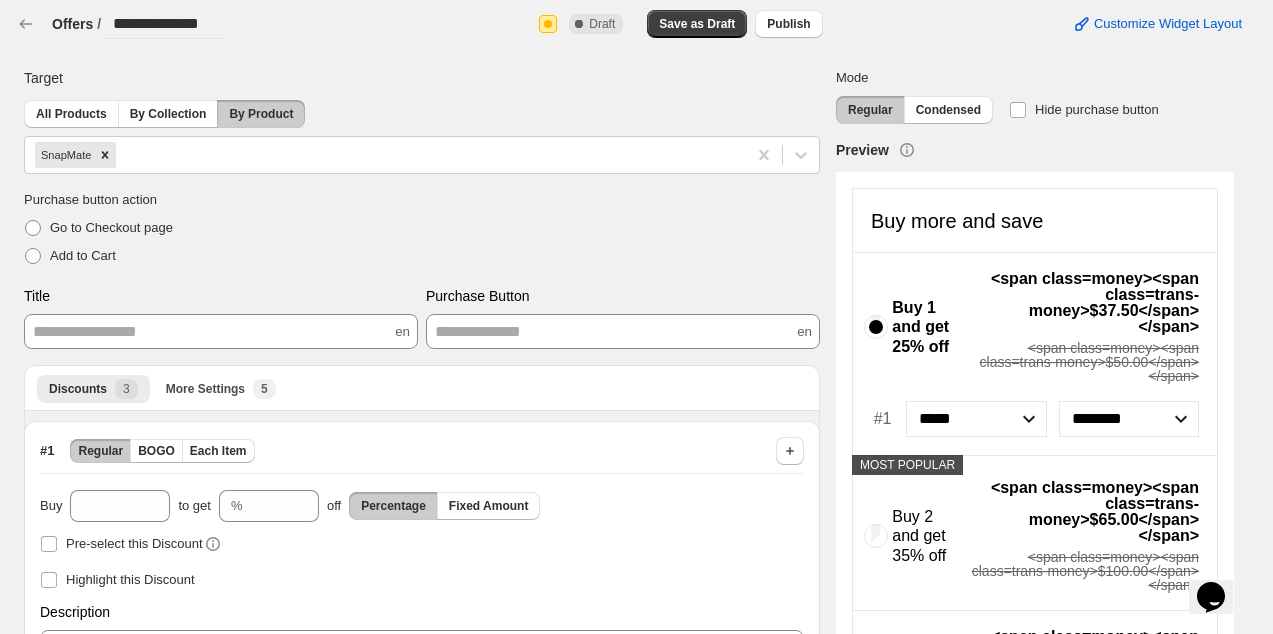 scroll, scrollTop: 233, scrollLeft: 0, axis: vertical 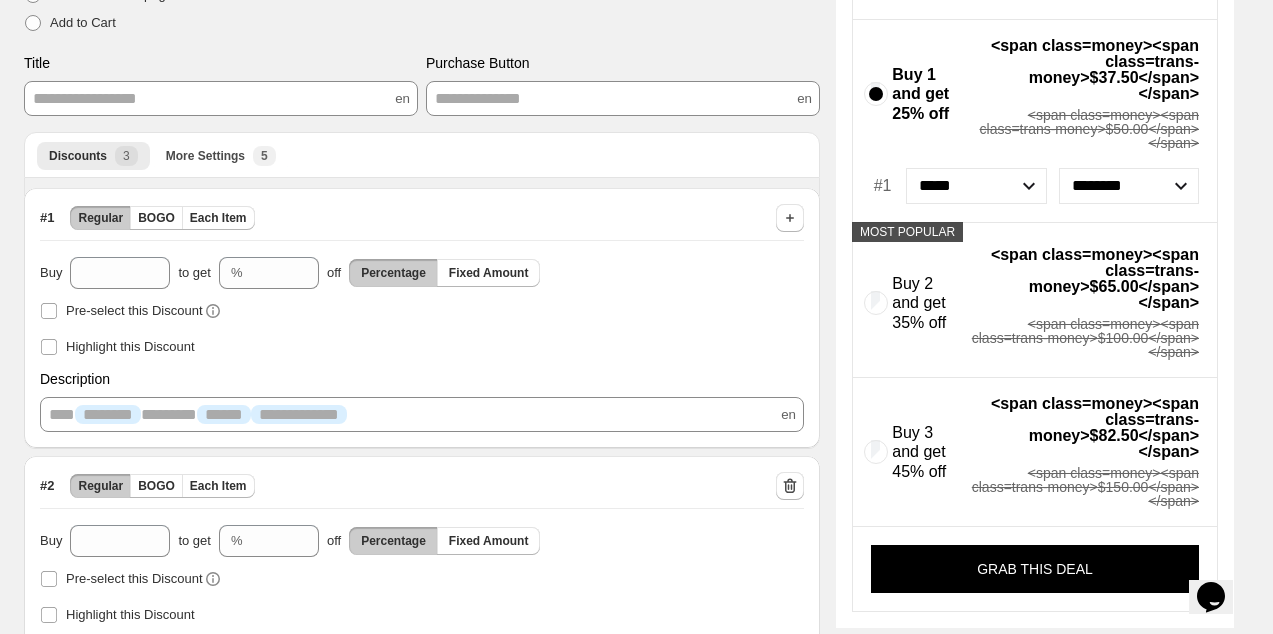 click on "**********" at bounding box center [221, 84] 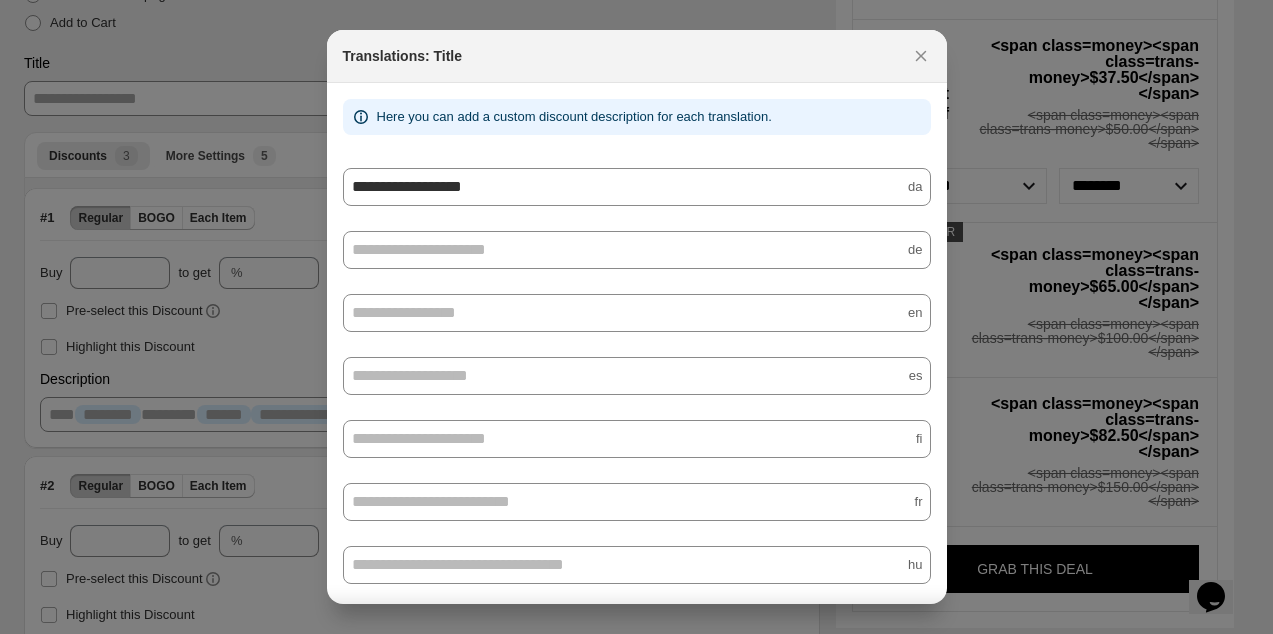 scroll, scrollTop: 0, scrollLeft: 0, axis: both 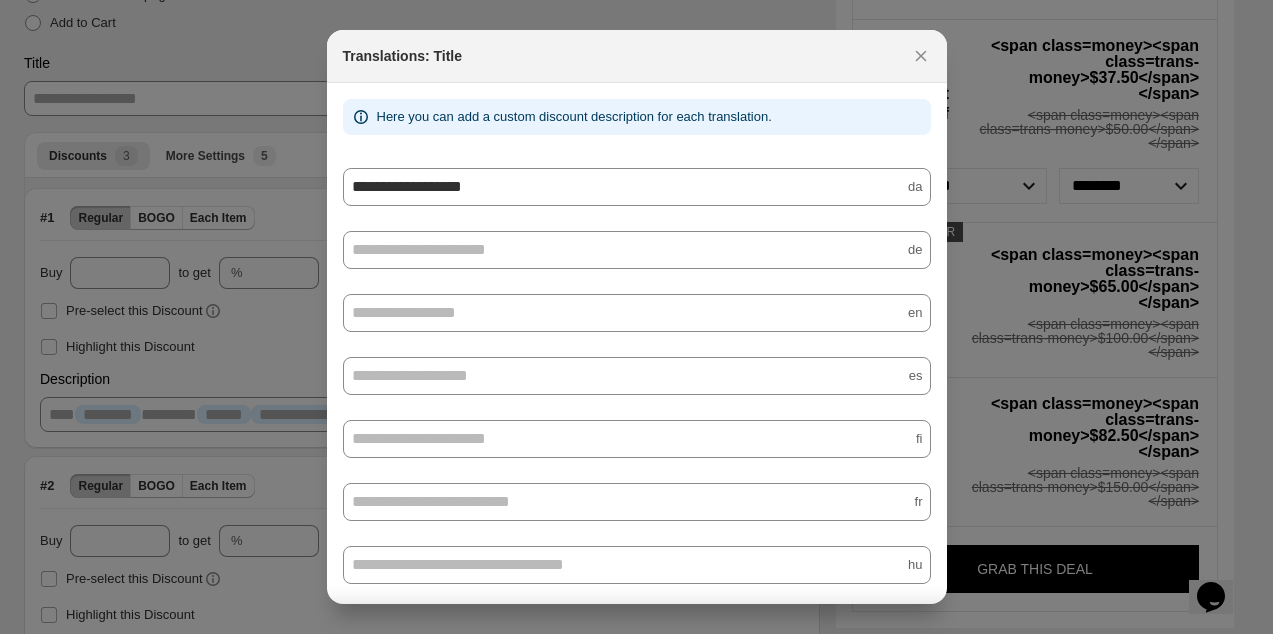click on "**********" at bounding box center [637, 187] 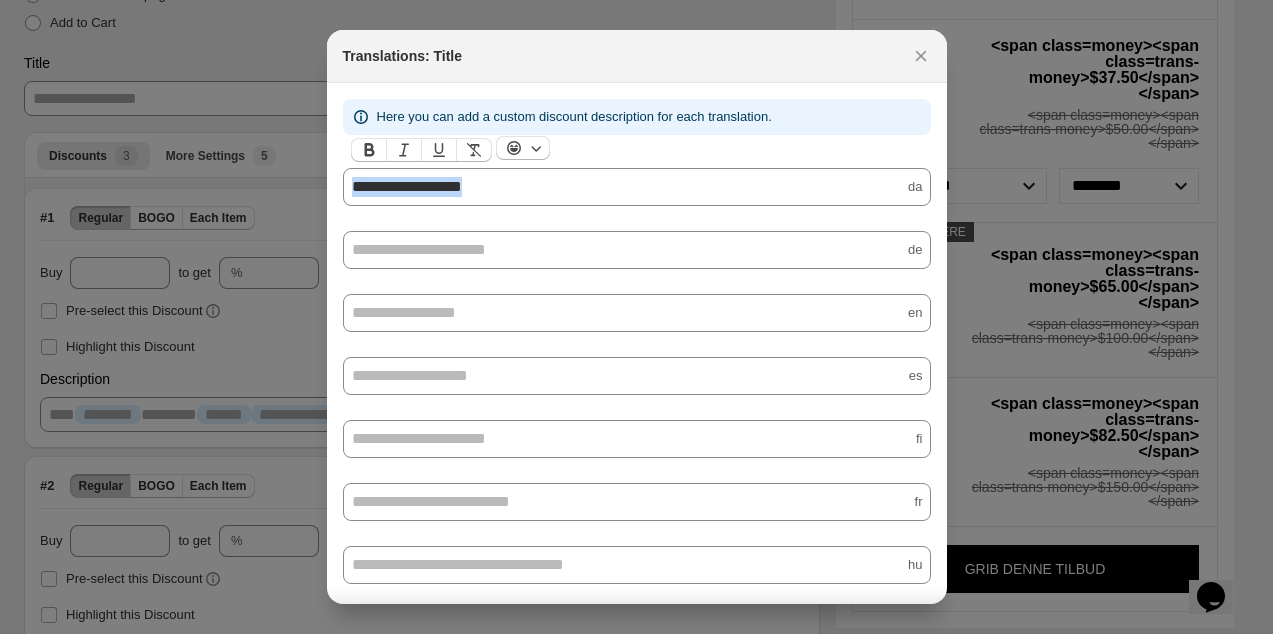 copy on "**********" 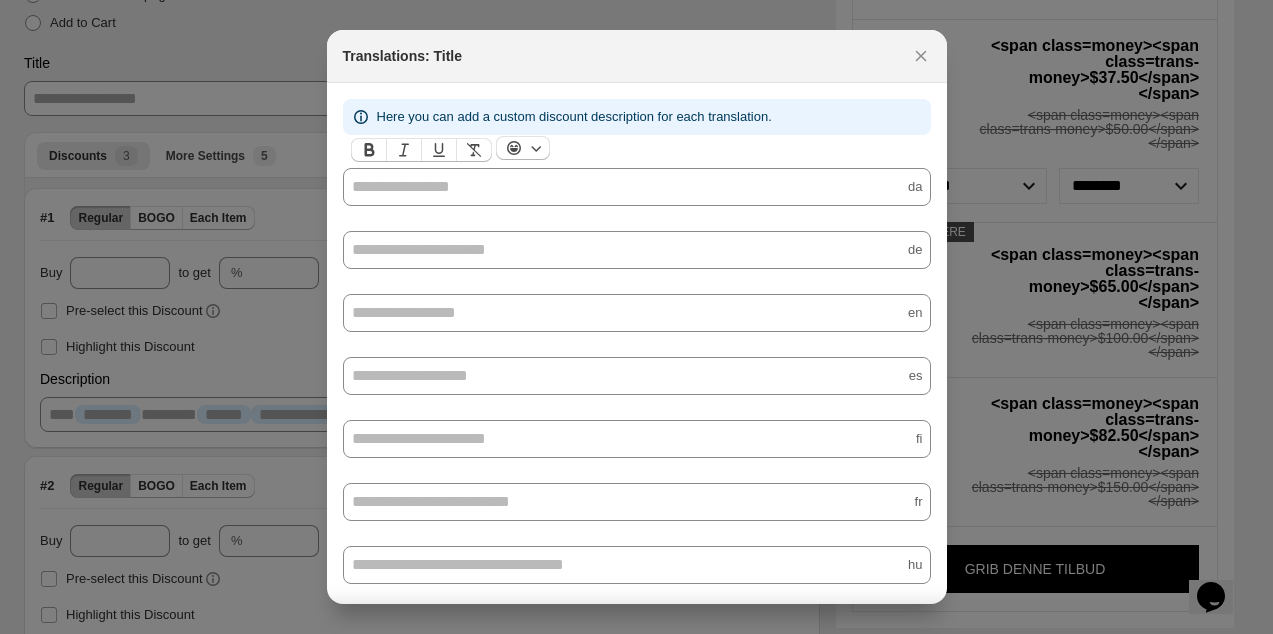 click on "**********" at bounding box center (637, 313) 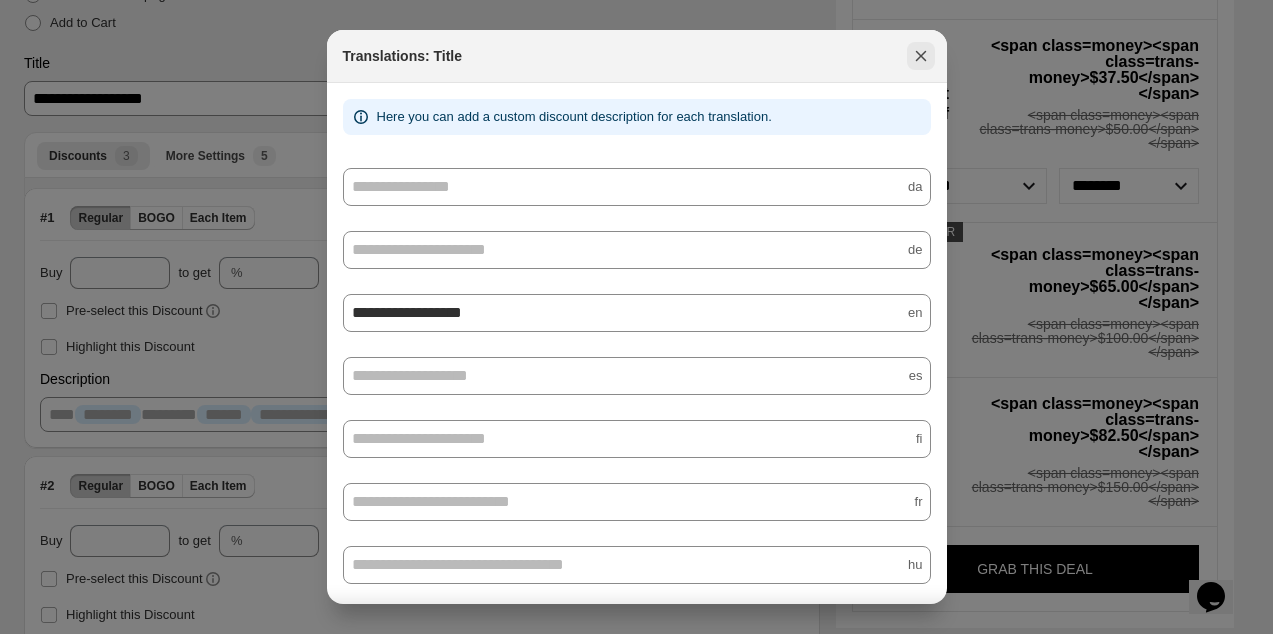 click 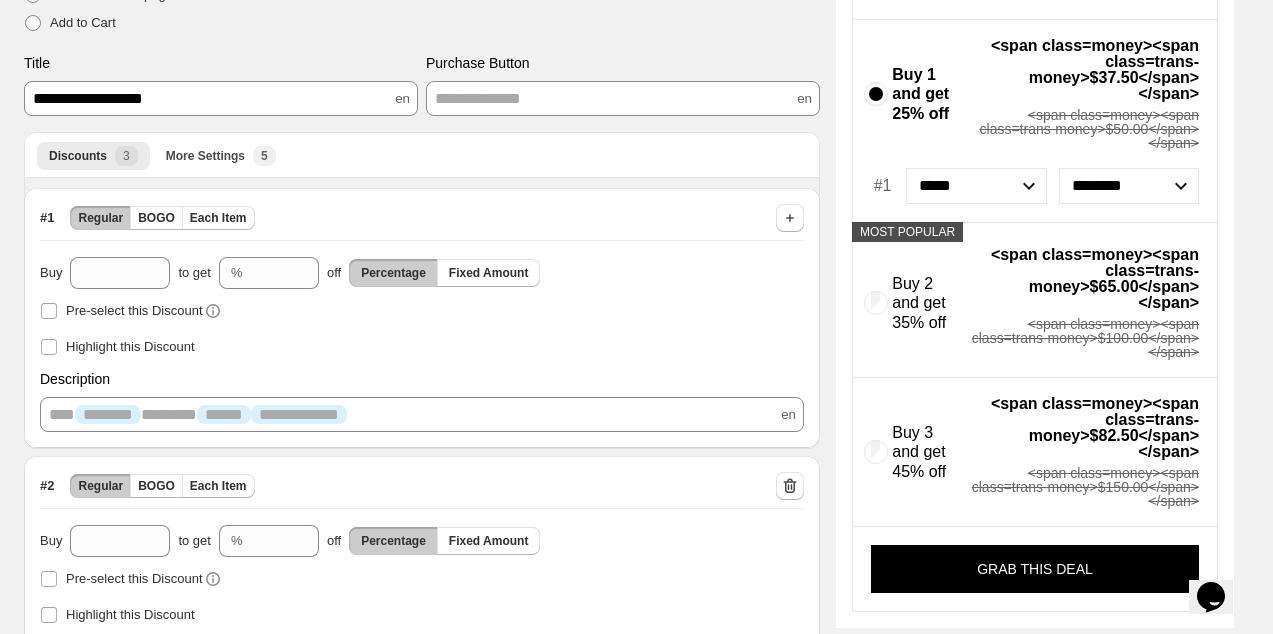 click on "**********" at bounding box center (623, 84) 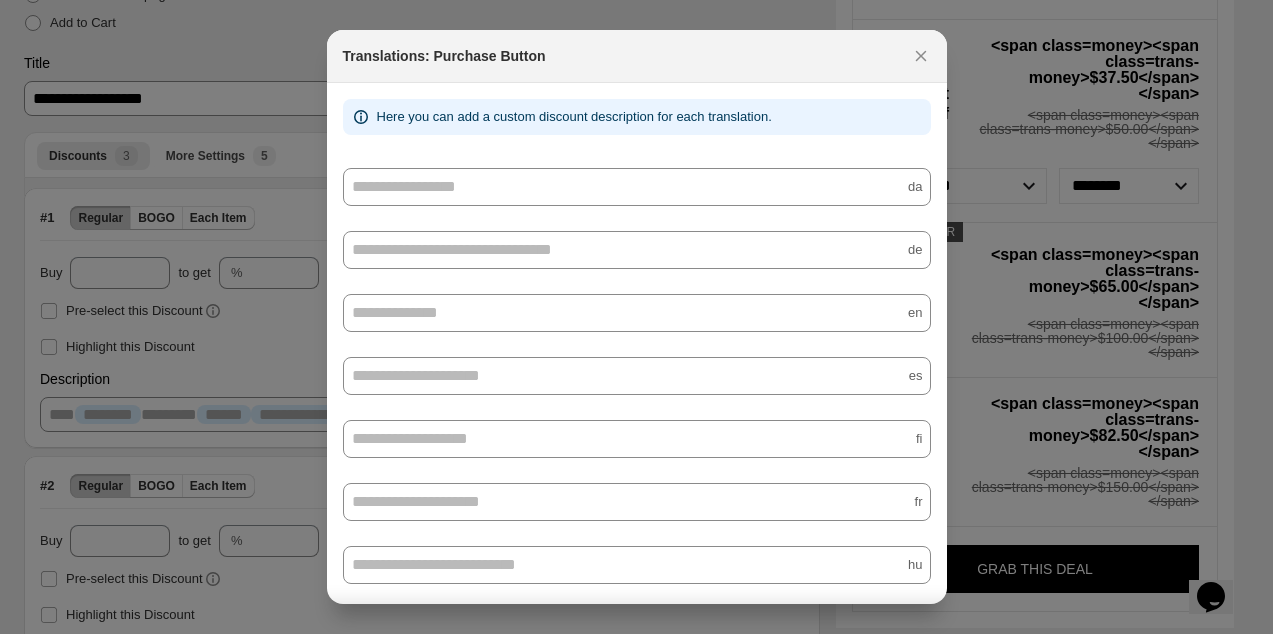 scroll, scrollTop: 0, scrollLeft: 0, axis: both 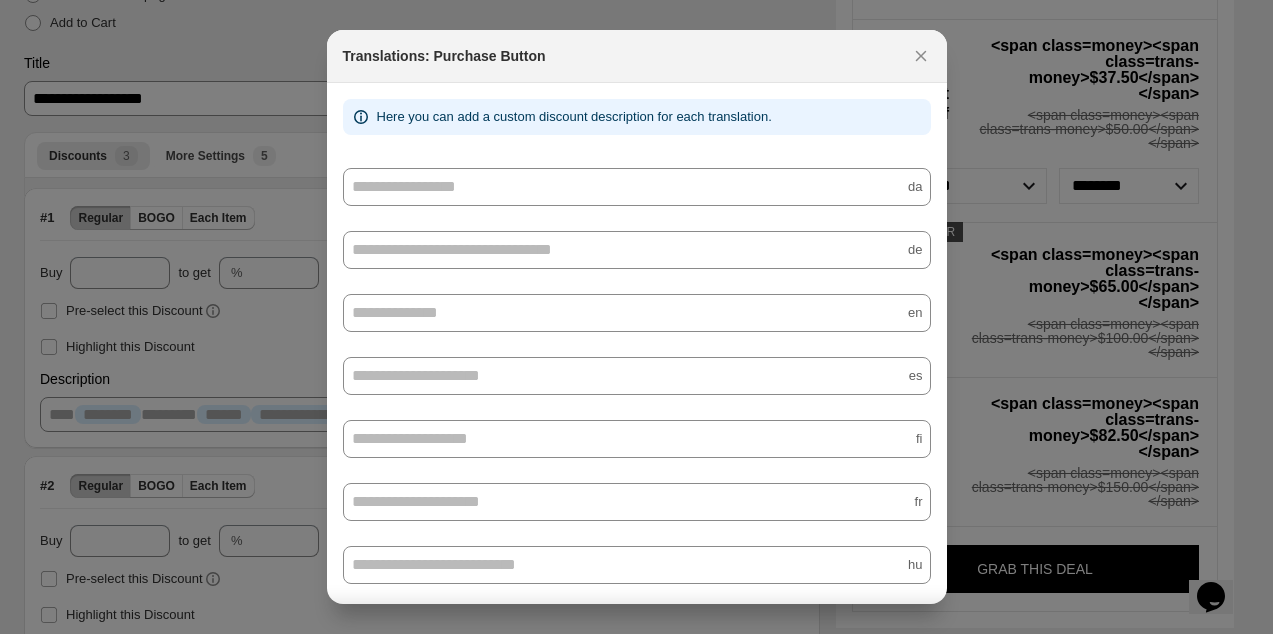 click on "**********" at bounding box center (637, 187) 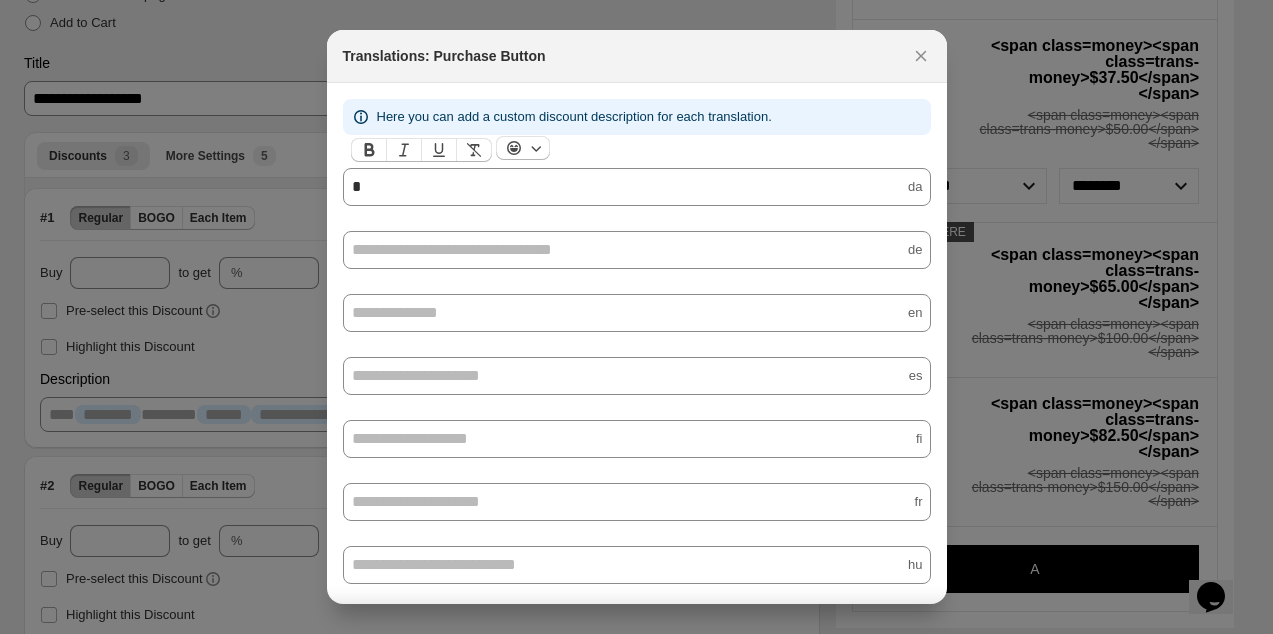 type 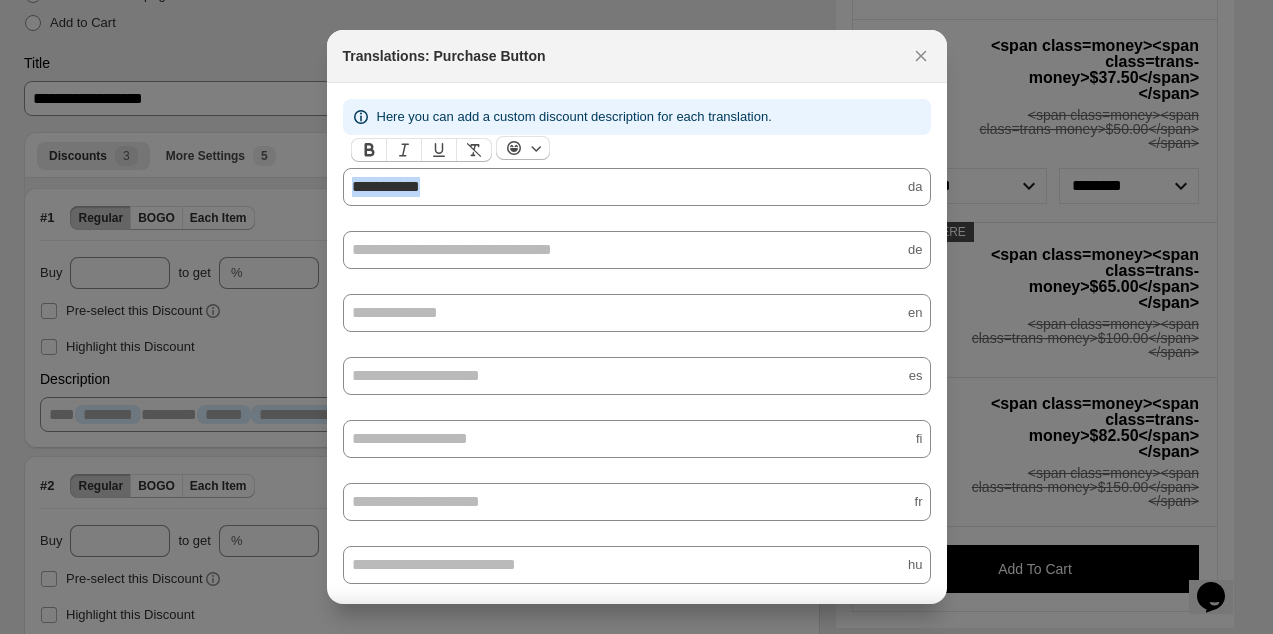 copy on "**********" 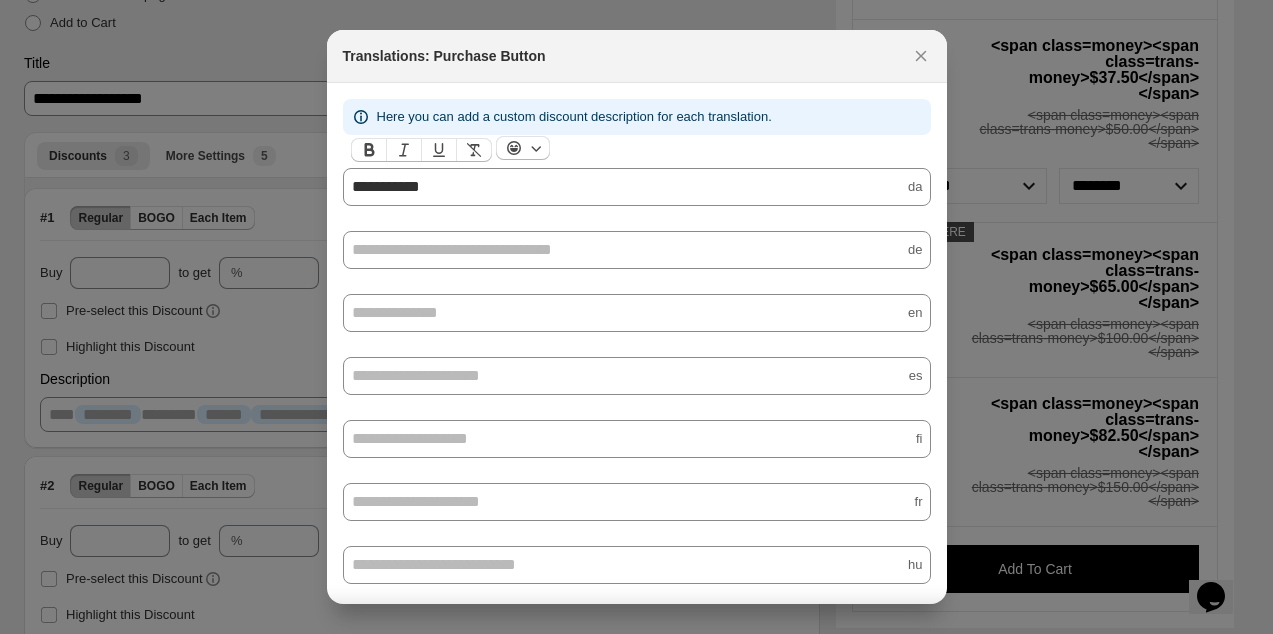 click on "**********" at bounding box center [637, 623] 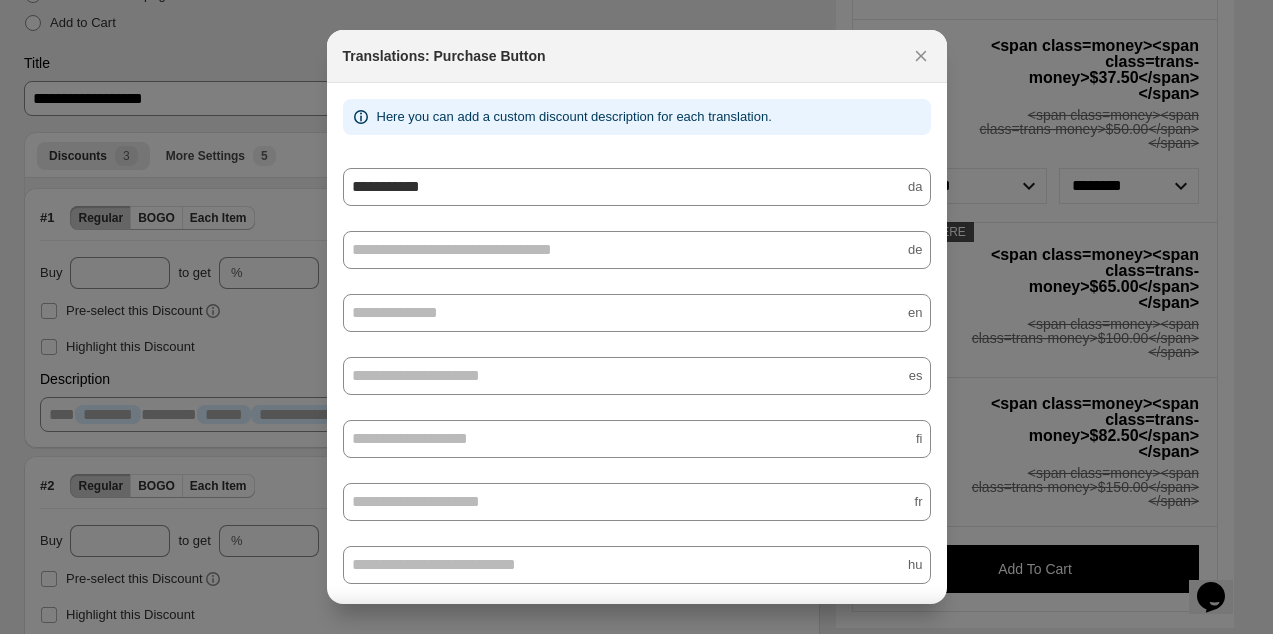 click on "**********" at bounding box center [637, 313] 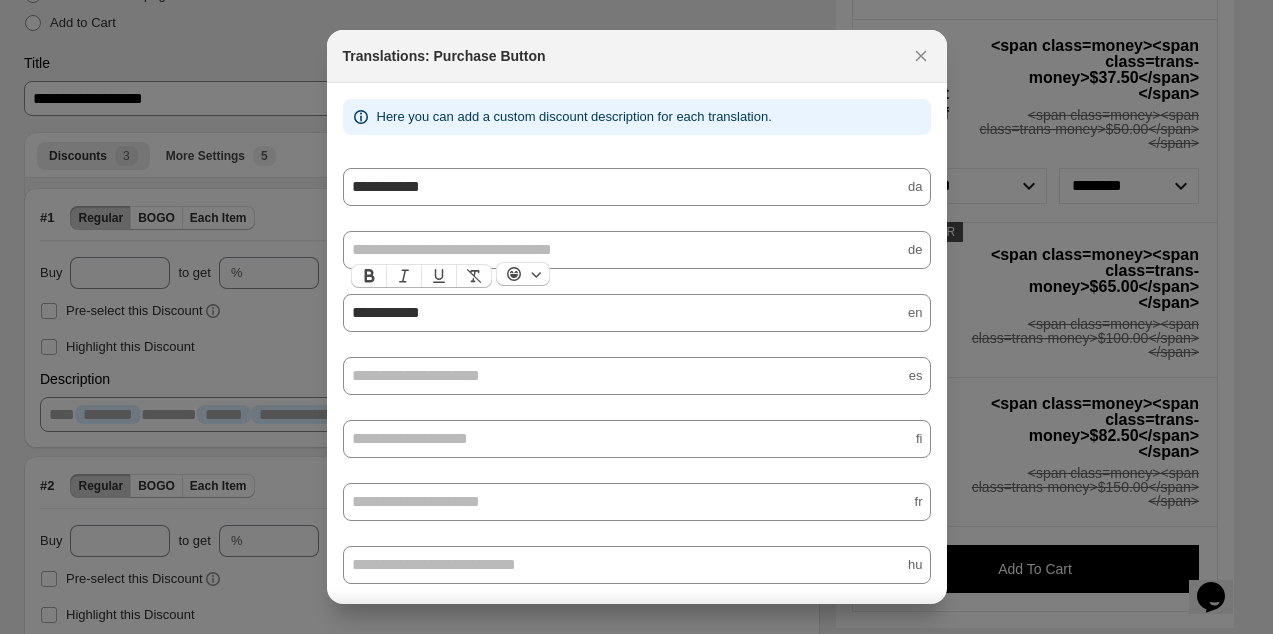 click on "**********" at bounding box center [637, 187] 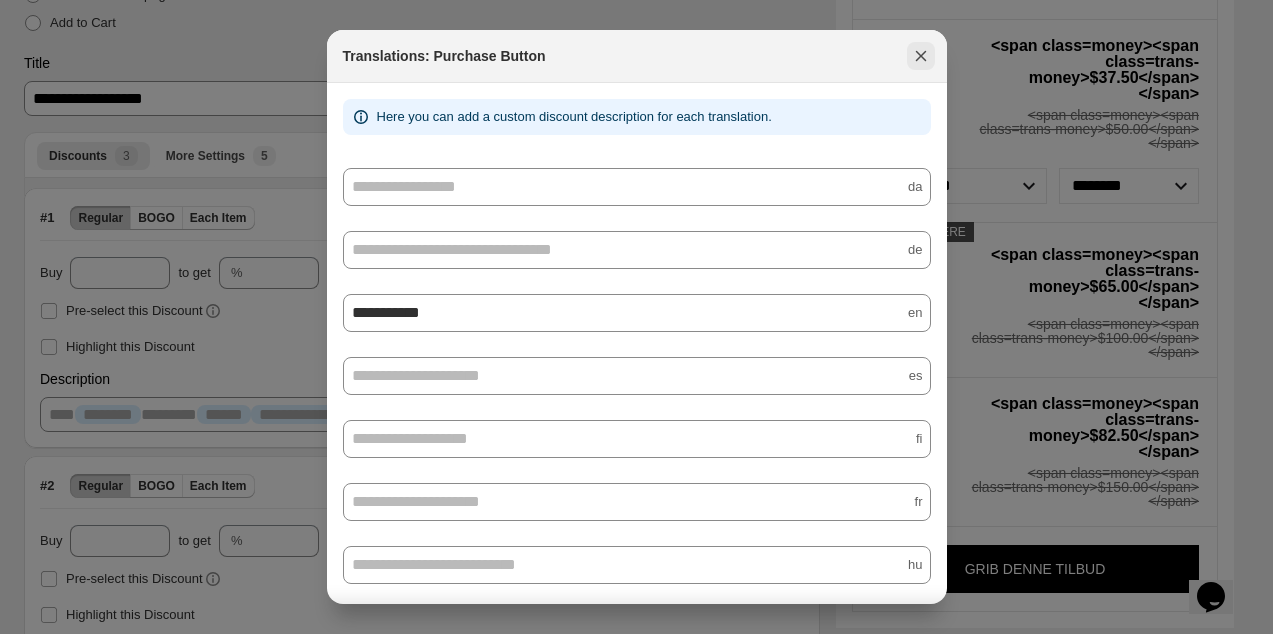 click 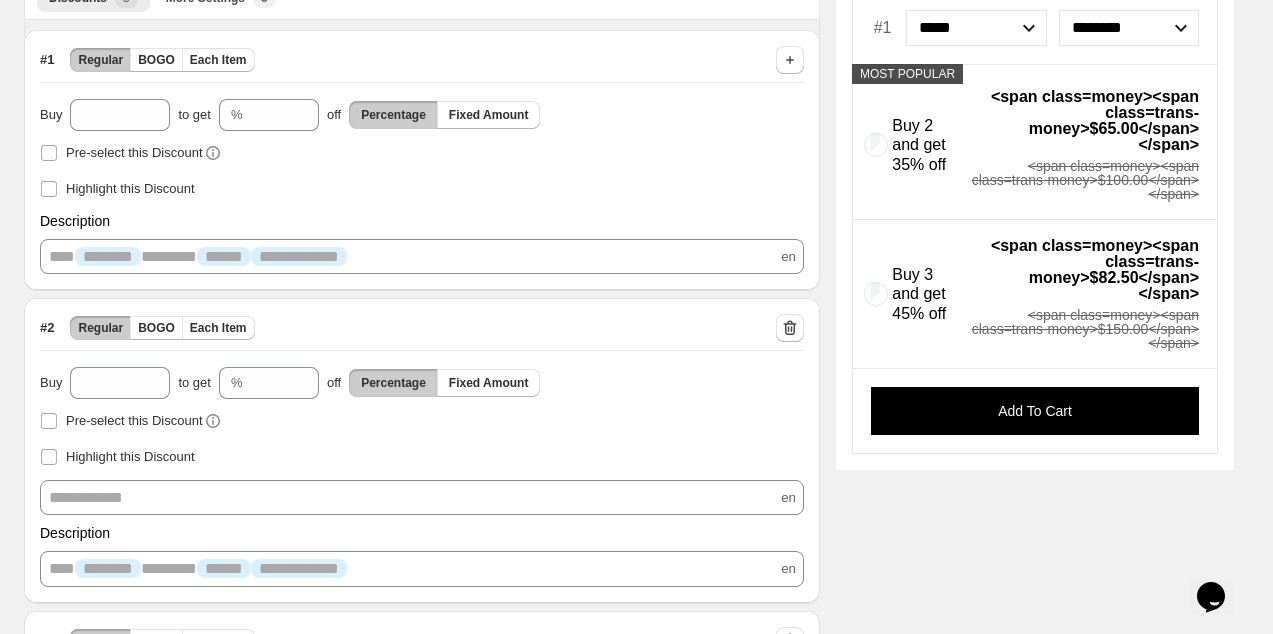 scroll, scrollTop: 433, scrollLeft: 0, axis: vertical 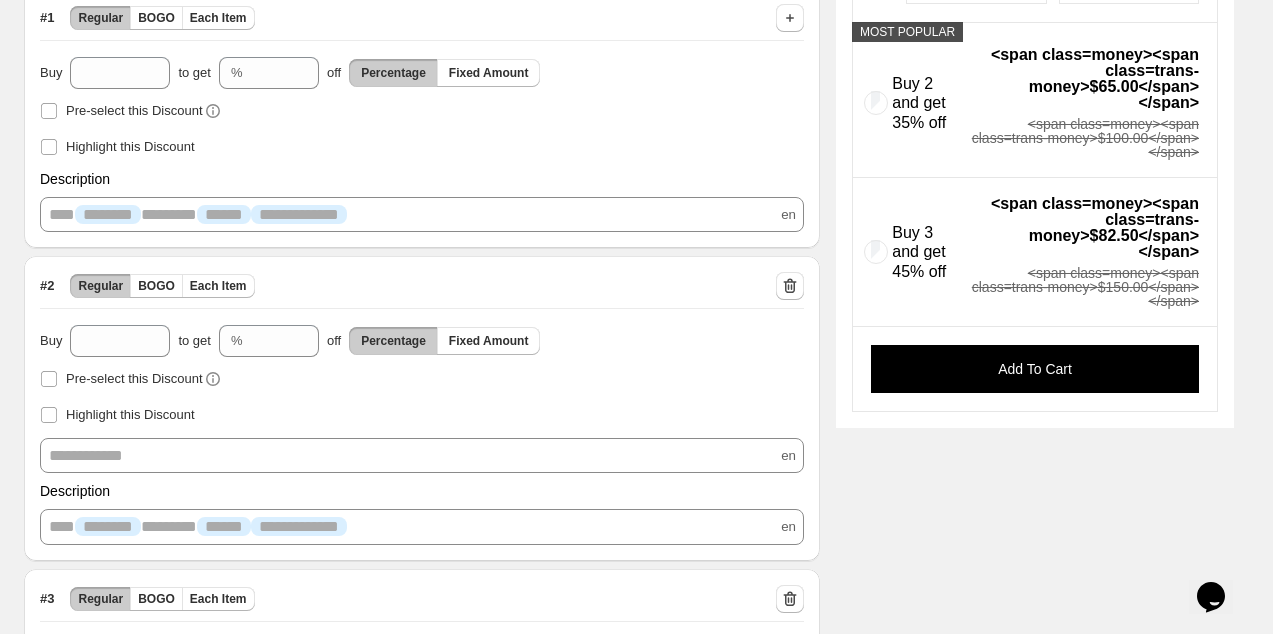 click on "**********" at bounding box center [422, 200] 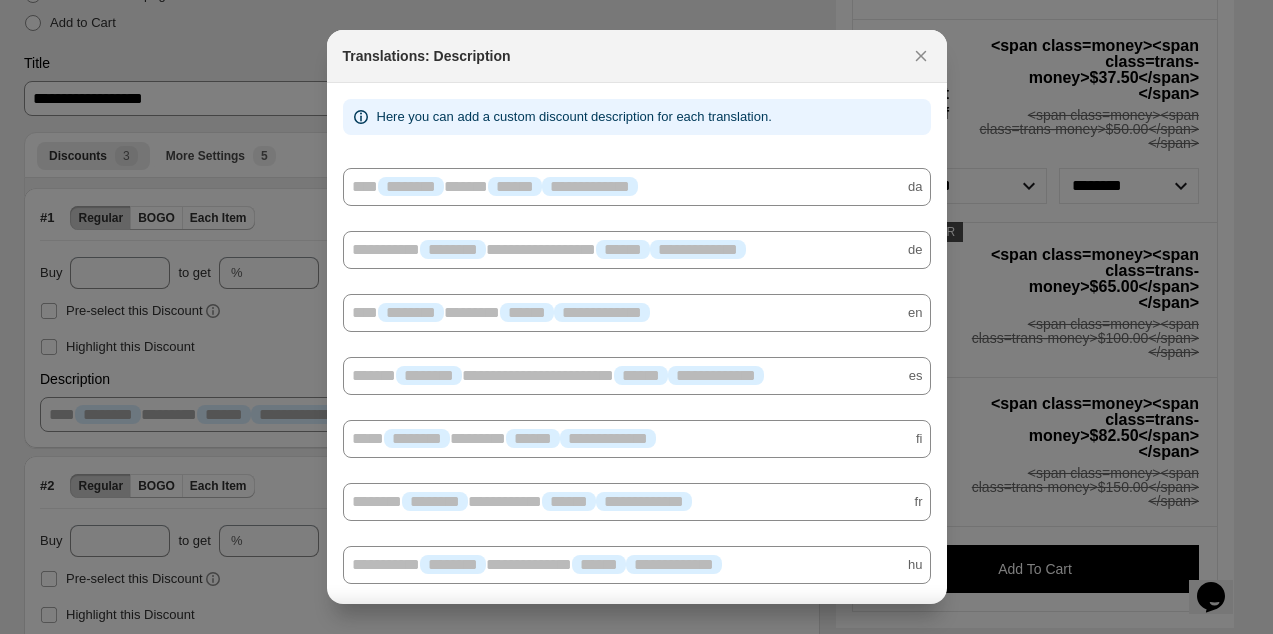scroll, scrollTop: 0, scrollLeft: 0, axis: both 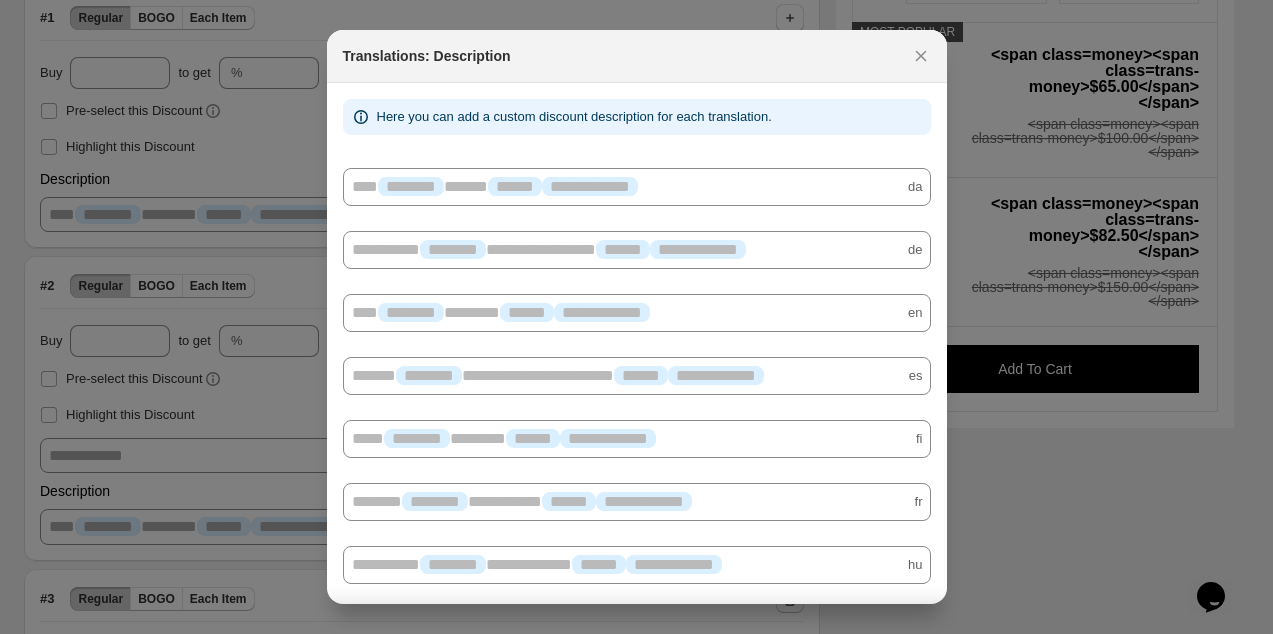 click on "**********" at bounding box center (637, 313) 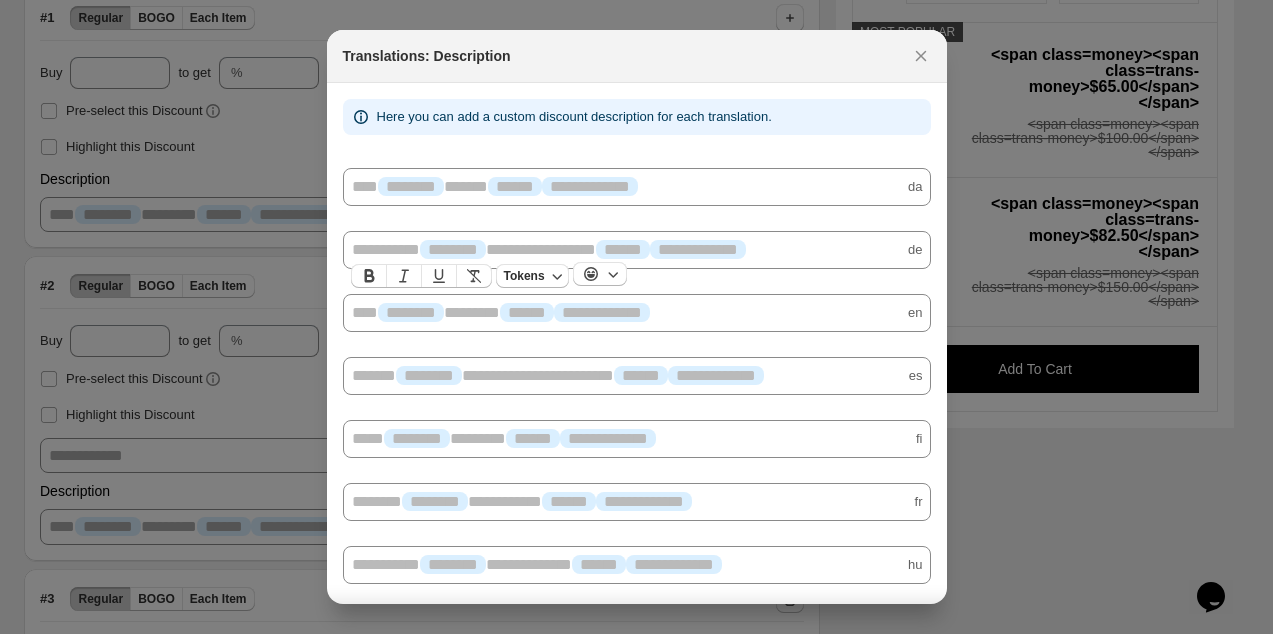 drag, startPoint x: 392, startPoint y: 311, endPoint x: 416, endPoint y: 315, distance: 24.33105 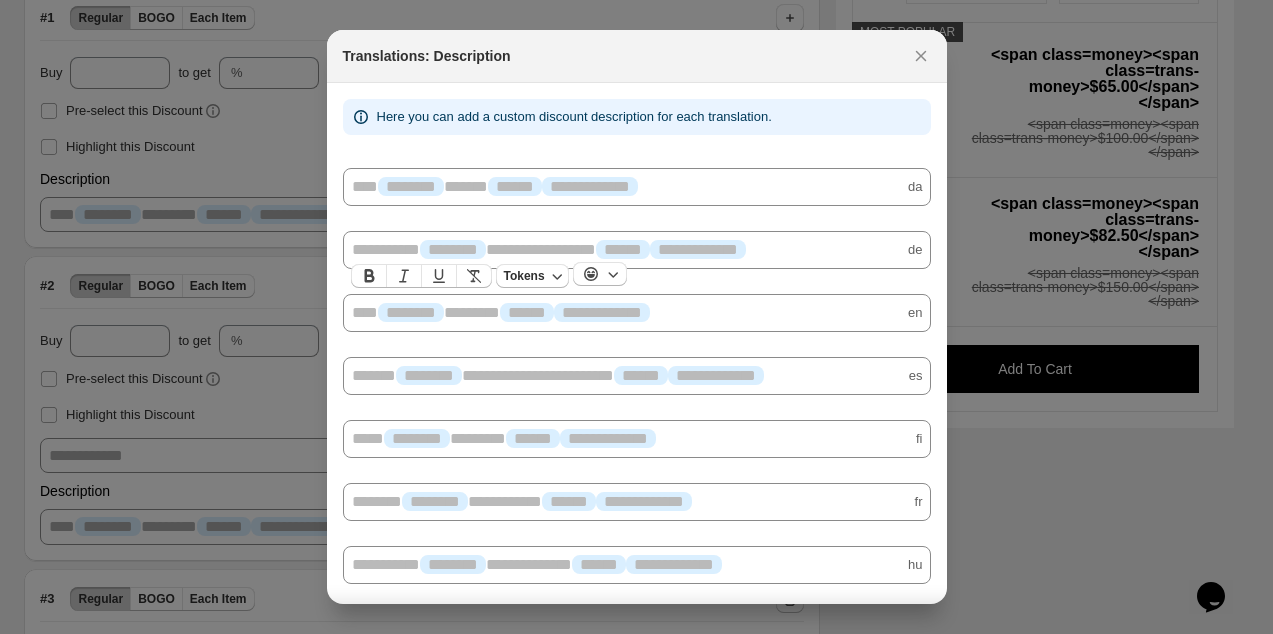 click on "**********" at bounding box center [637, 313] 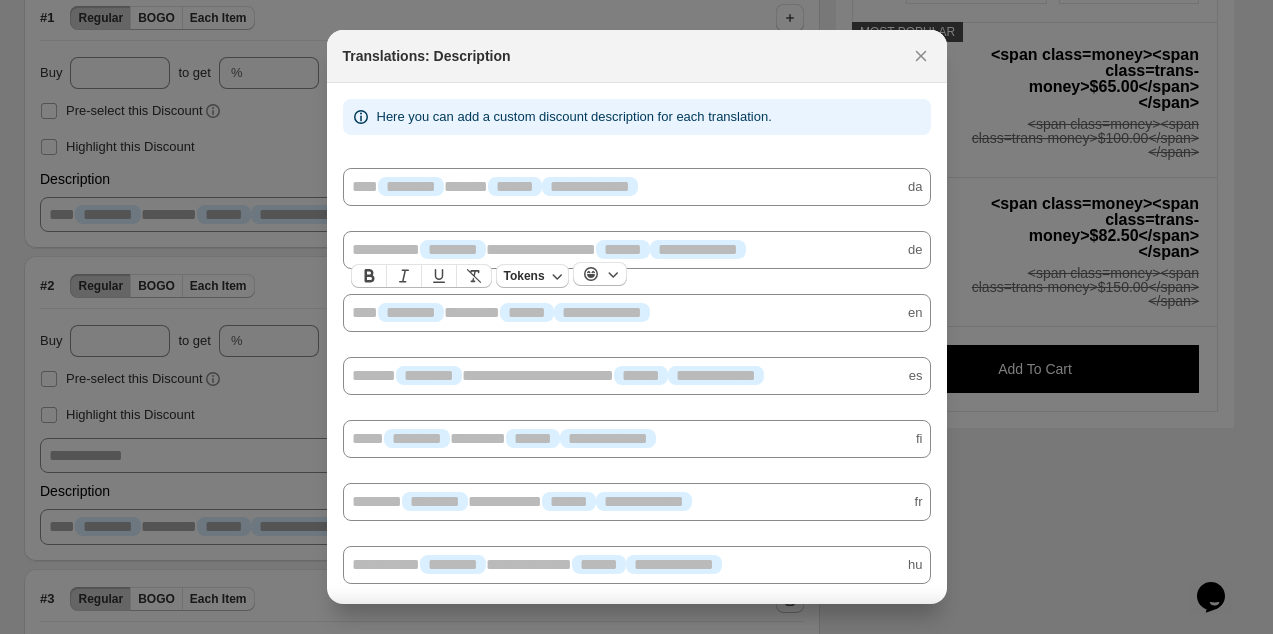 type 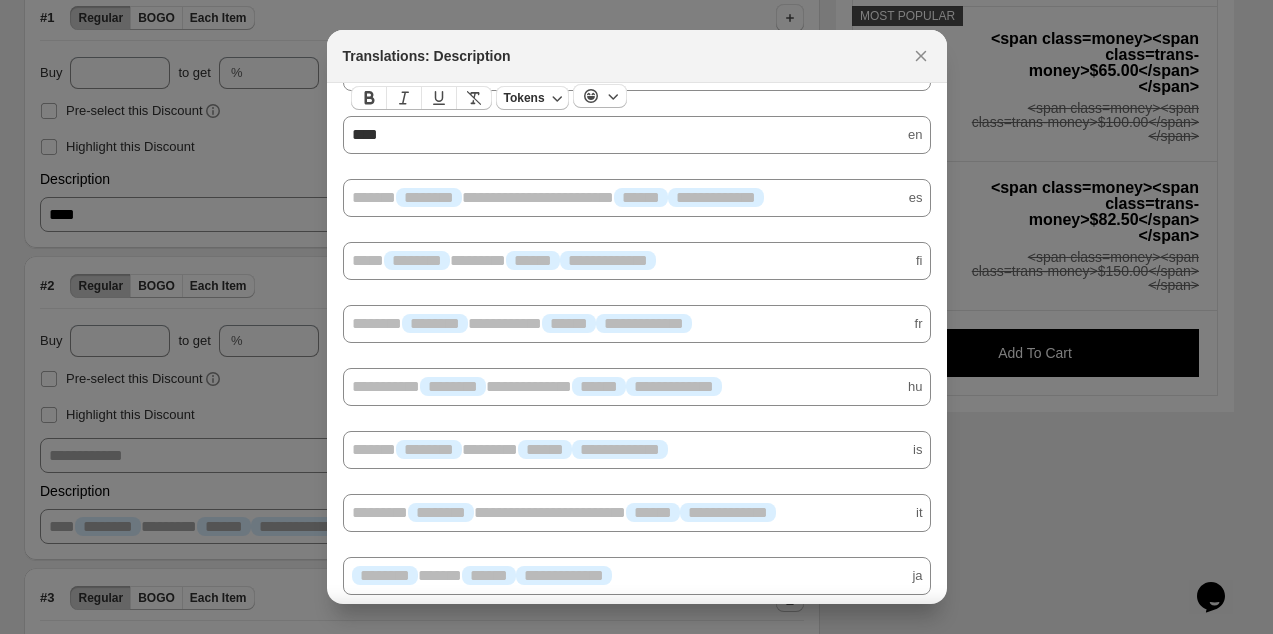 scroll, scrollTop: 0, scrollLeft: 0, axis: both 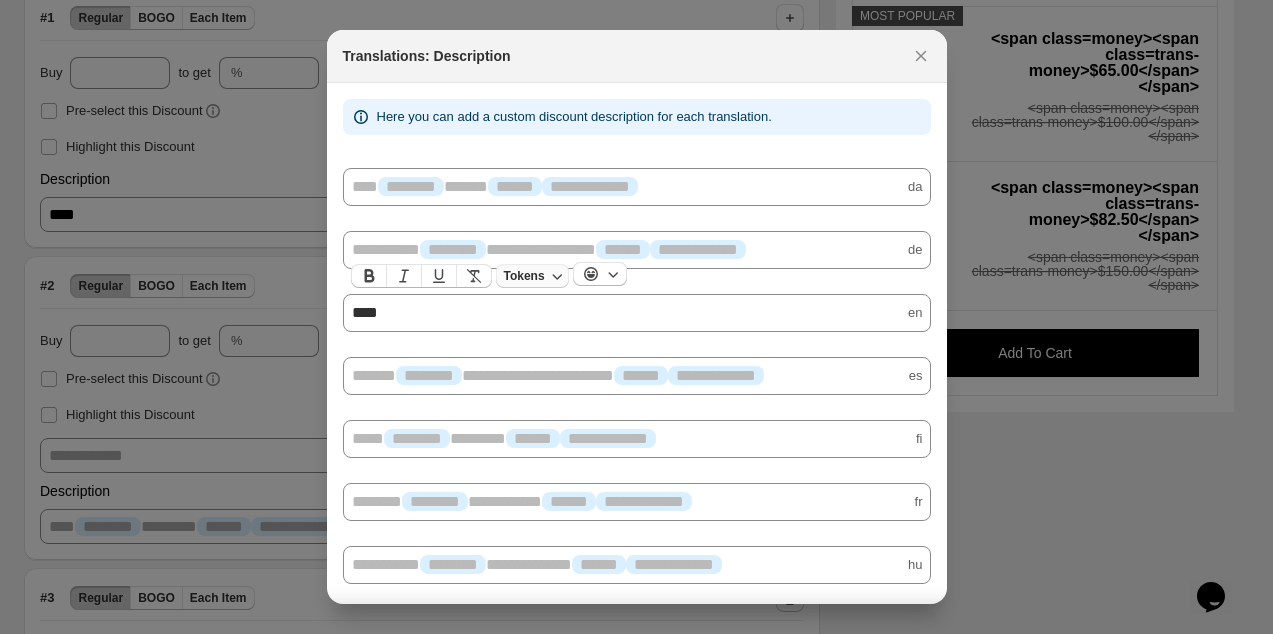 click on "Tokens" at bounding box center [524, 276] 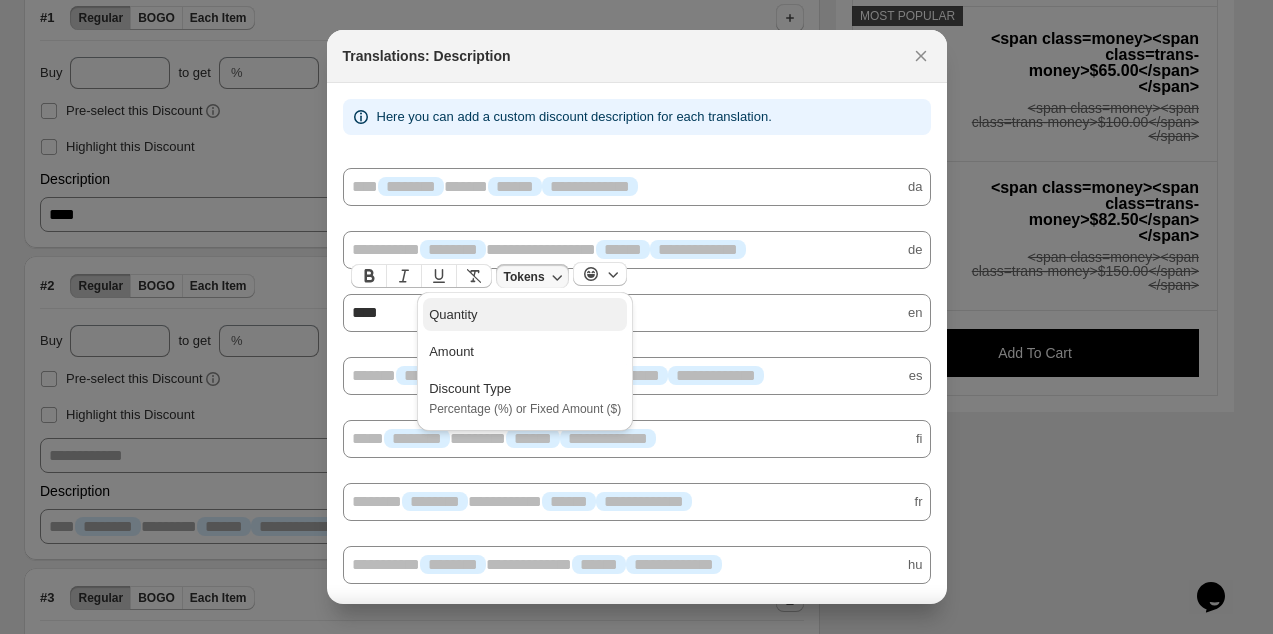 click on "Quantity" at bounding box center [525, 315] 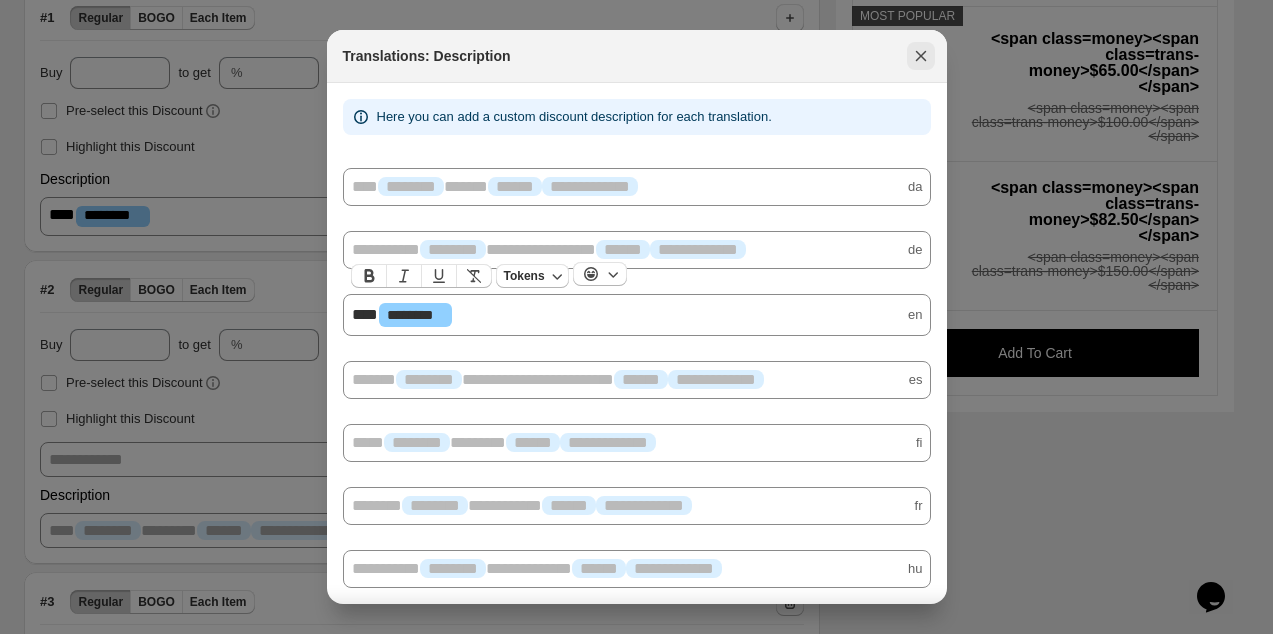 click 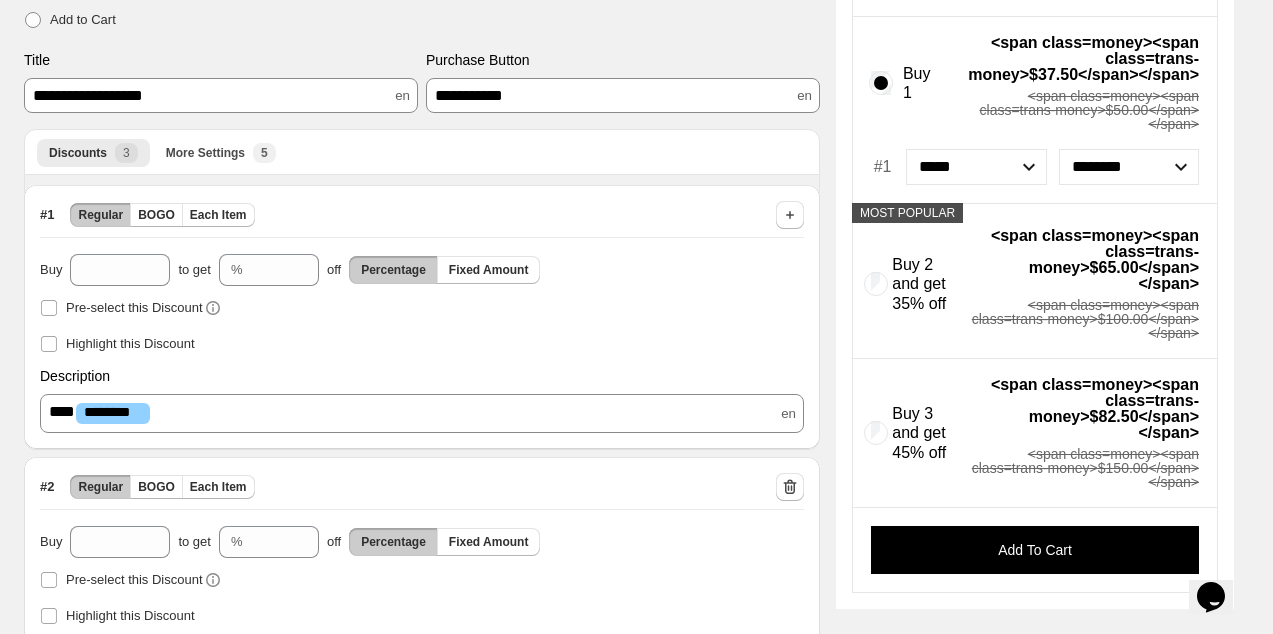 scroll, scrollTop: 233, scrollLeft: 0, axis: vertical 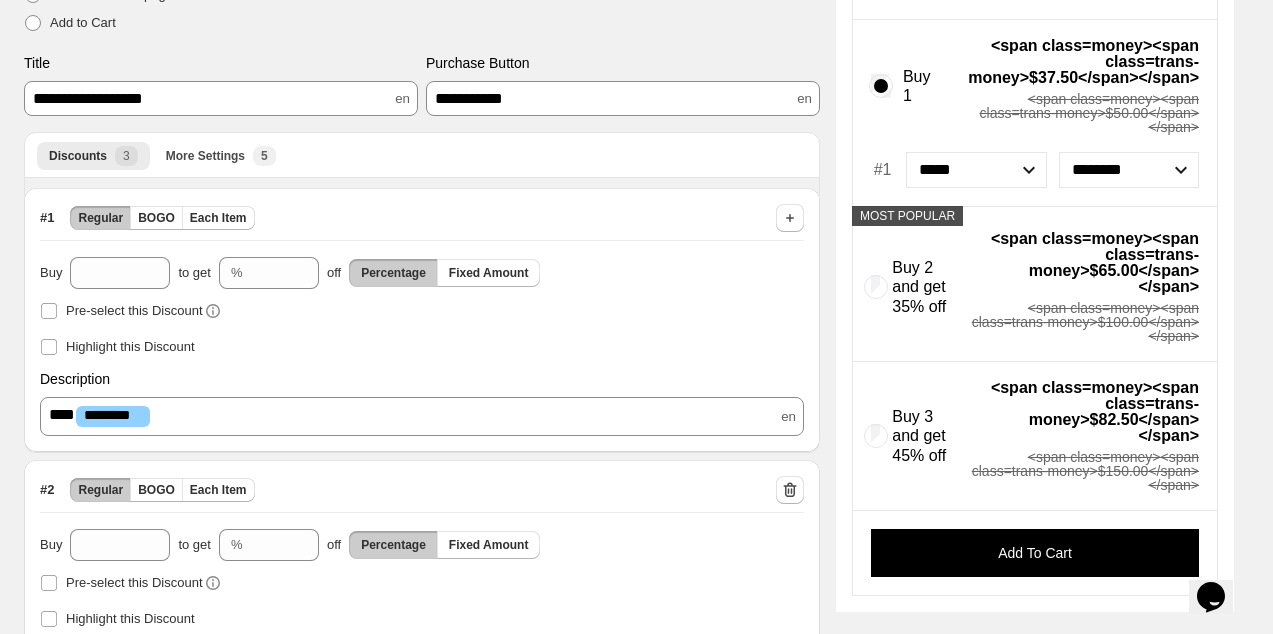 click on "Buy * to get % ** off Percentage Fixed Amount Pre-select this Discount Highlight this Discount Description Tokens *** ******** ﻿ ﻿ en" at bounding box center (422, 346) 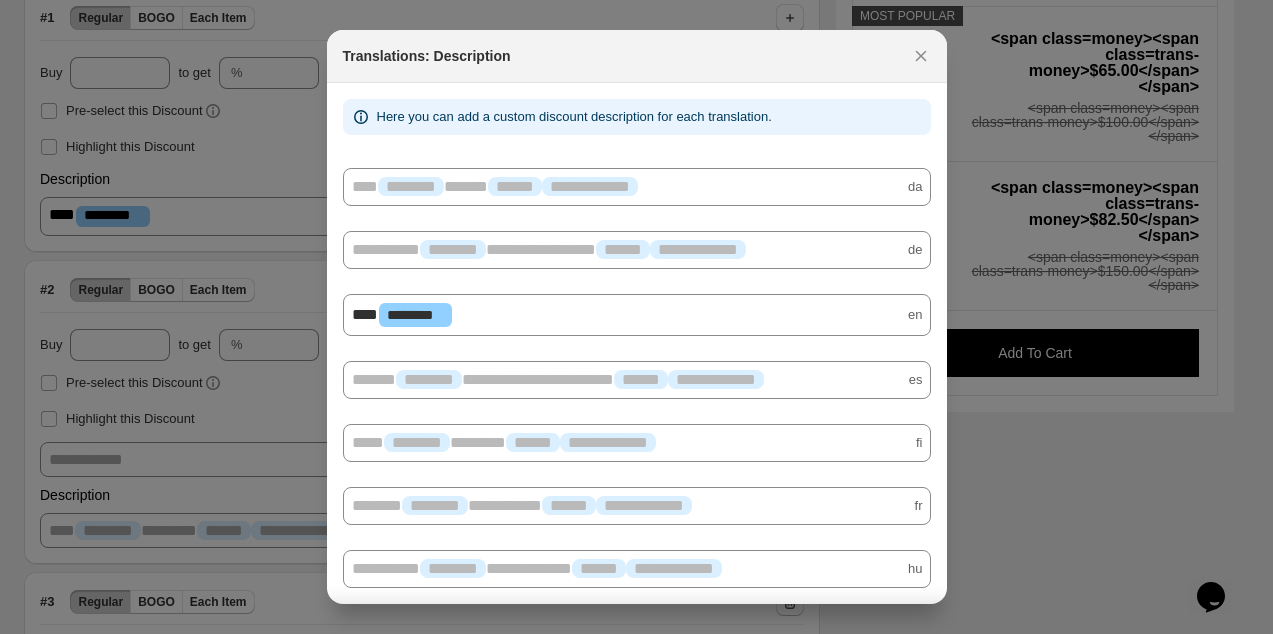 scroll, scrollTop: 0, scrollLeft: 0, axis: both 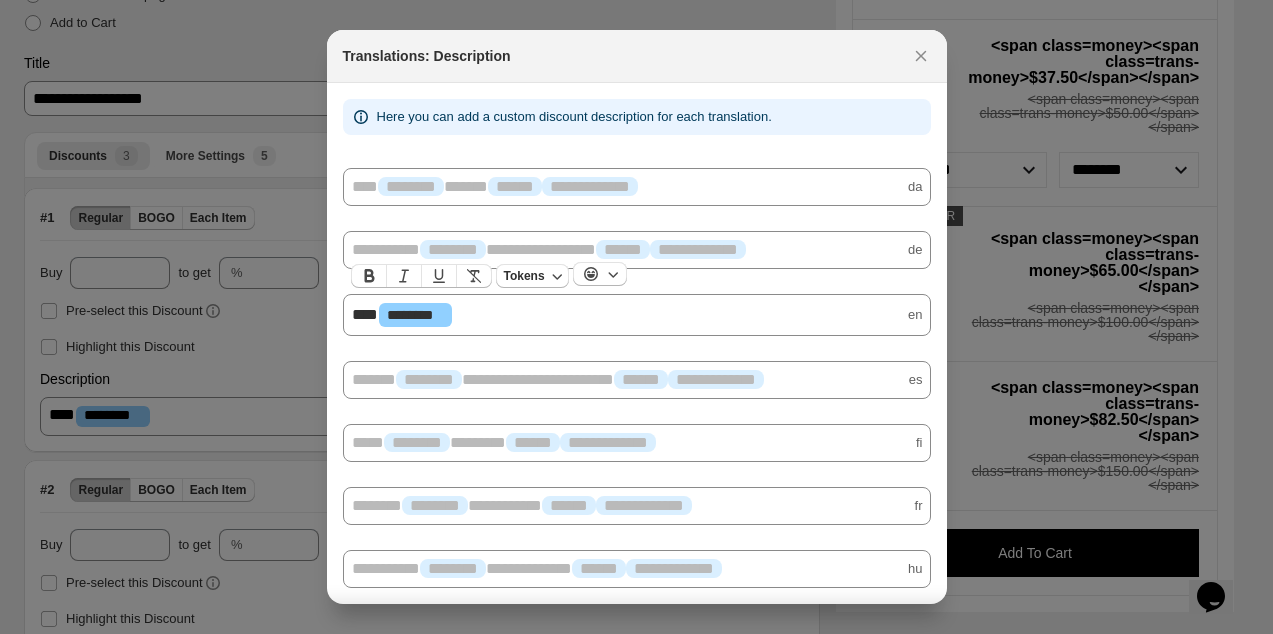 click on "*** ******** ﻿ ﻿" at bounding box center [637, 315] 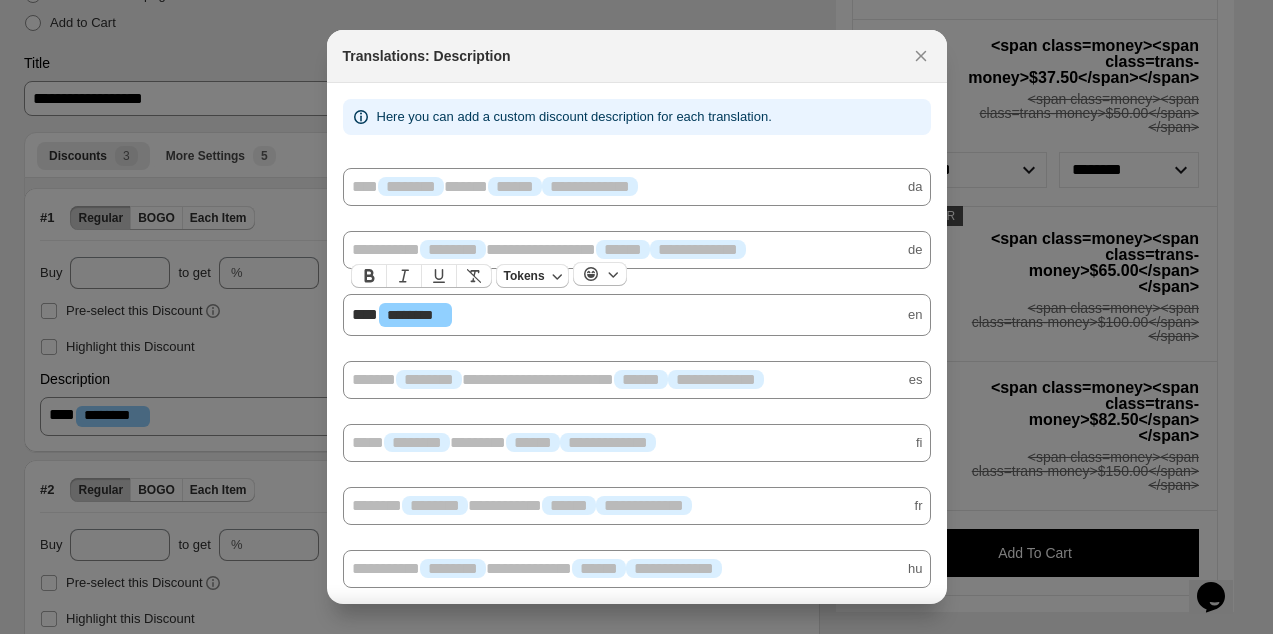 type 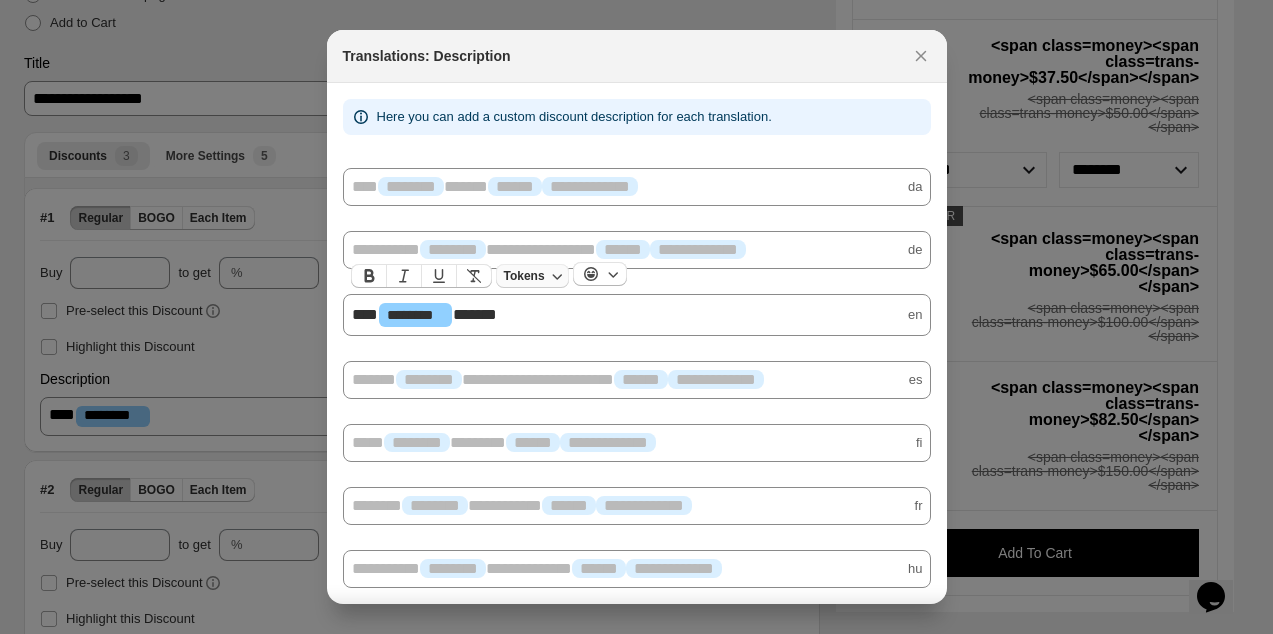 click on "Tokens" at bounding box center (524, 276) 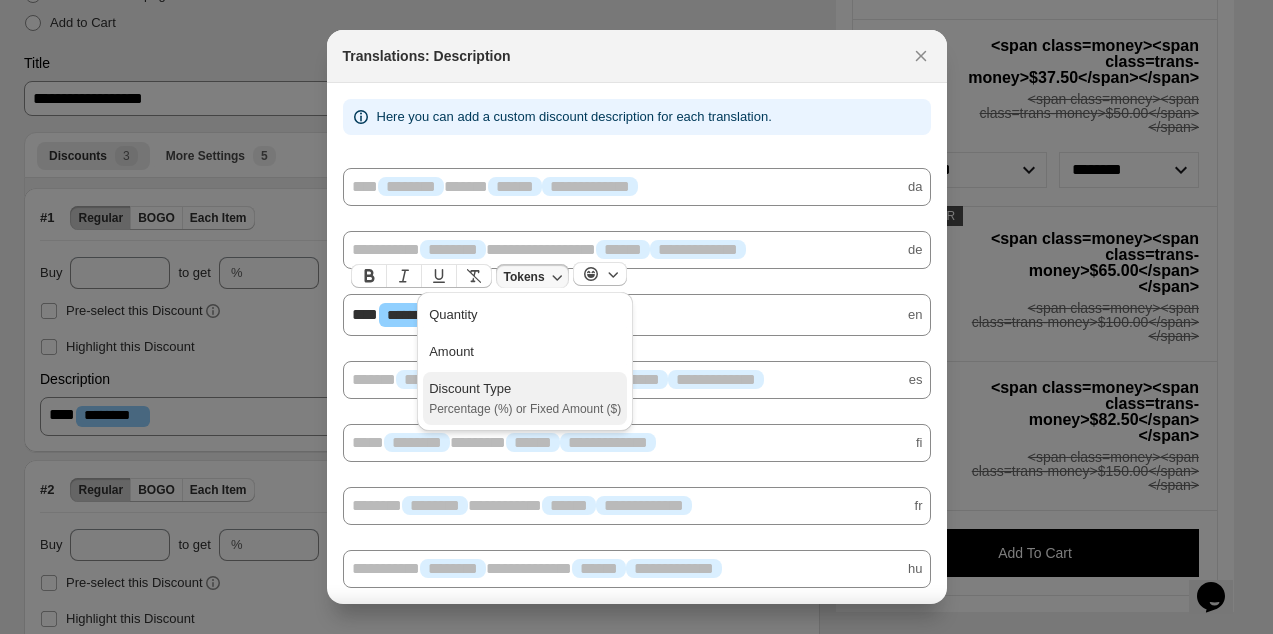 click on "Discount Type" at bounding box center [525, 389] 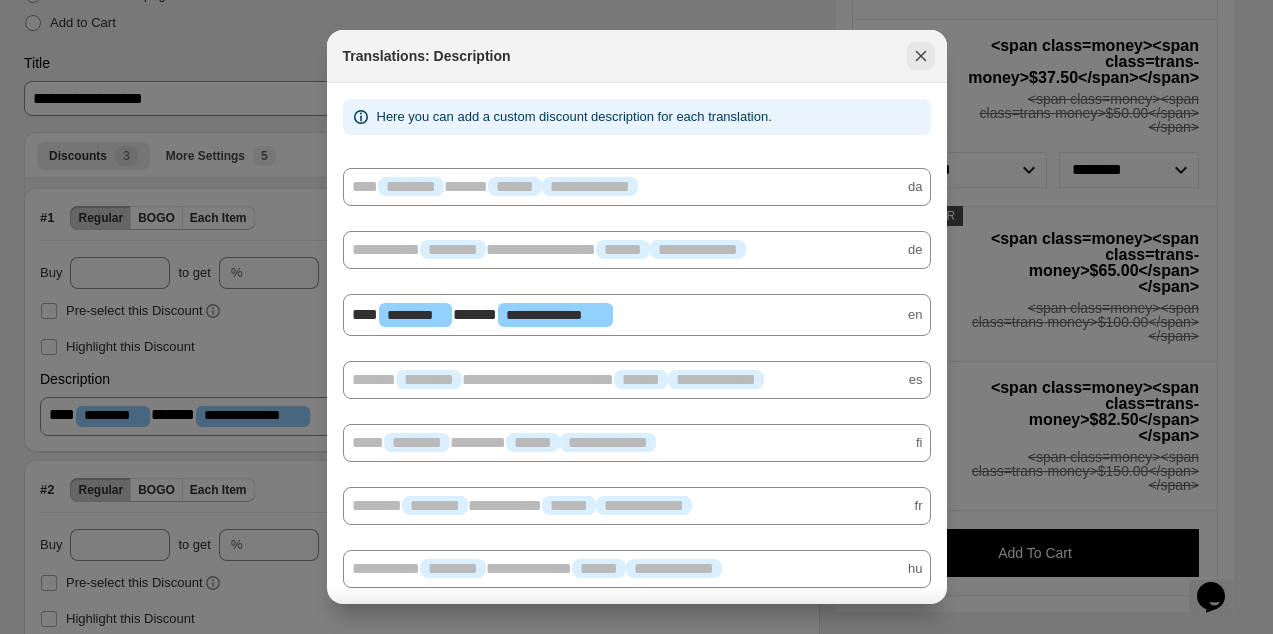 click 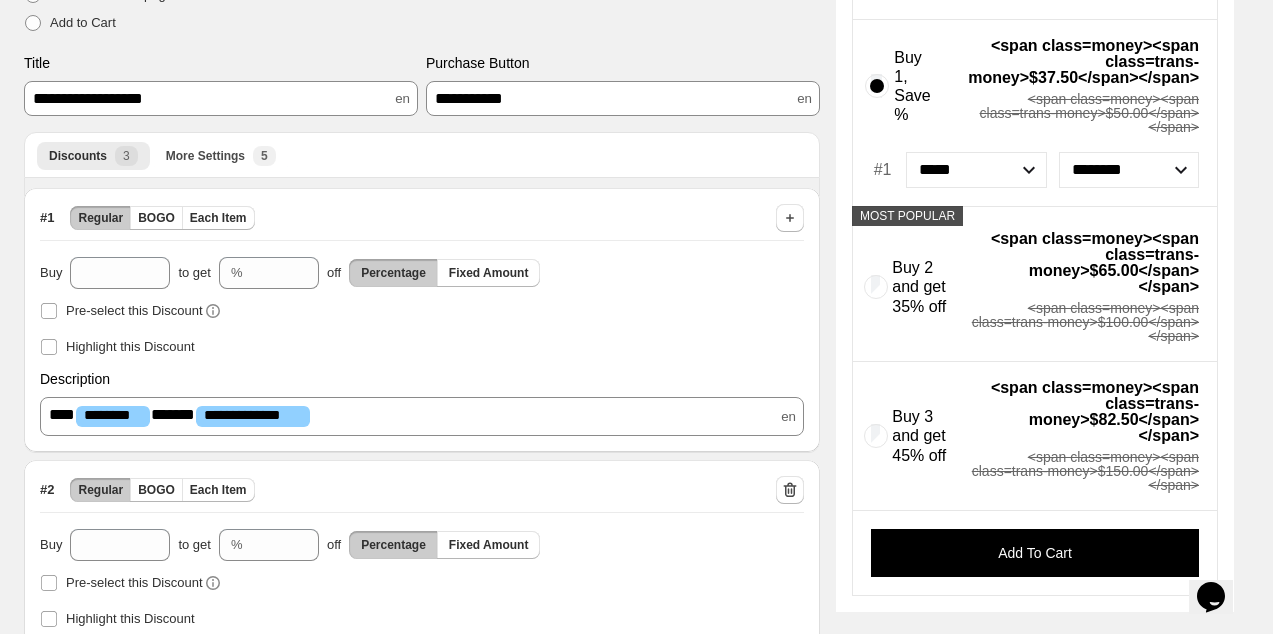 click on "**********" at bounding box center (422, 402) 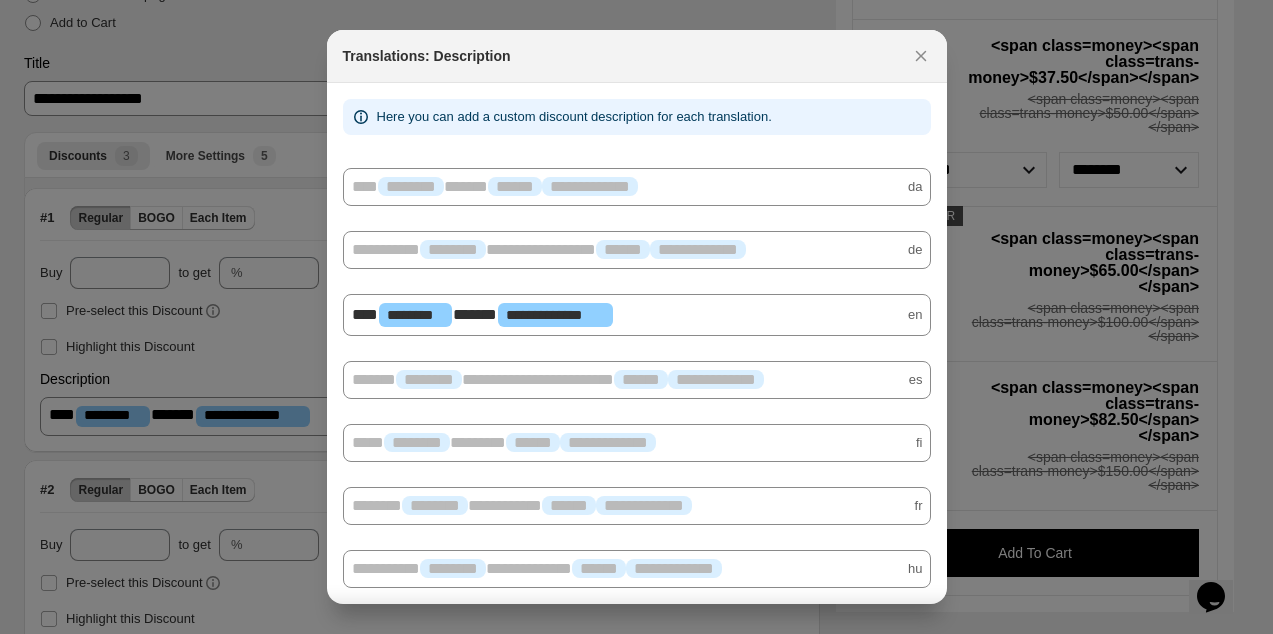 scroll, scrollTop: 0, scrollLeft: 0, axis: both 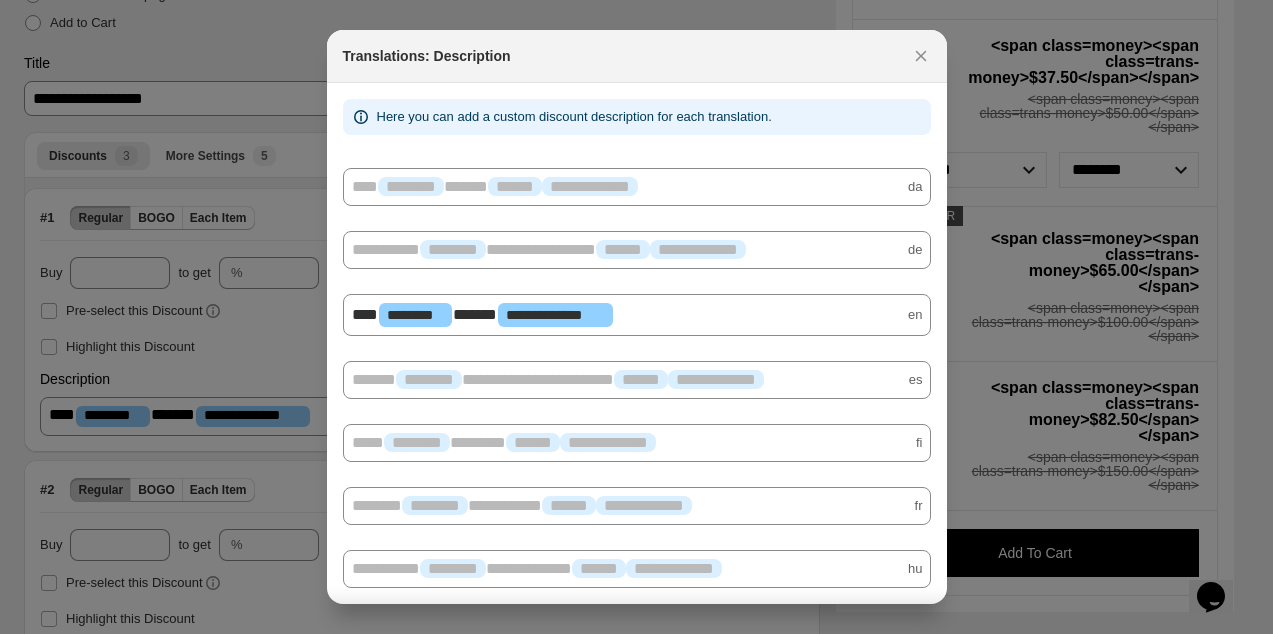 click on "******" at bounding box center [475, 314] 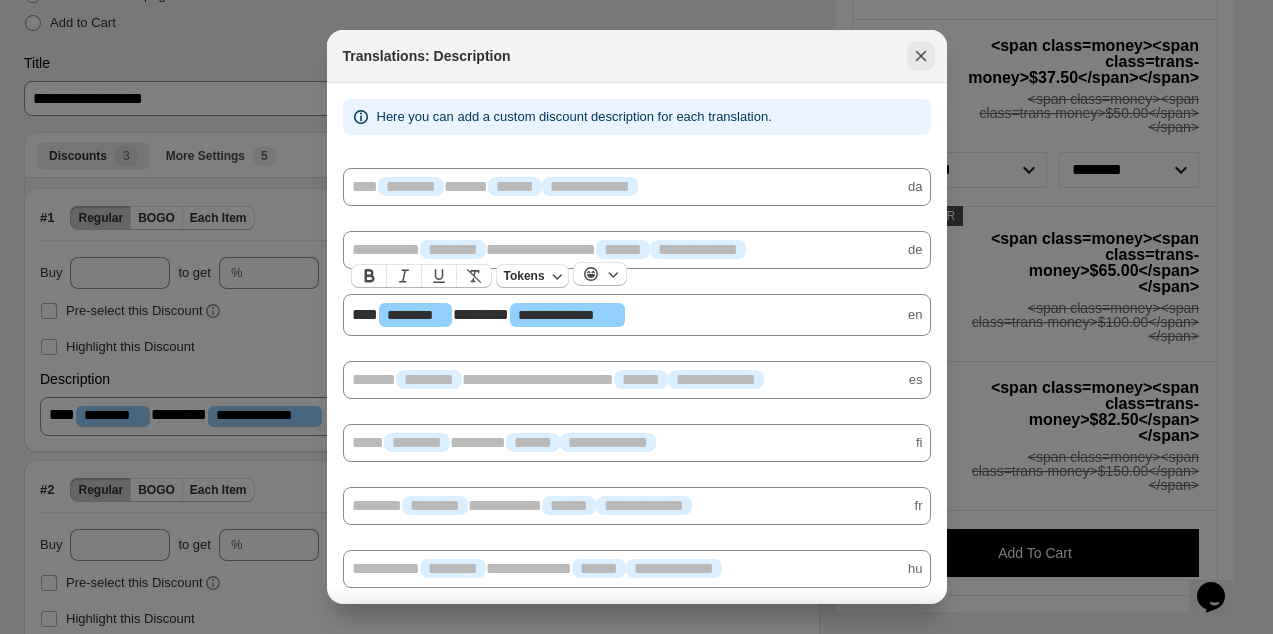 click 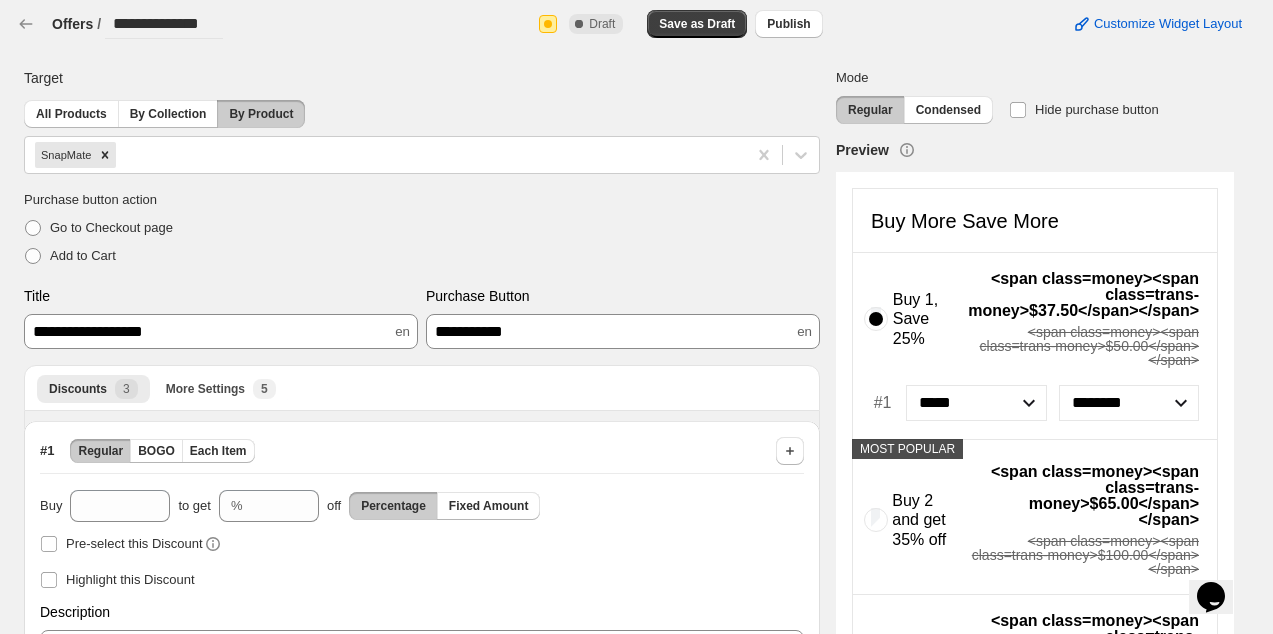 scroll, scrollTop: 233, scrollLeft: 0, axis: vertical 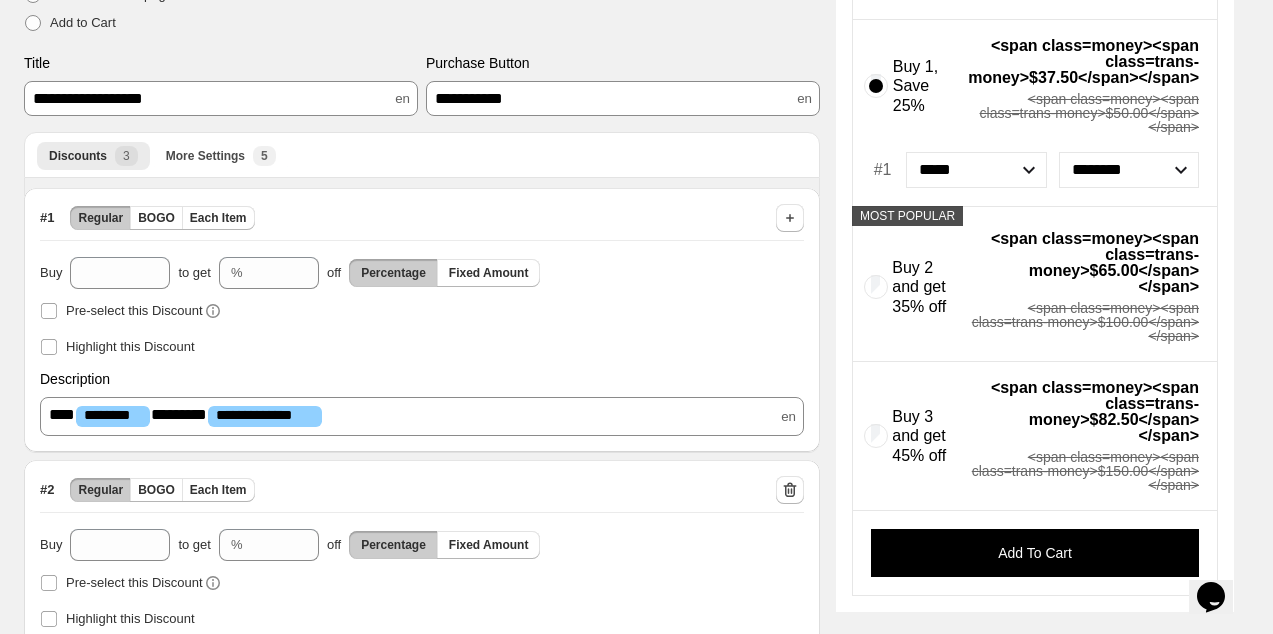 click on "**********" at bounding box center (422, 402) 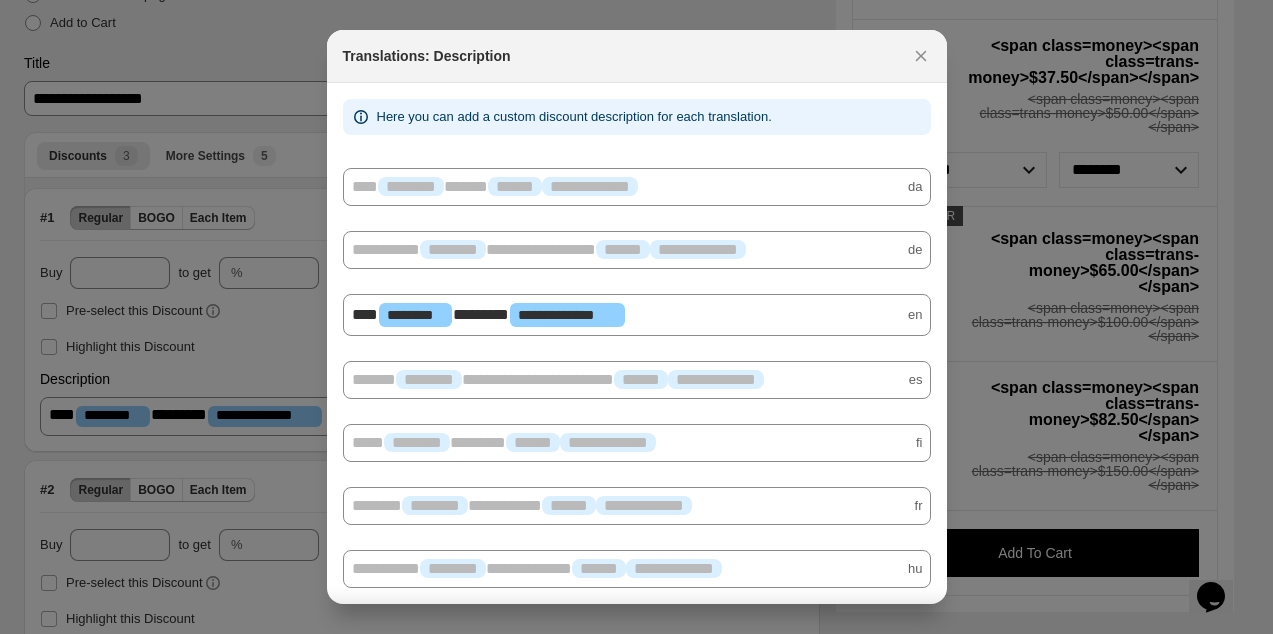 scroll, scrollTop: 0, scrollLeft: 0, axis: both 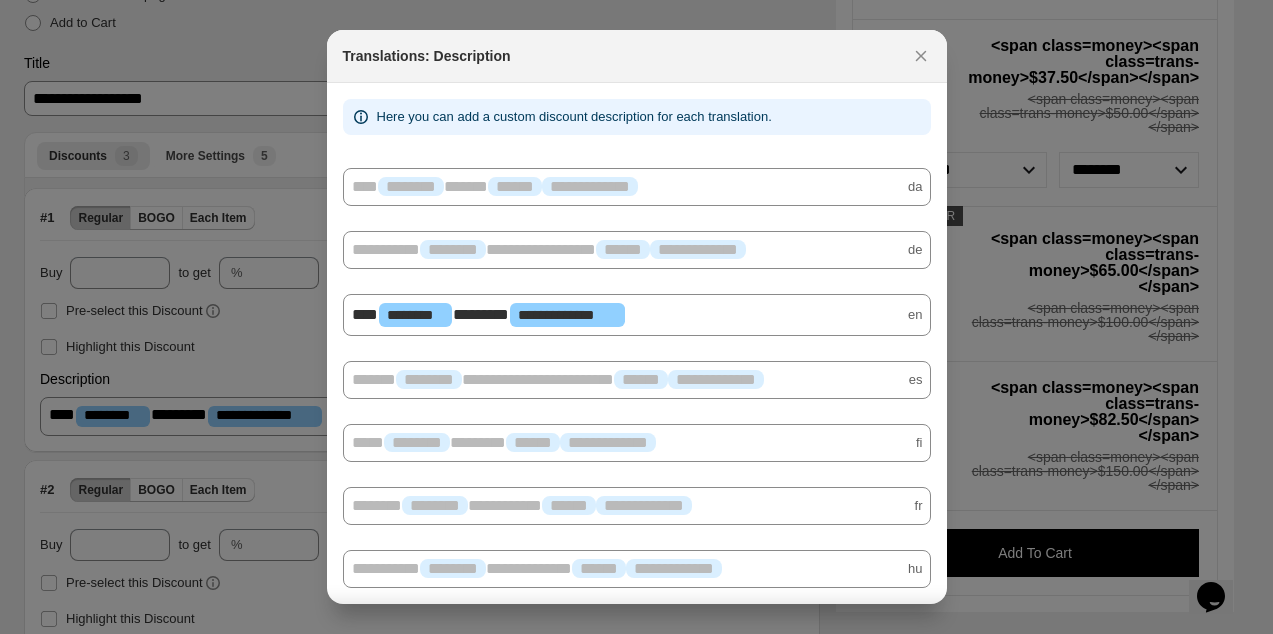 click on "*********" at bounding box center [481, 314] 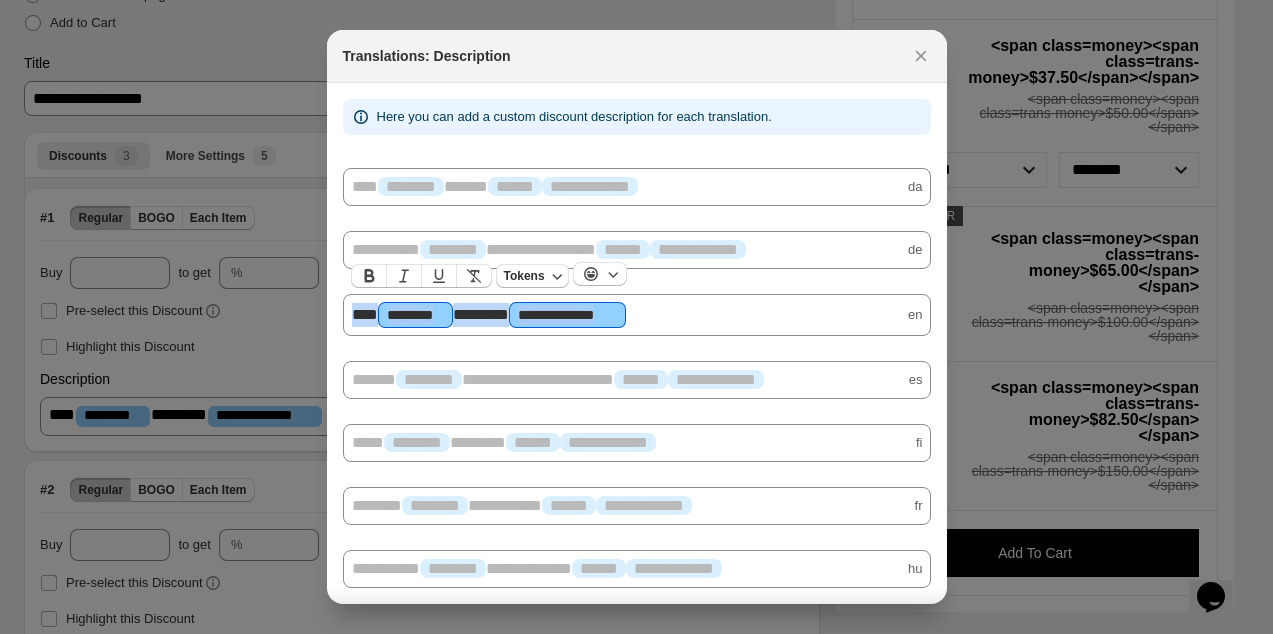 copy on "**********" 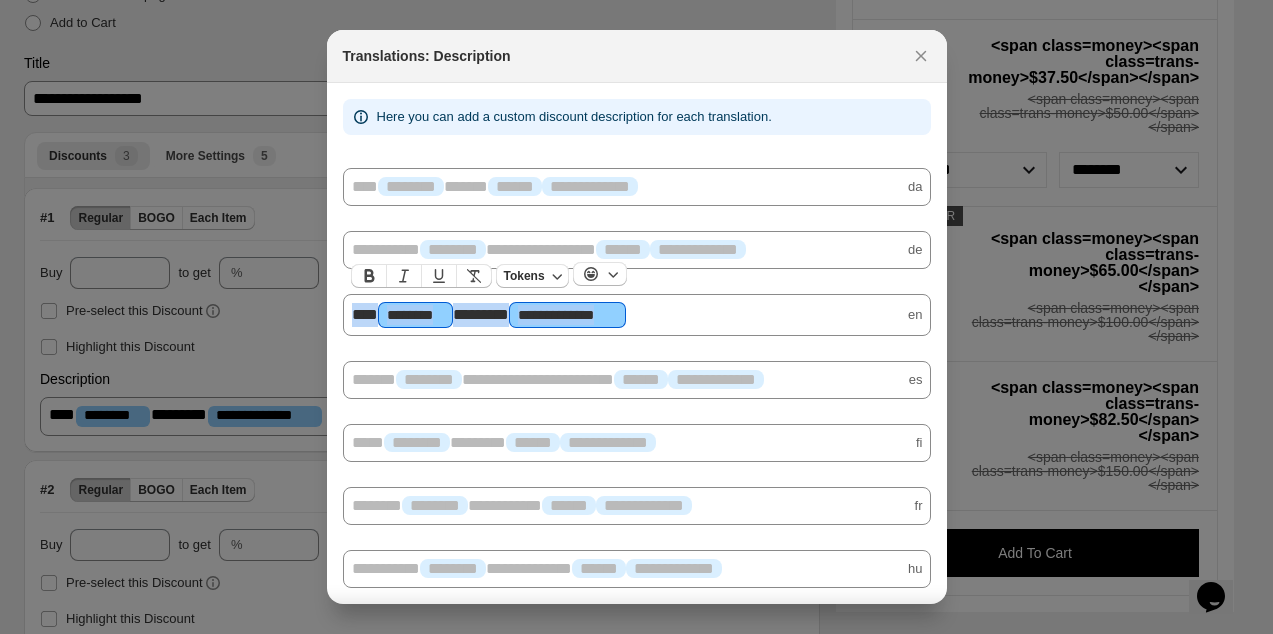 click 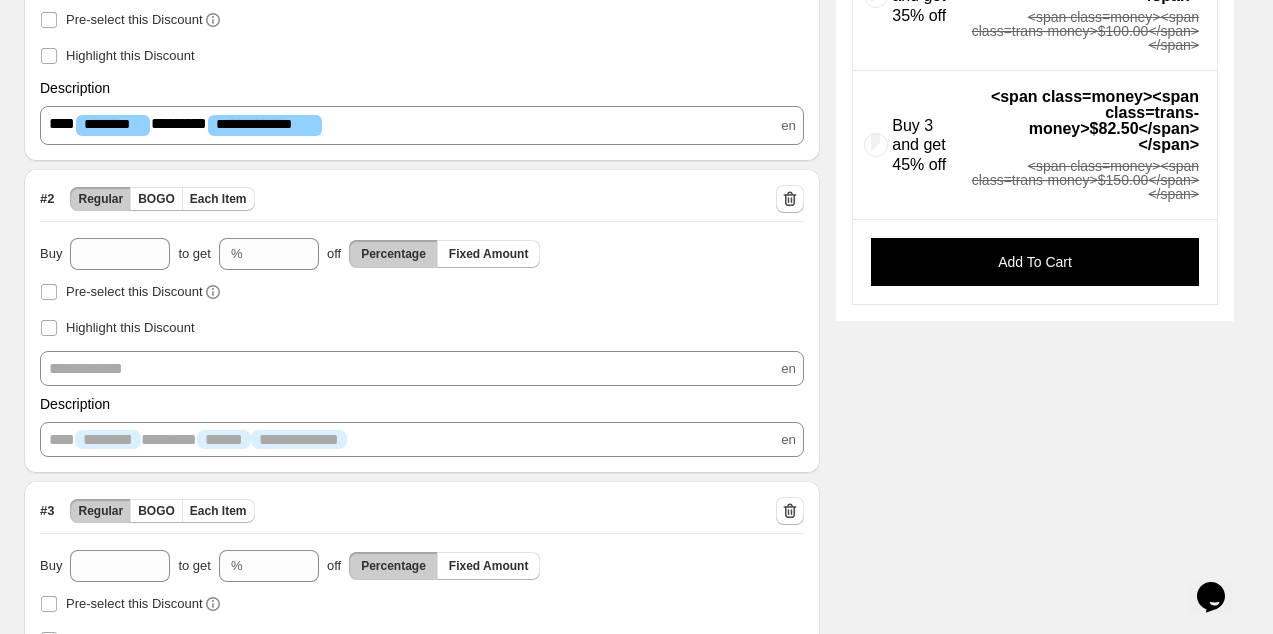 scroll, scrollTop: 533, scrollLeft: 0, axis: vertical 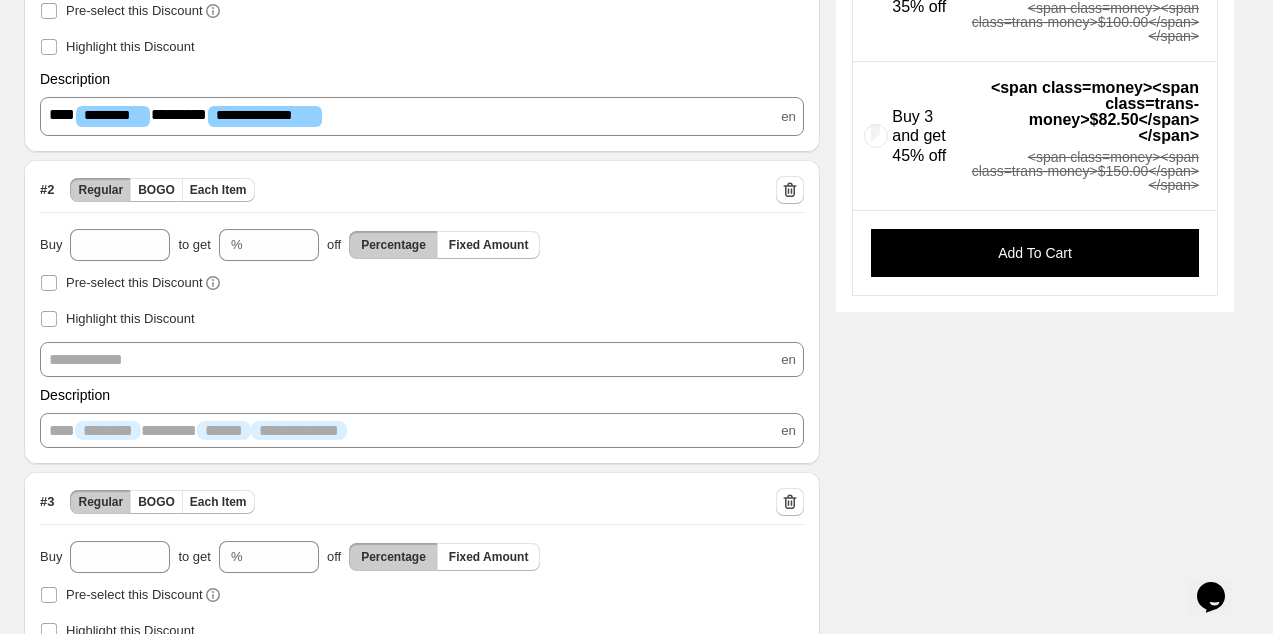 click on "**********" at bounding box center [422, 416] 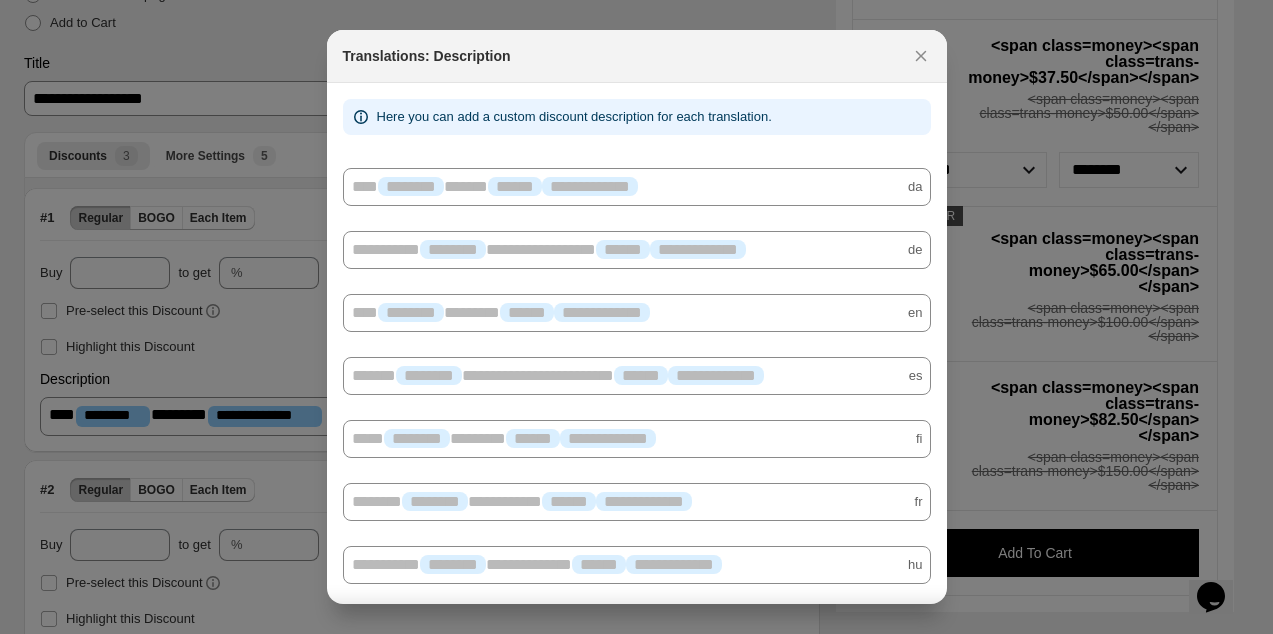 scroll, scrollTop: 0, scrollLeft: 0, axis: both 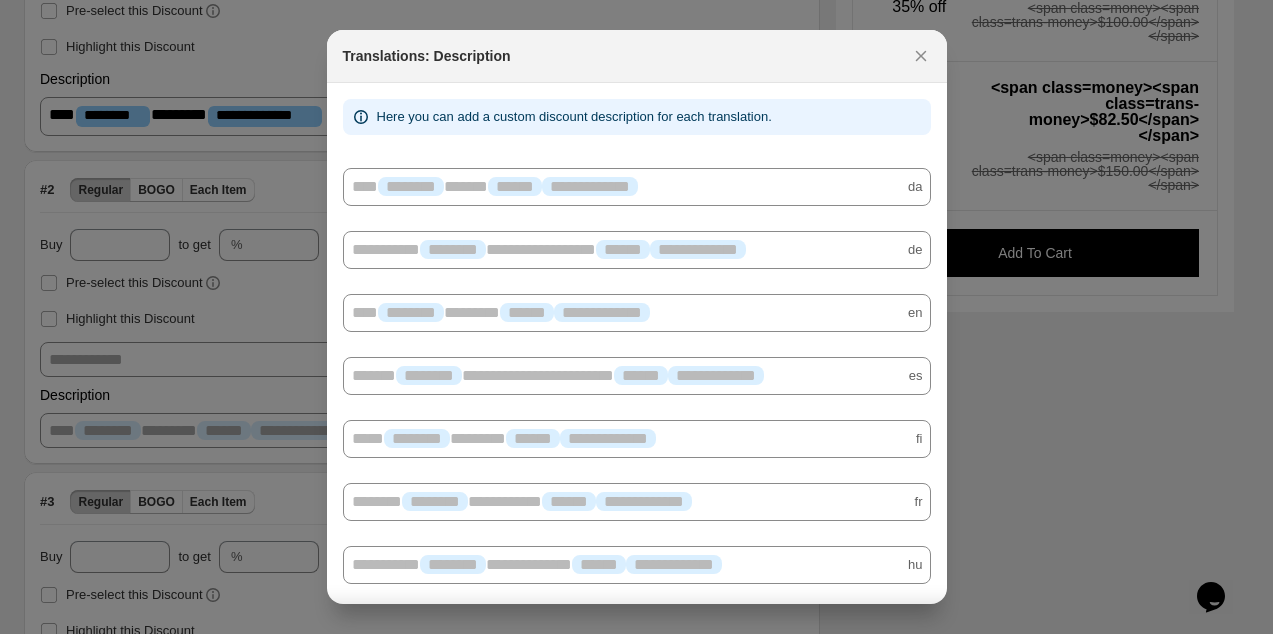 click on "**********" at bounding box center [637, 313] 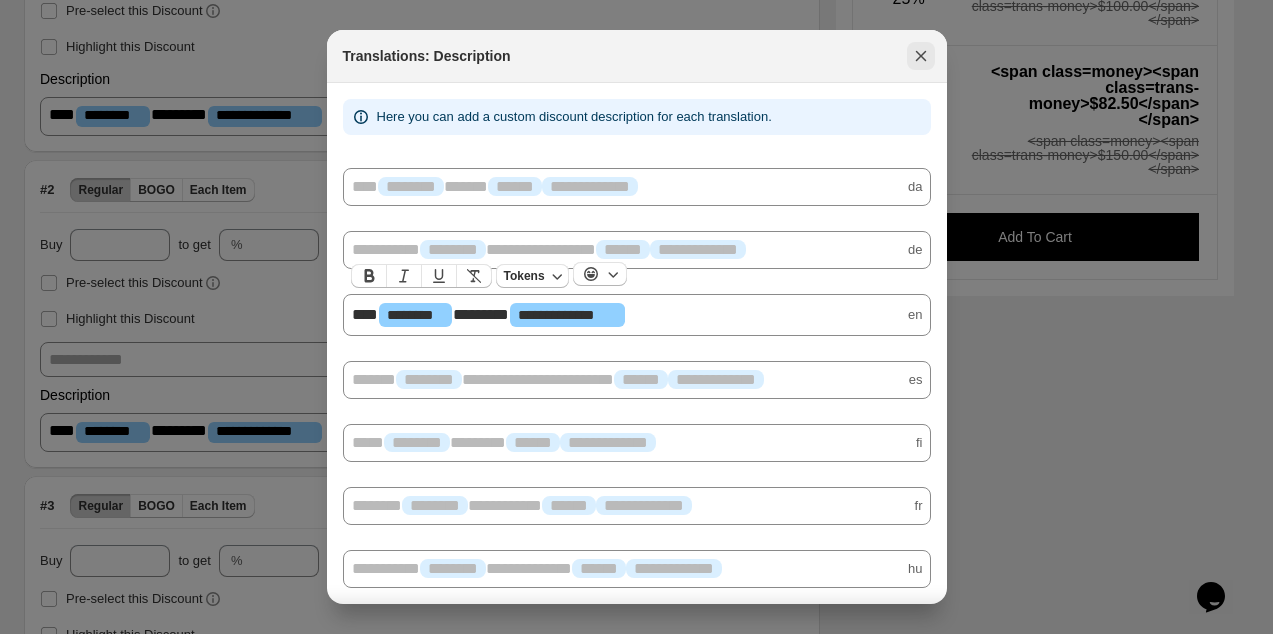 click at bounding box center (921, 56) 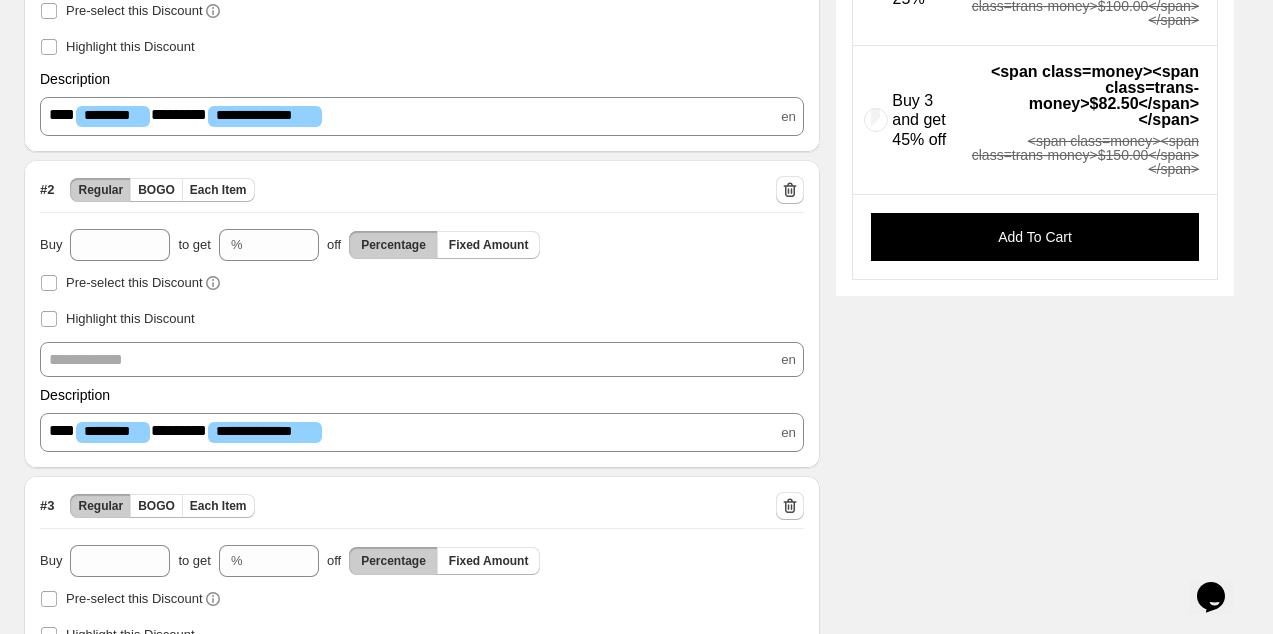 scroll, scrollTop: 696, scrollLeft: 0, axis: vertical 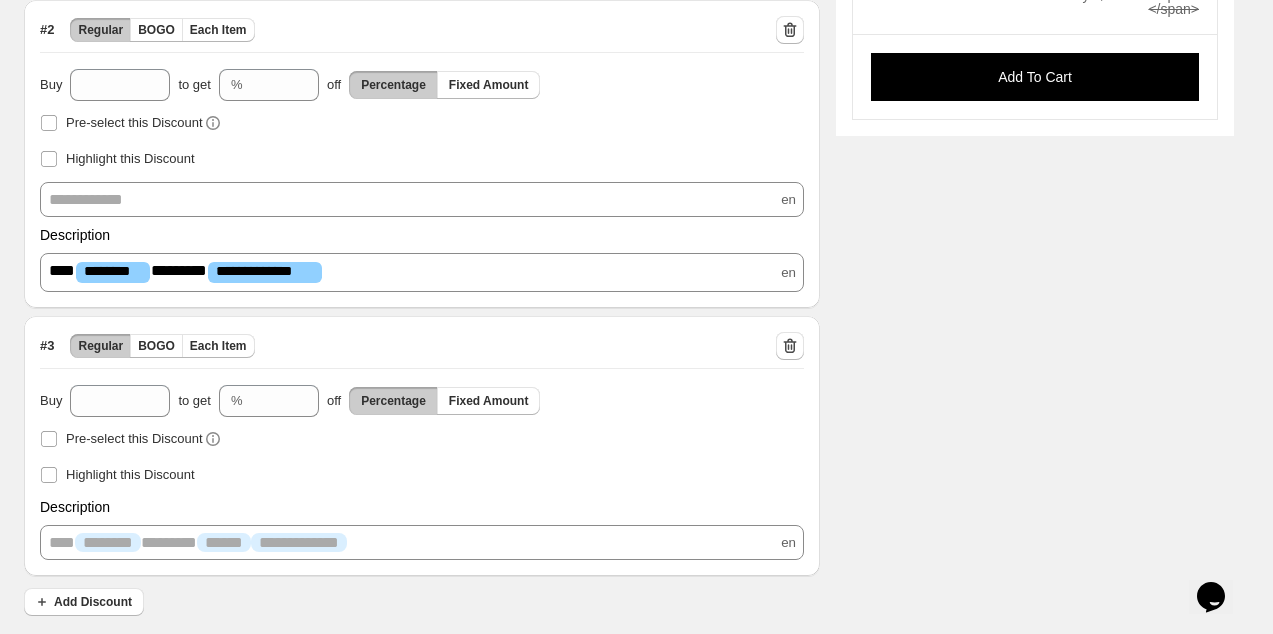 click on "**********" at bounding box center (422, 528) 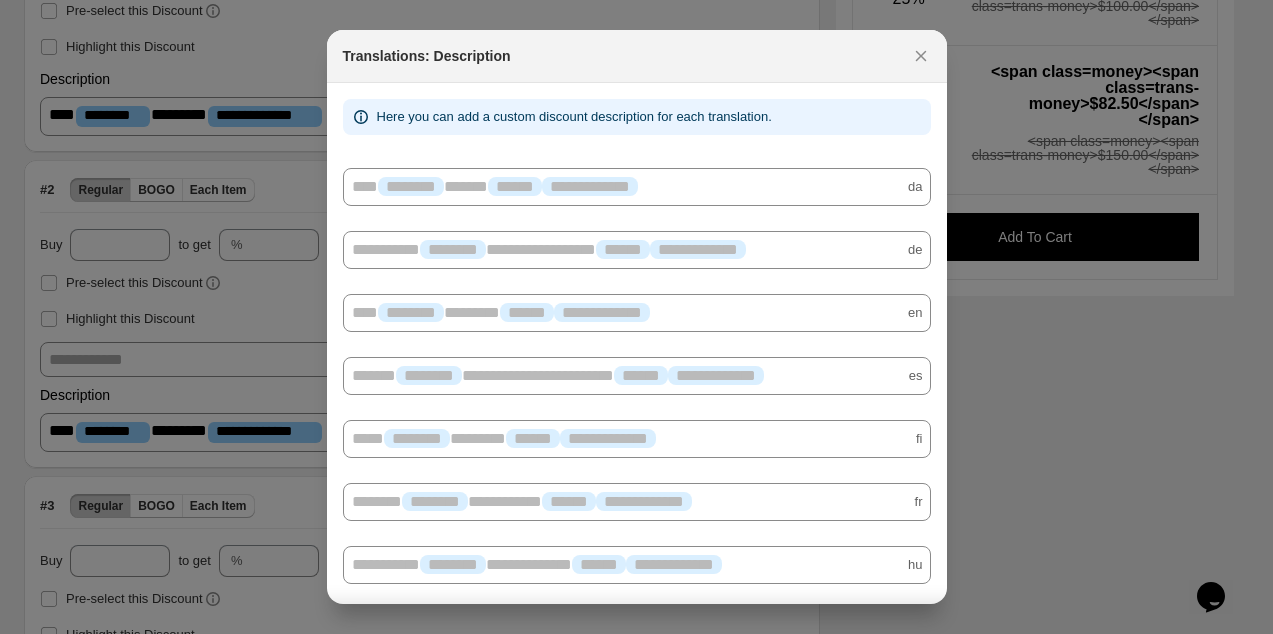scroll, scrollTop: 0, scrollLeft: 0, axis: both 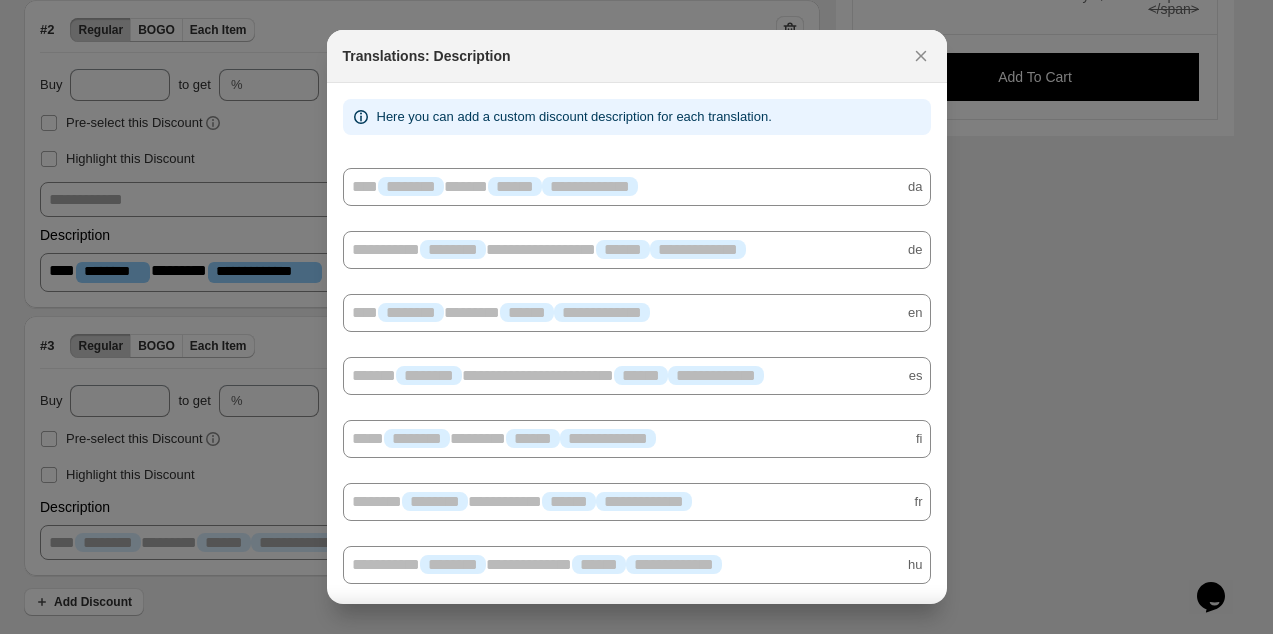 click on "**********" at bounding box center [637, 313] 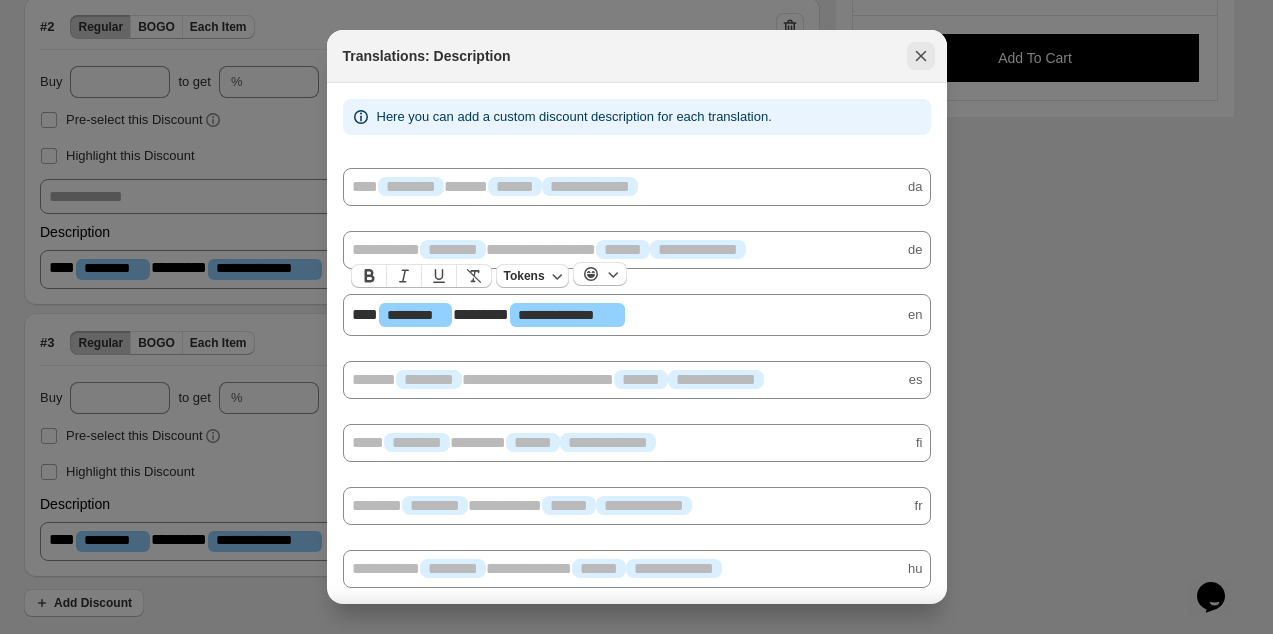 click 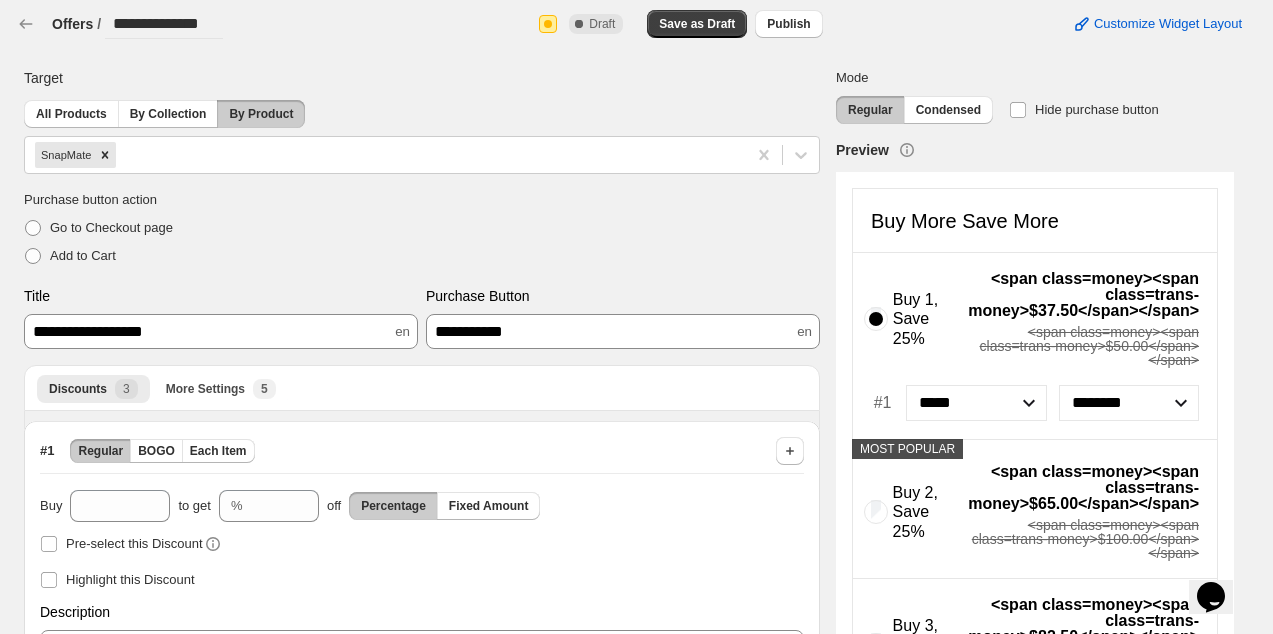 scroll, scrollTop: 696, scrollLeft: 0, axis: vertical 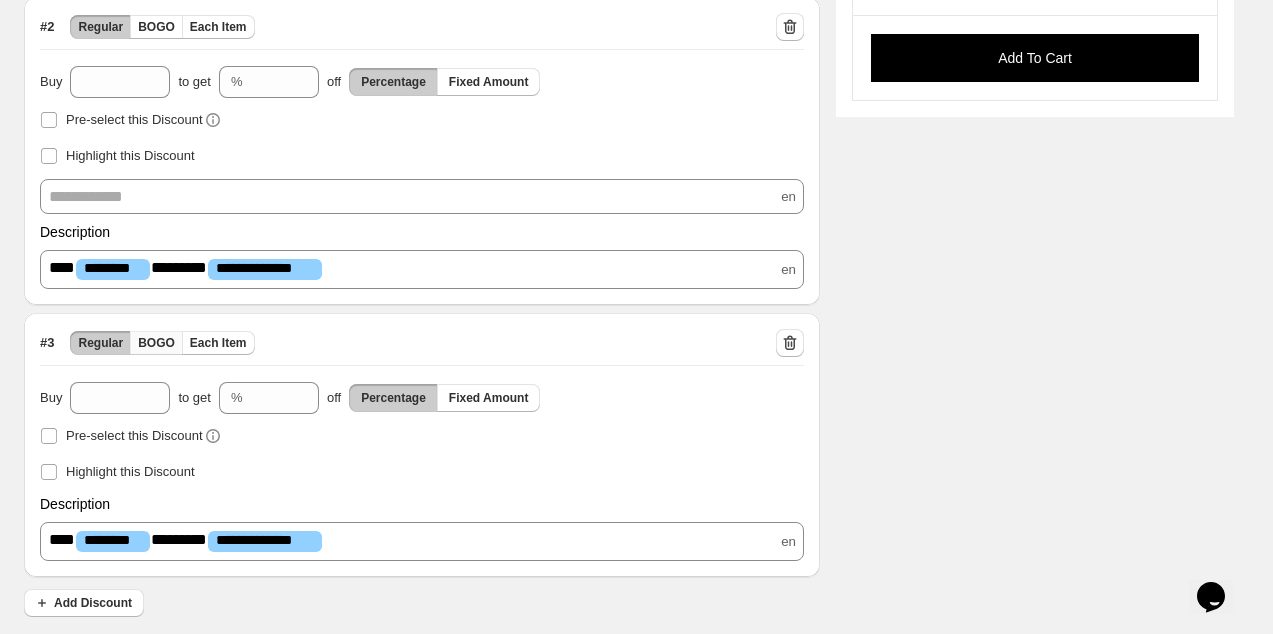 click on "BOGO" at bounding box center [156, 343] 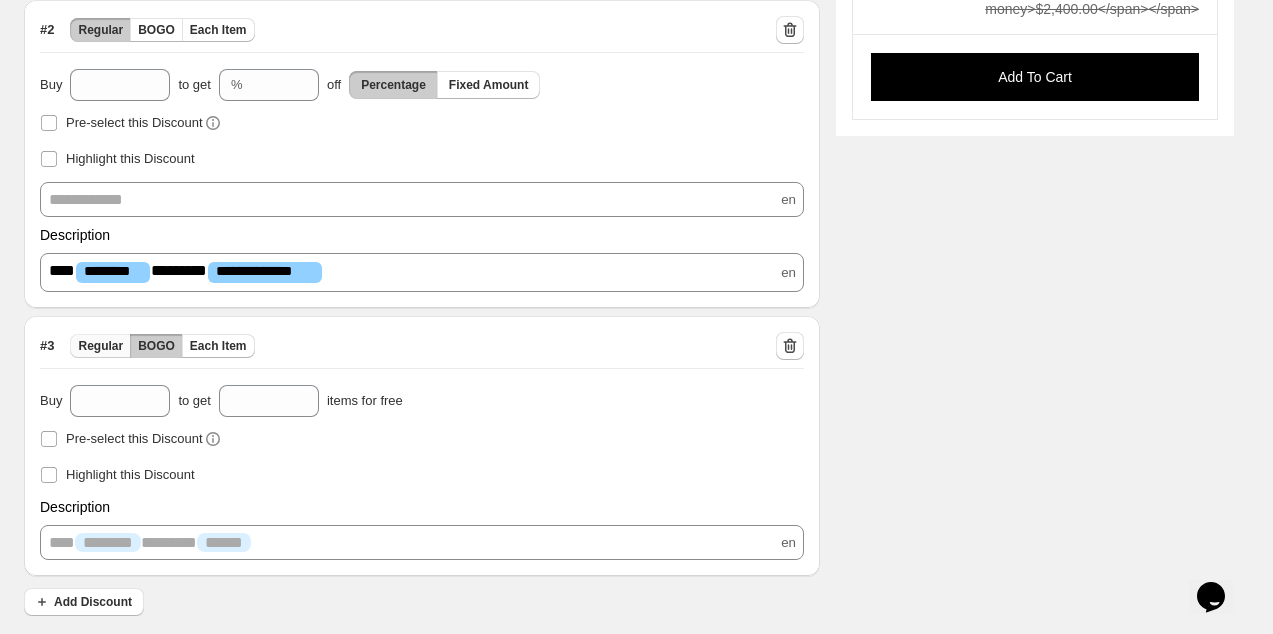 click on "Regular" at bounding box center (100, 346) 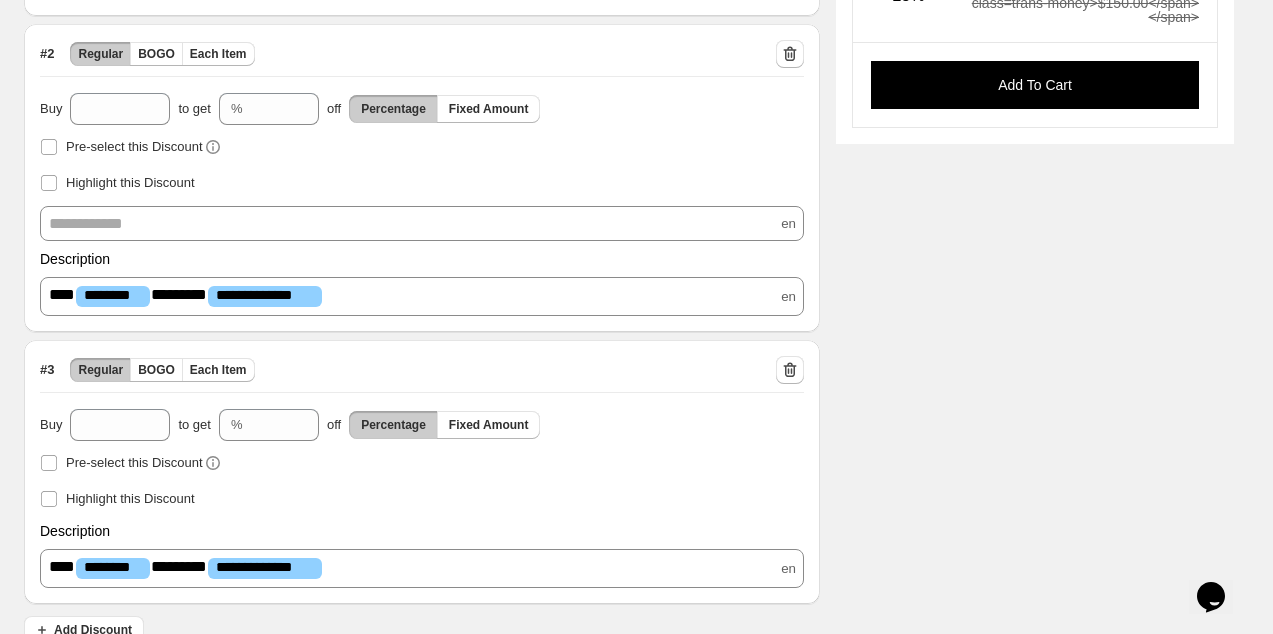 scroll, scrollTop: 697, scrollLeft: 0, axis: vertical 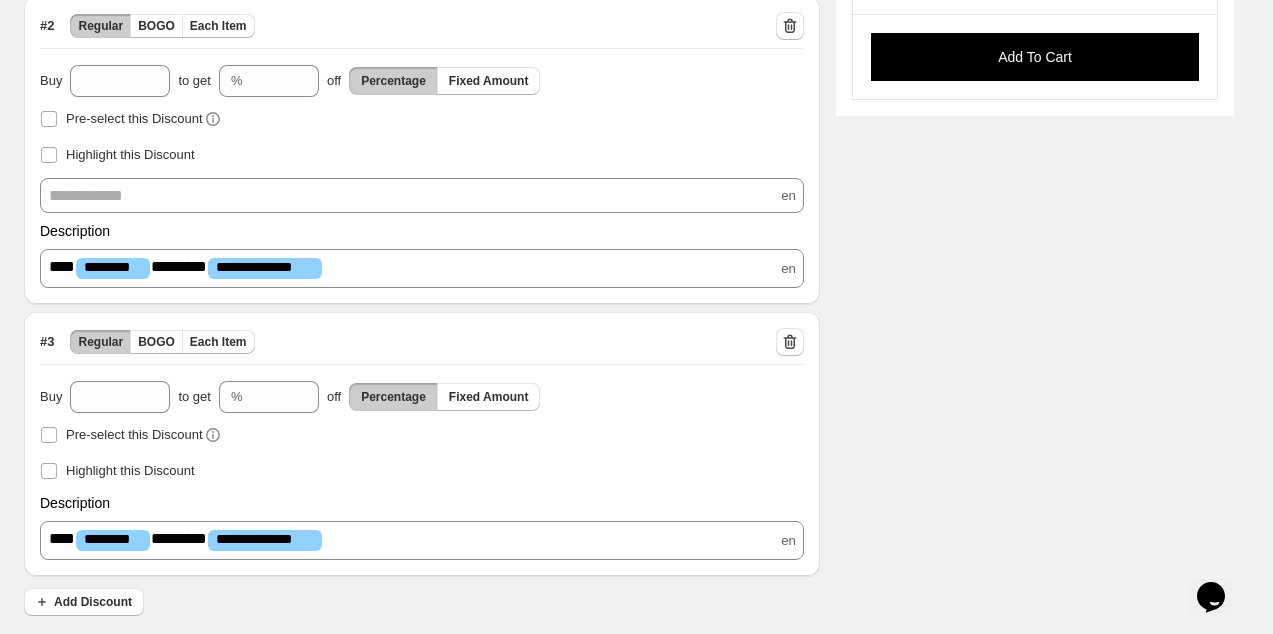 click on "**********" at bounding box center [422, 526] 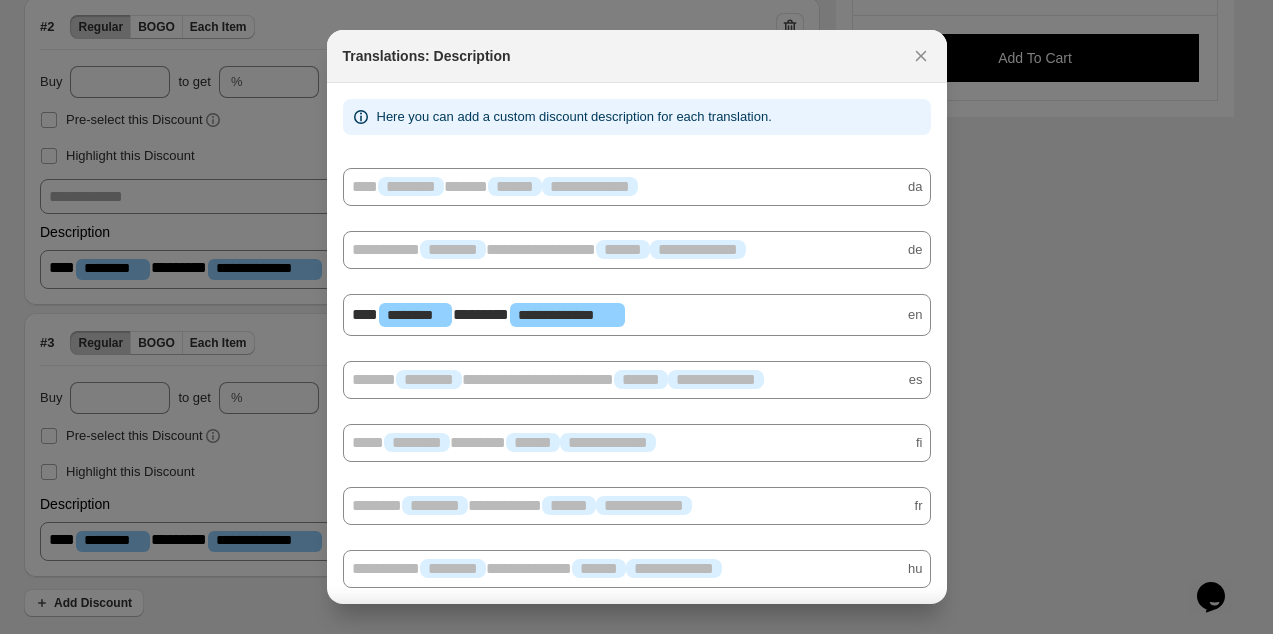 scroll, scrollTop: 0, scrollLeft: 0, axis: both 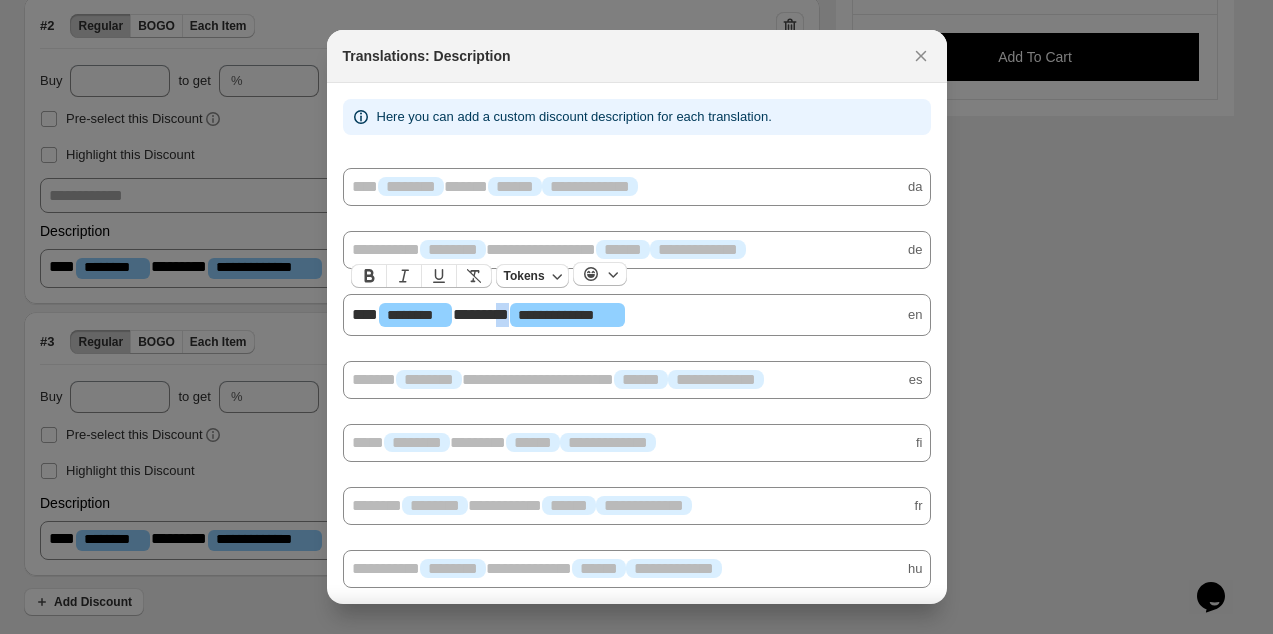 drag, startPoint x: 528, startPoint y: 308, endPoint x: 512, endPoint y: 314, distance: 17.088007 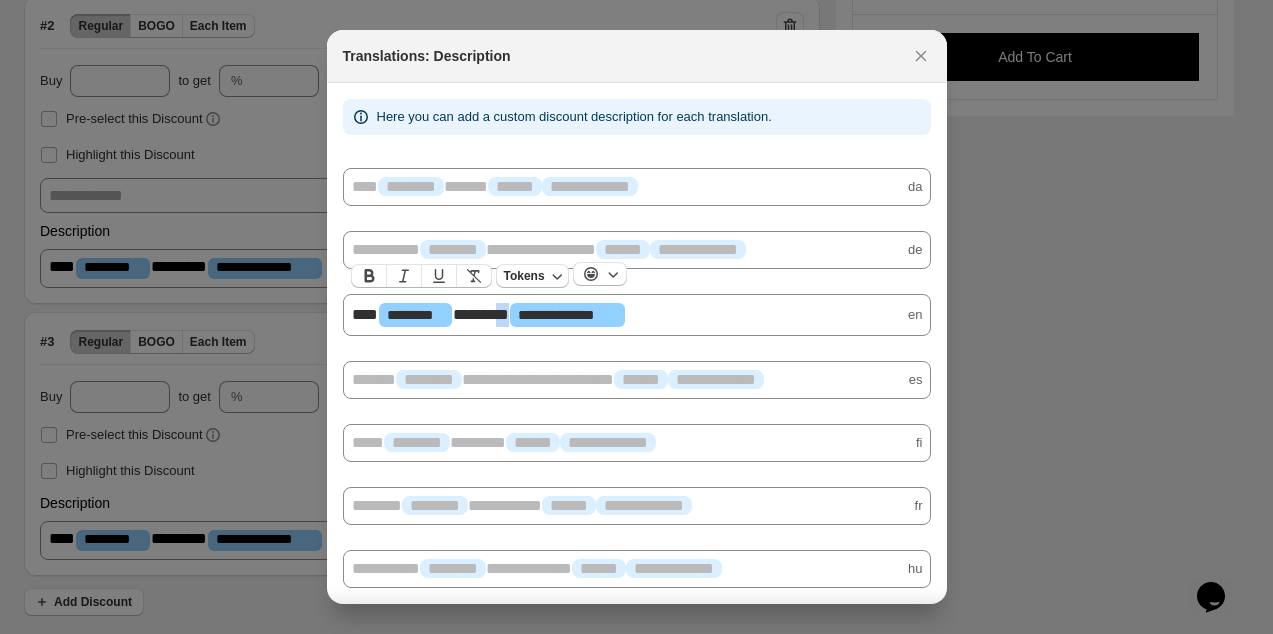 click on "*********" at bounding box center [481, 314] 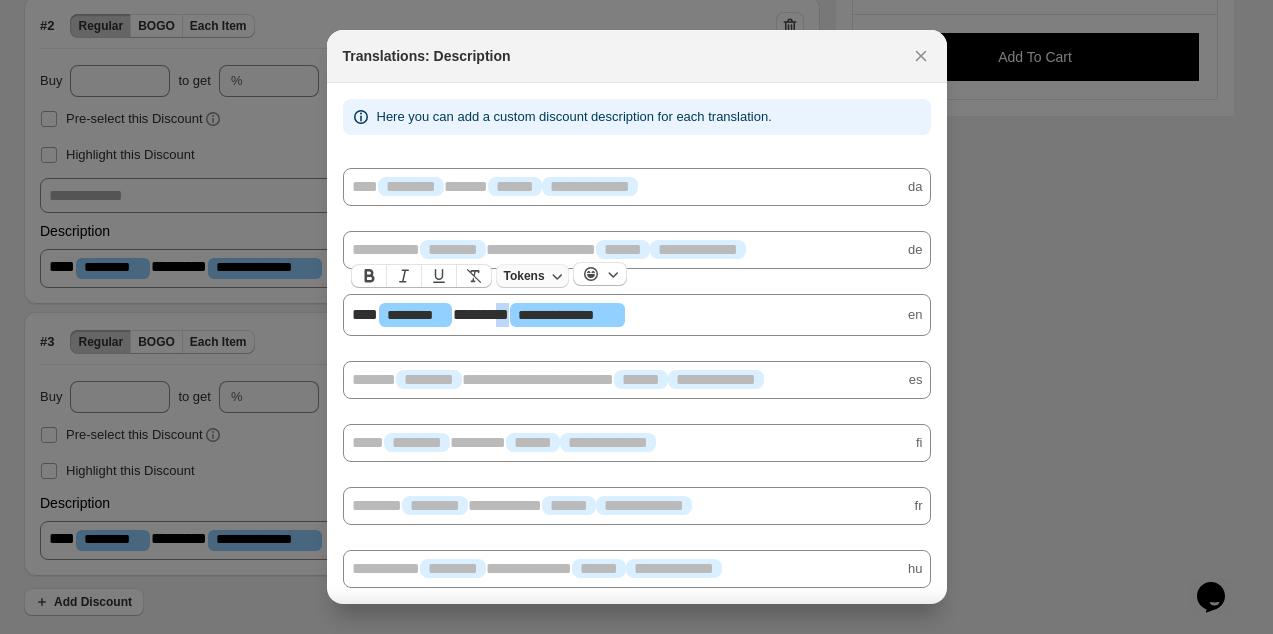 click on "Tokens" at bounding box center (524, 276) 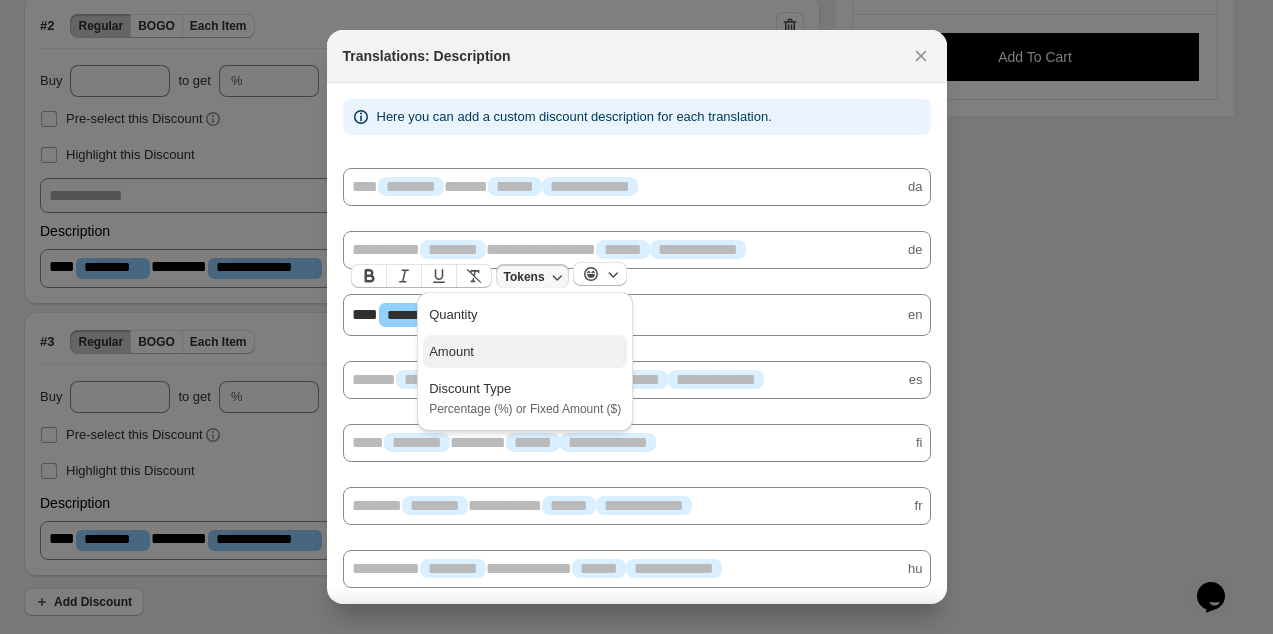 click on "Amount" at bounding box center [525, 352] 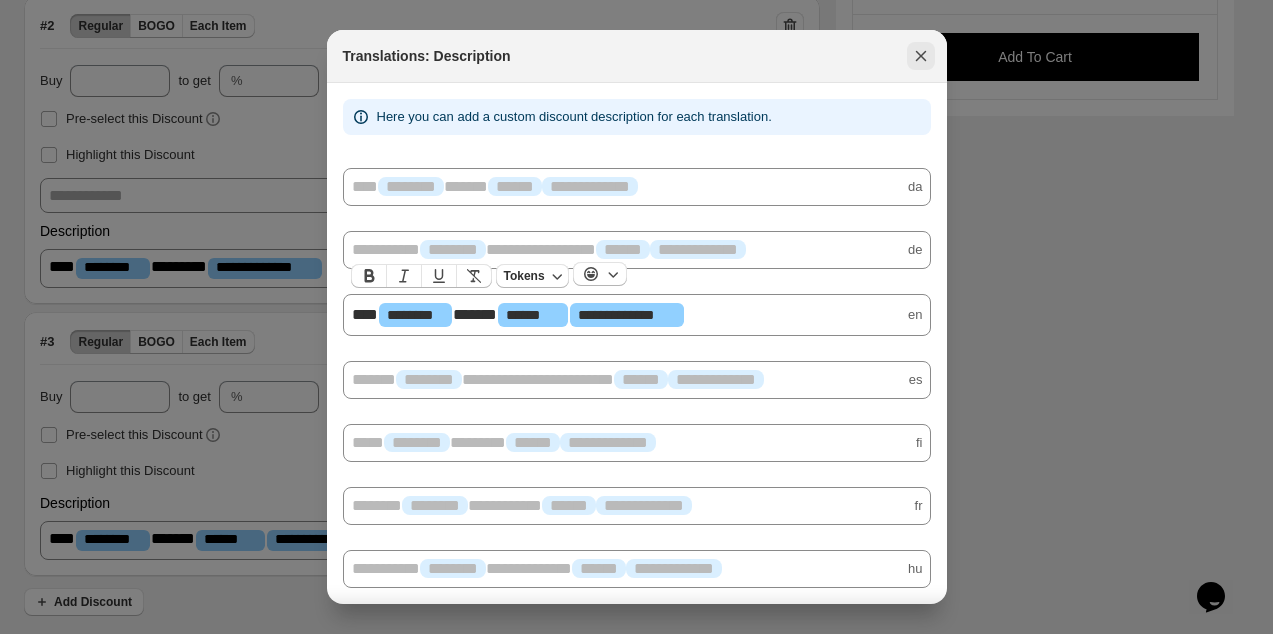 click at bounding box center (921, 56) 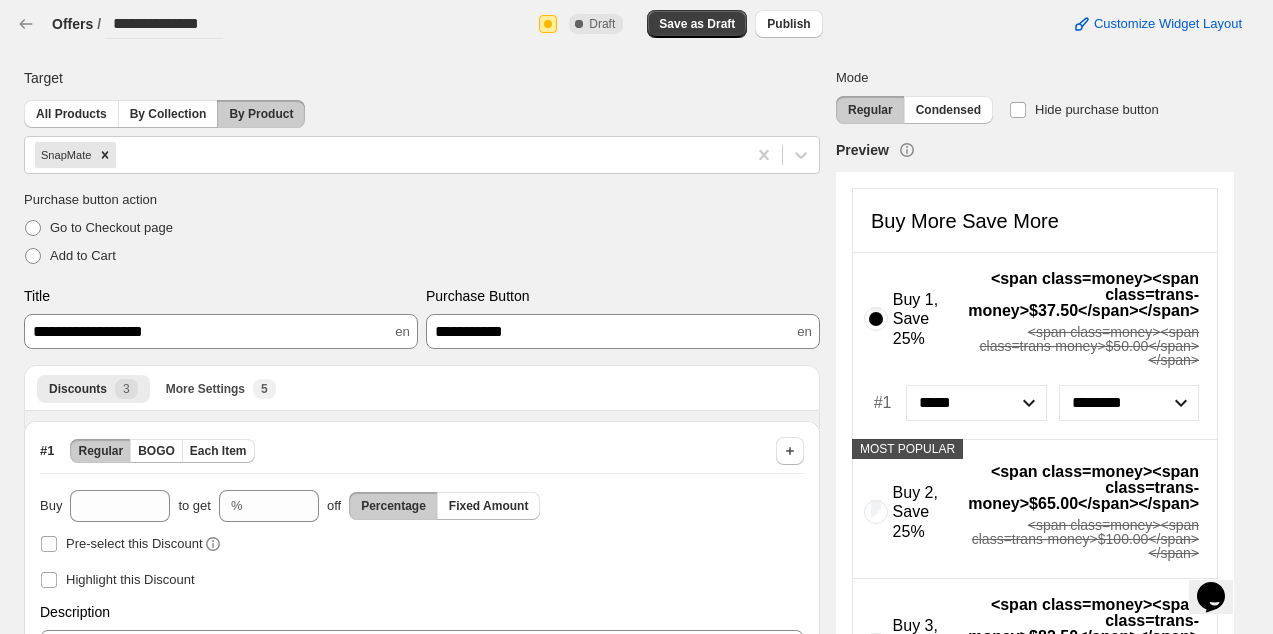 scroll, scrollTop: 697, scrollLeft: 0, axis: vertical 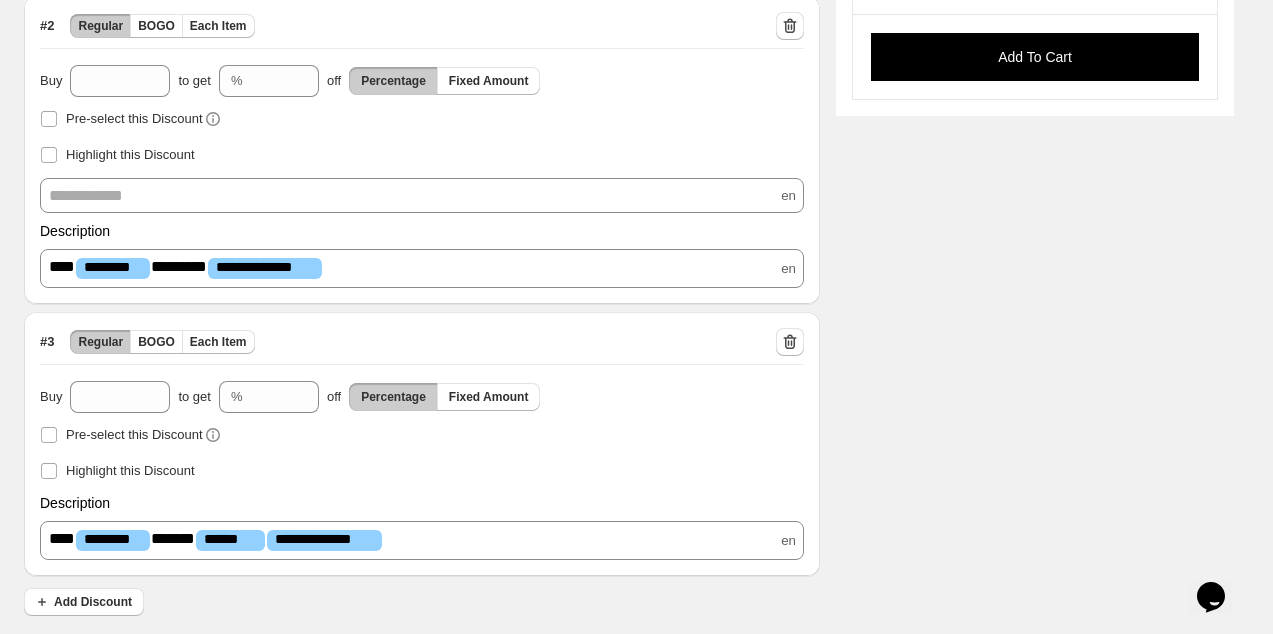 click on "**********" at bounding box center [422, 254] 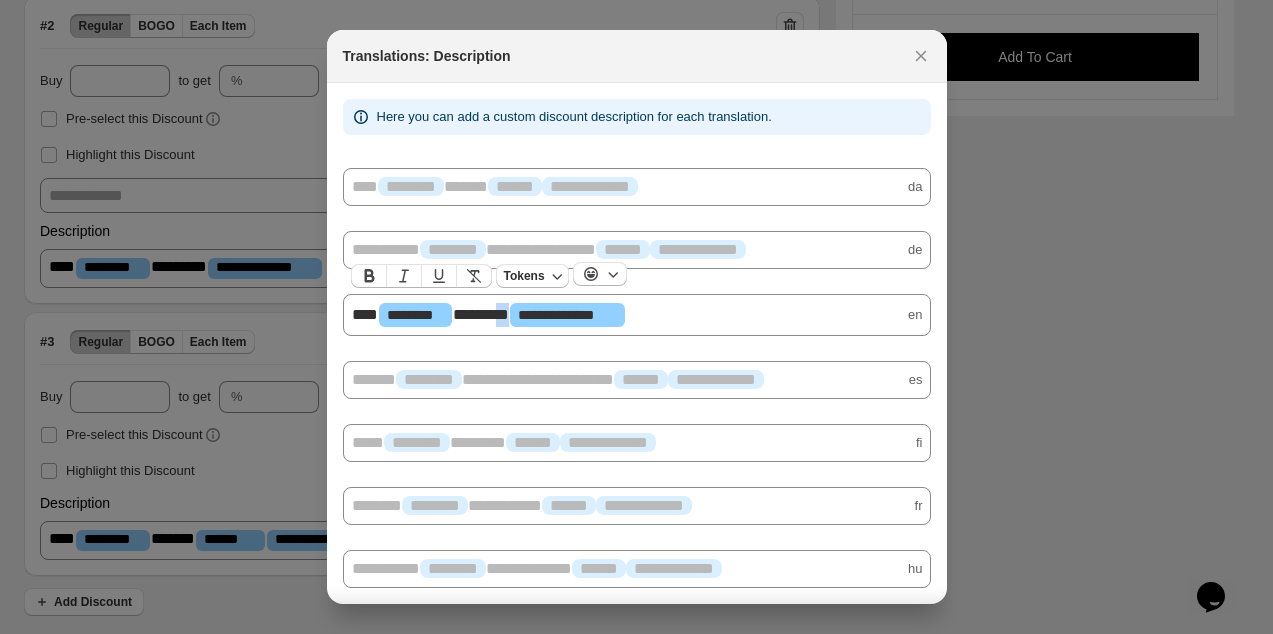 drag, startPoint x: 528, startPoint y: 313, endPoint x: 512, endPoint y: 310, distance: 16.27882 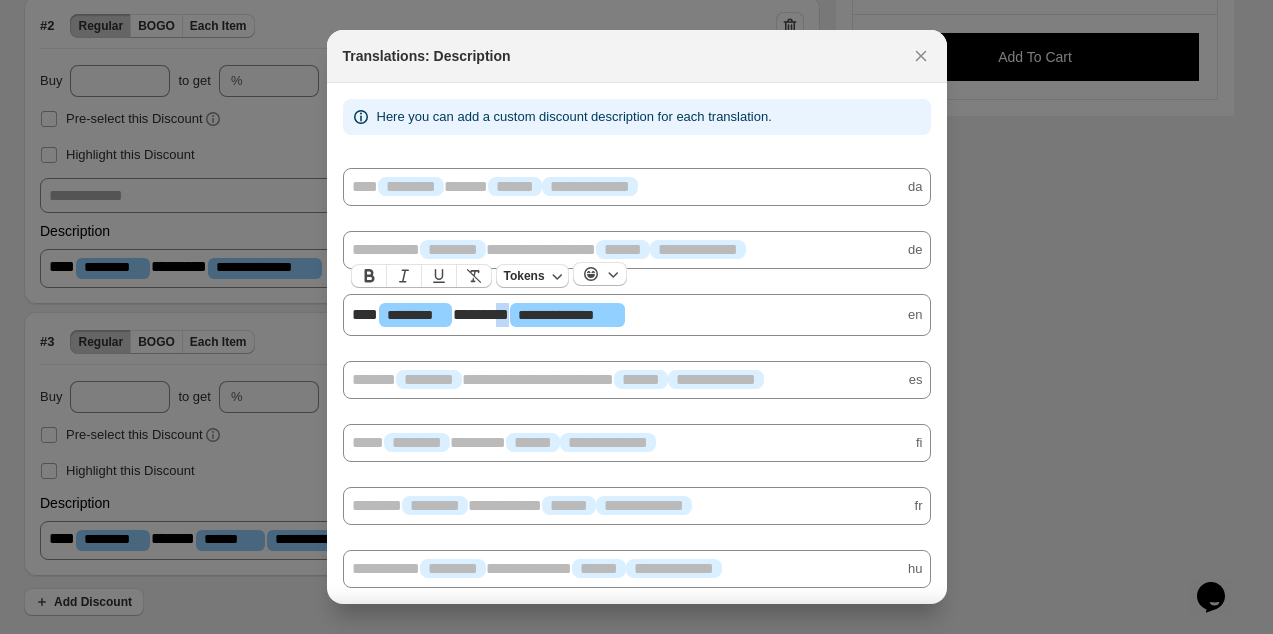 click on "*********" at bounding box center (481, 314) 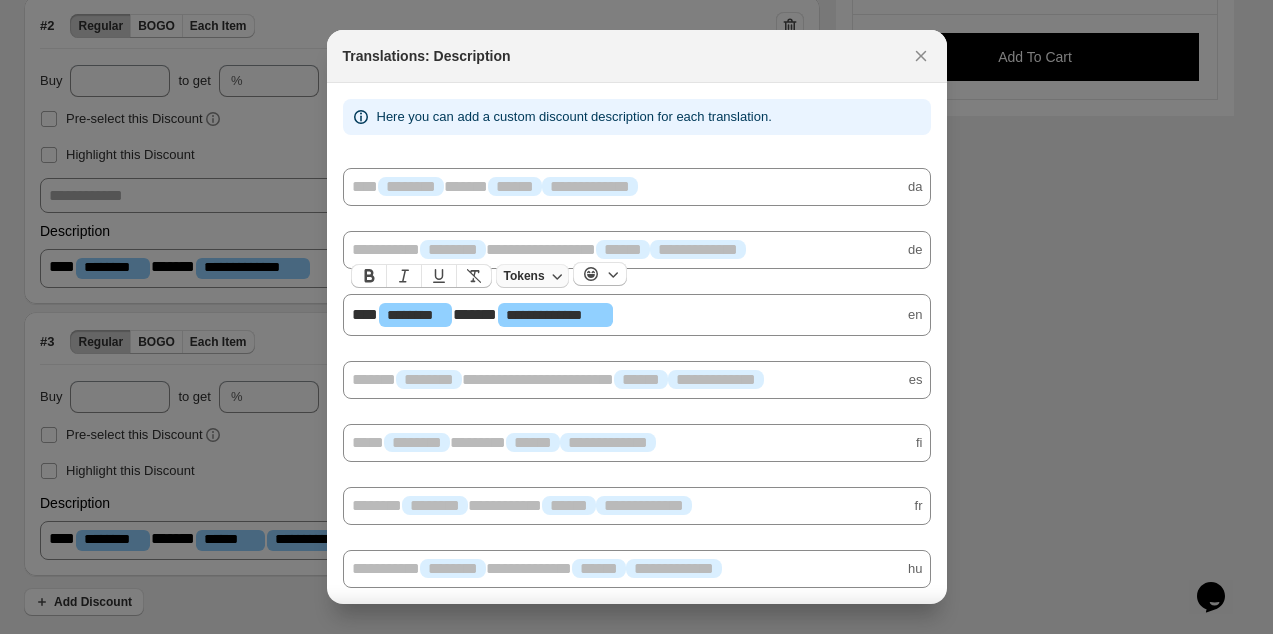 click 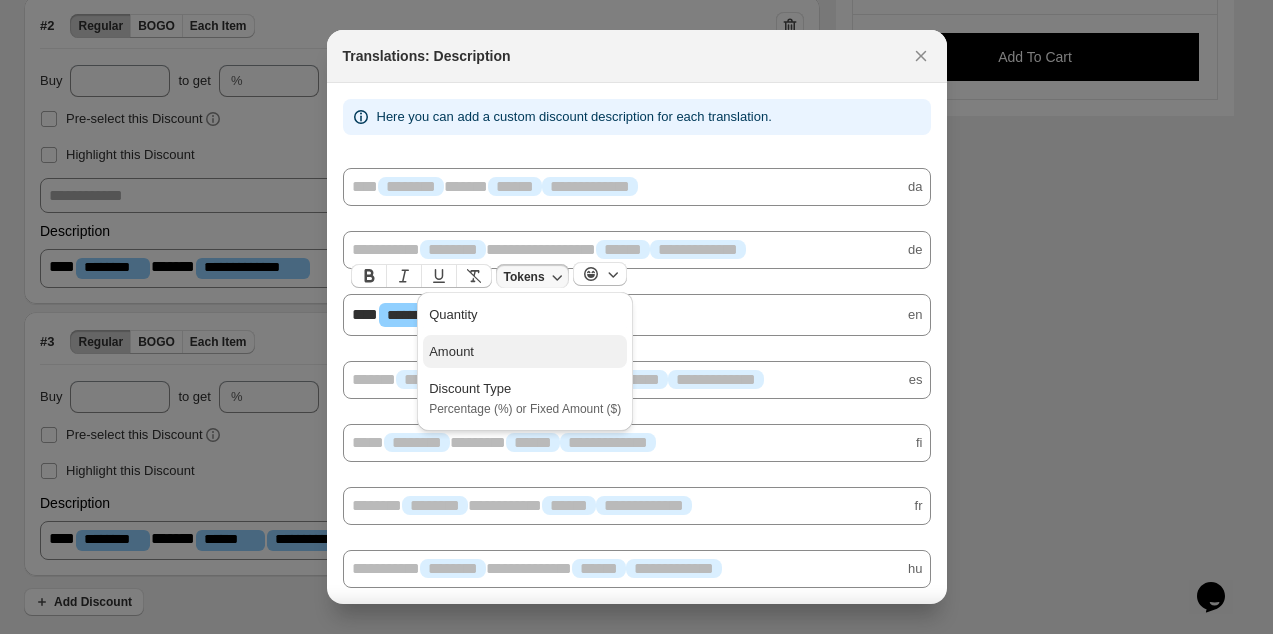 click on "Amount" at bounding box center [525, 352] 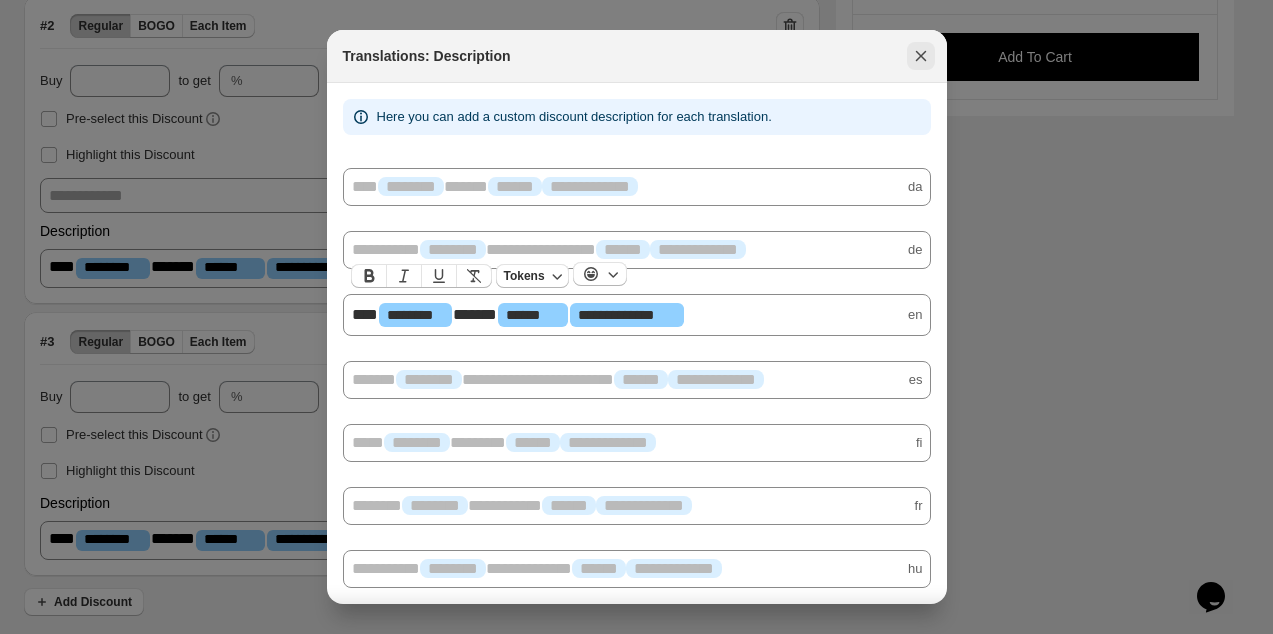 click 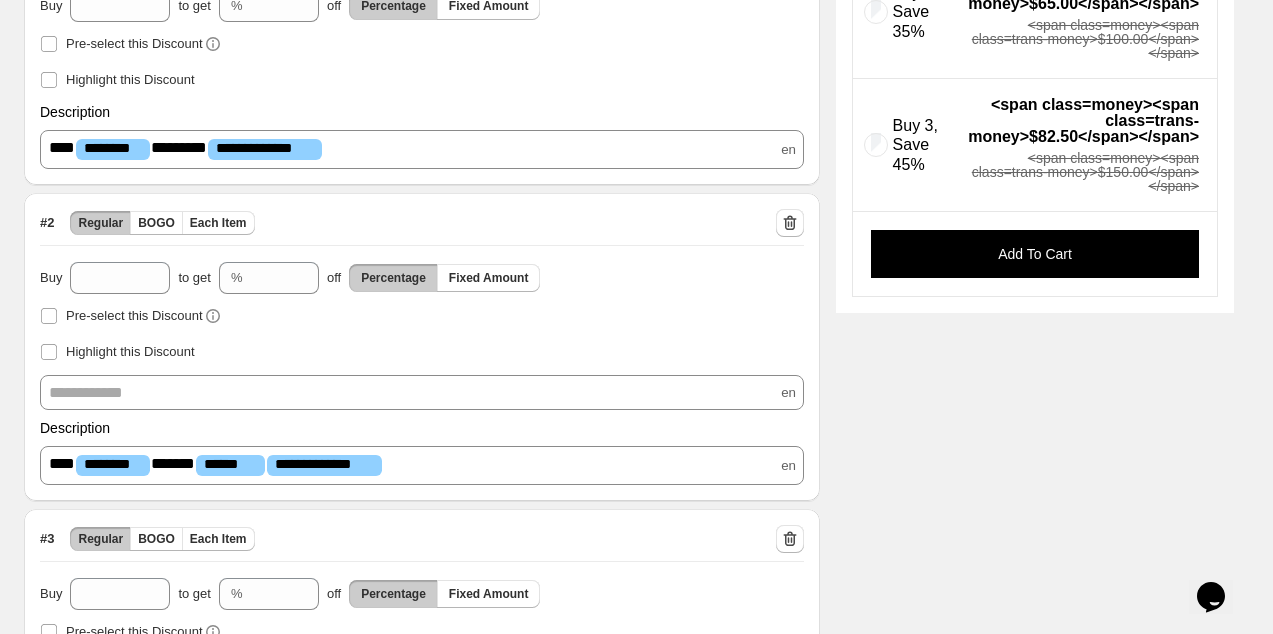 scroll, scrollTop: 497, scrollLeft: 0, axis: vertical 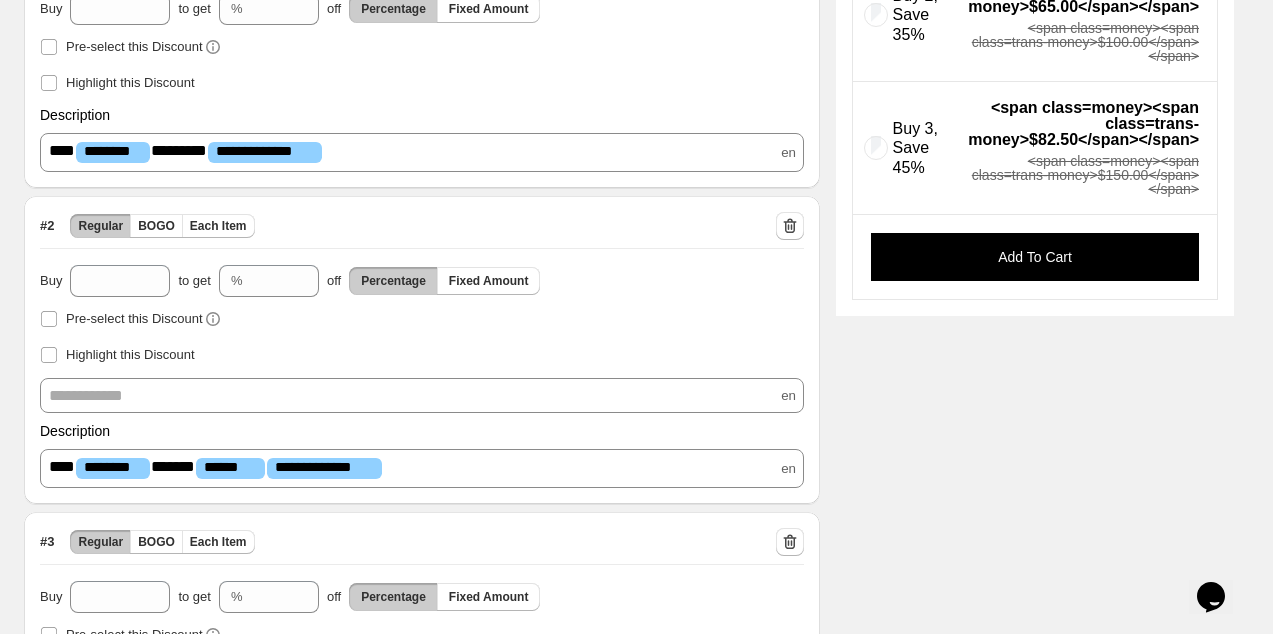 click on "**********" at bounding box center (422, 138) 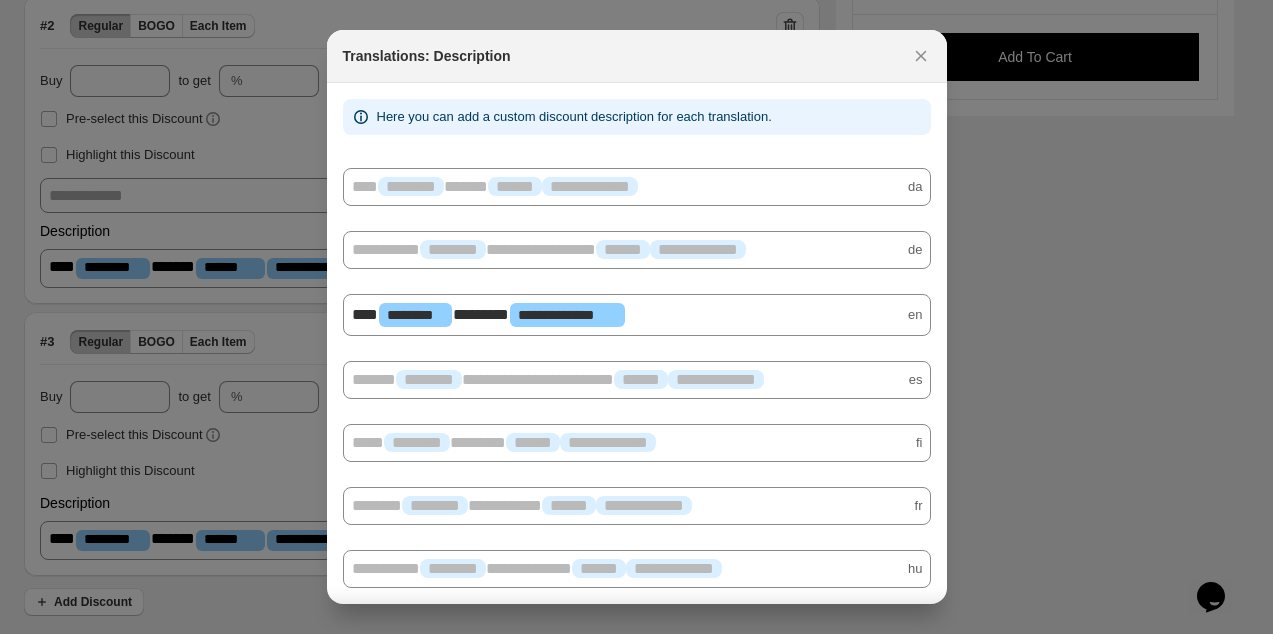 scroll, scrollTop: 0, scrollLeft: 0, axis: both 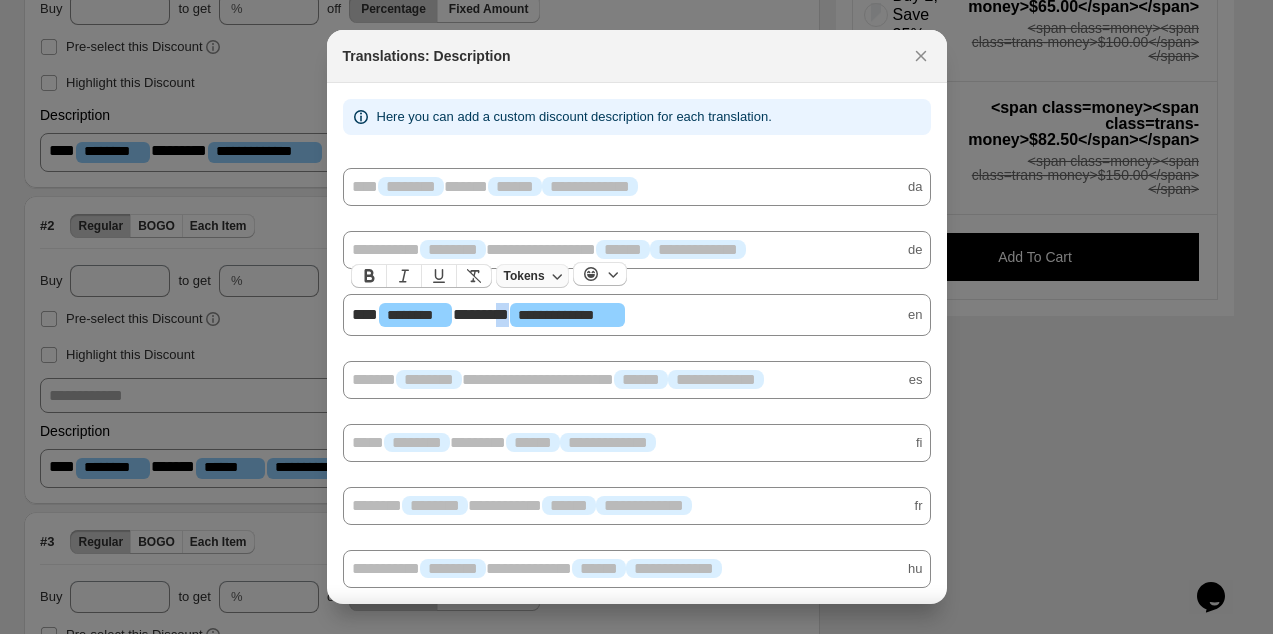 drag, startPoint x: 526, startPoint y: 309, endPoint x: 533, endPoint y: 278, distance: 31.780497 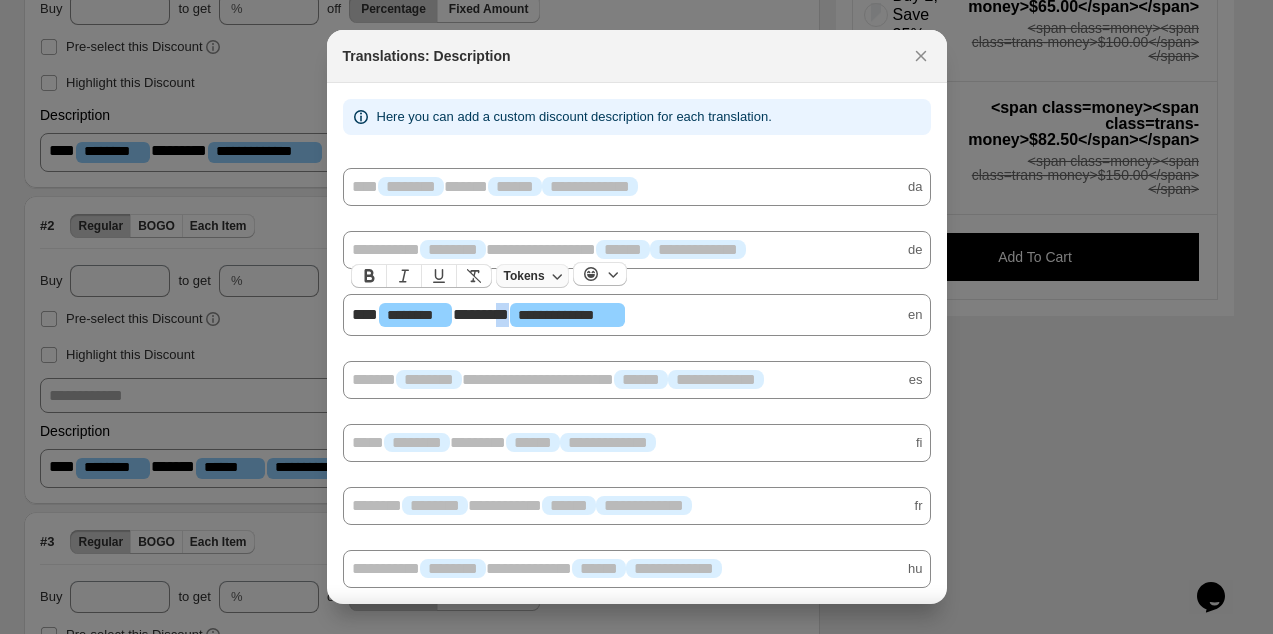 click on "*********" at bounding box center [481, 314] 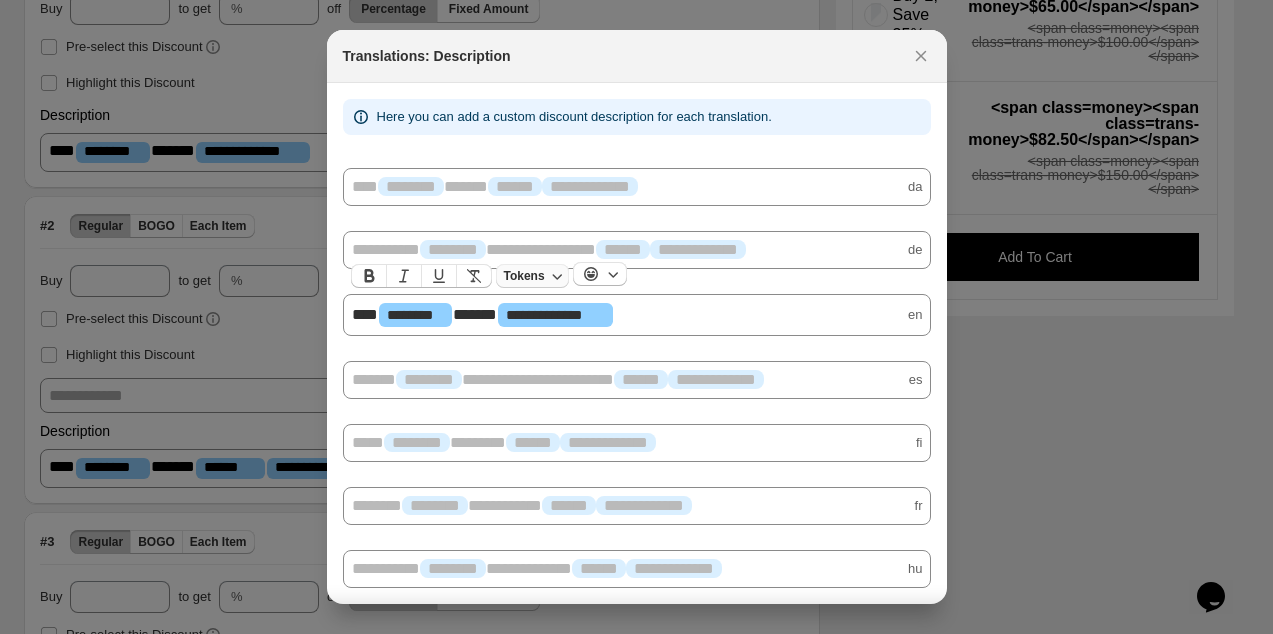 click on "Tokens" at bounding box center [524, 276] 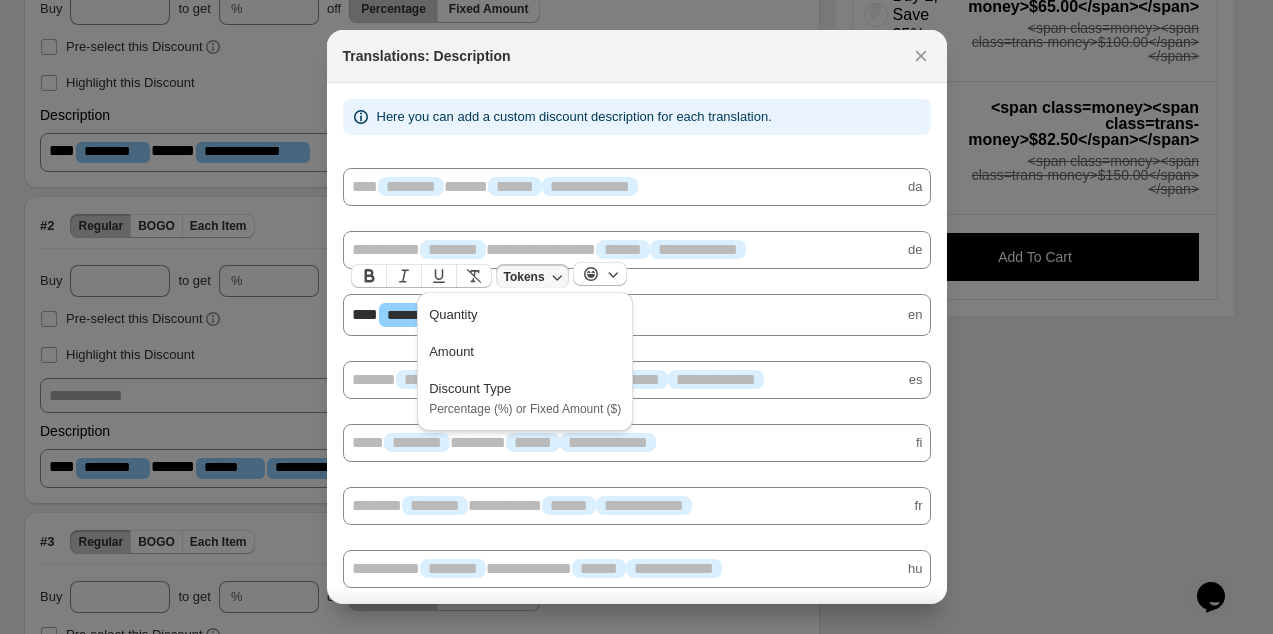 click on "Amount" at bounding box center [525, 352] 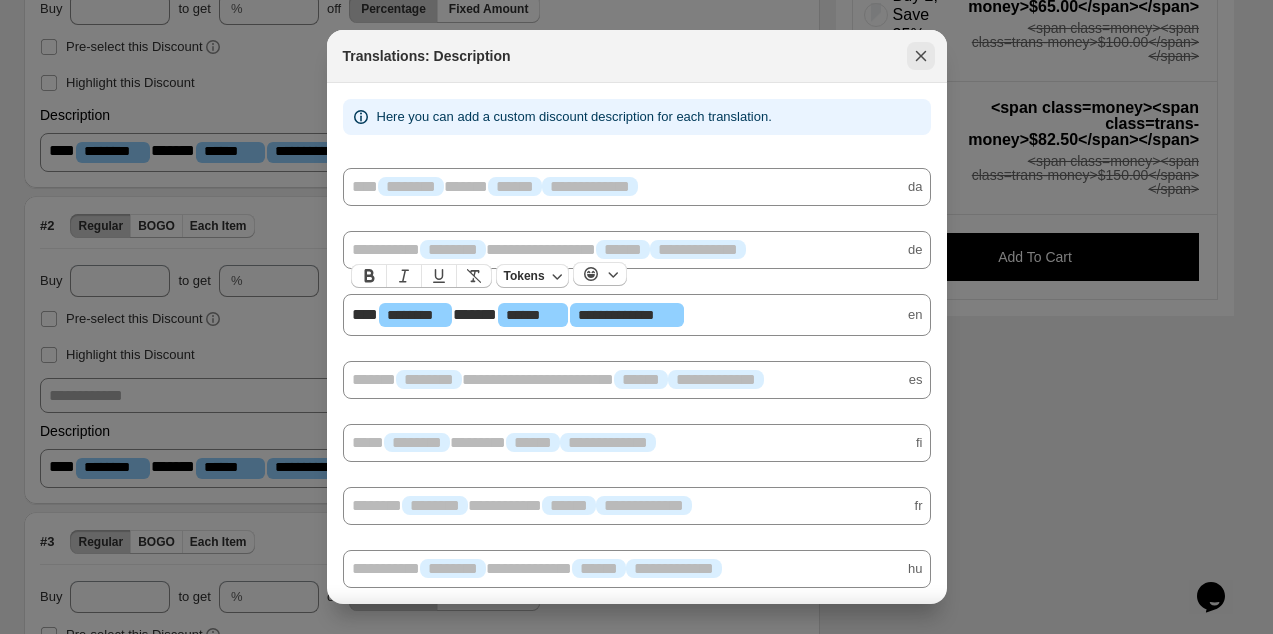 click 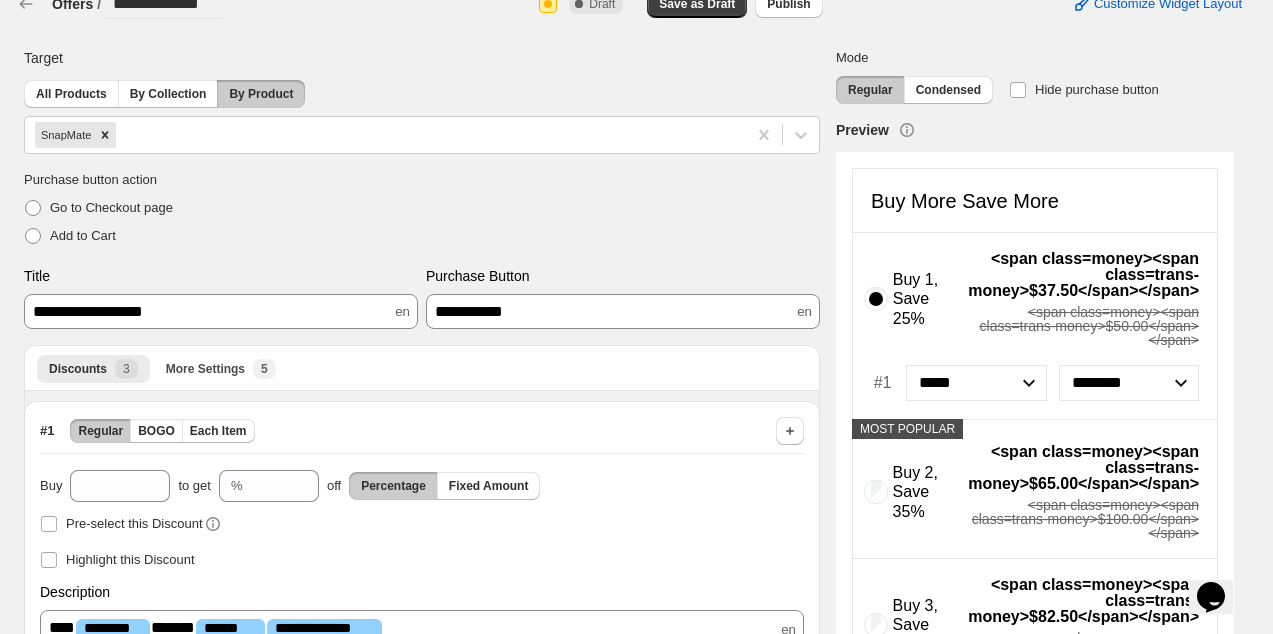 scroll, scrollTop: 0, scrollLeft: 0, axis: both 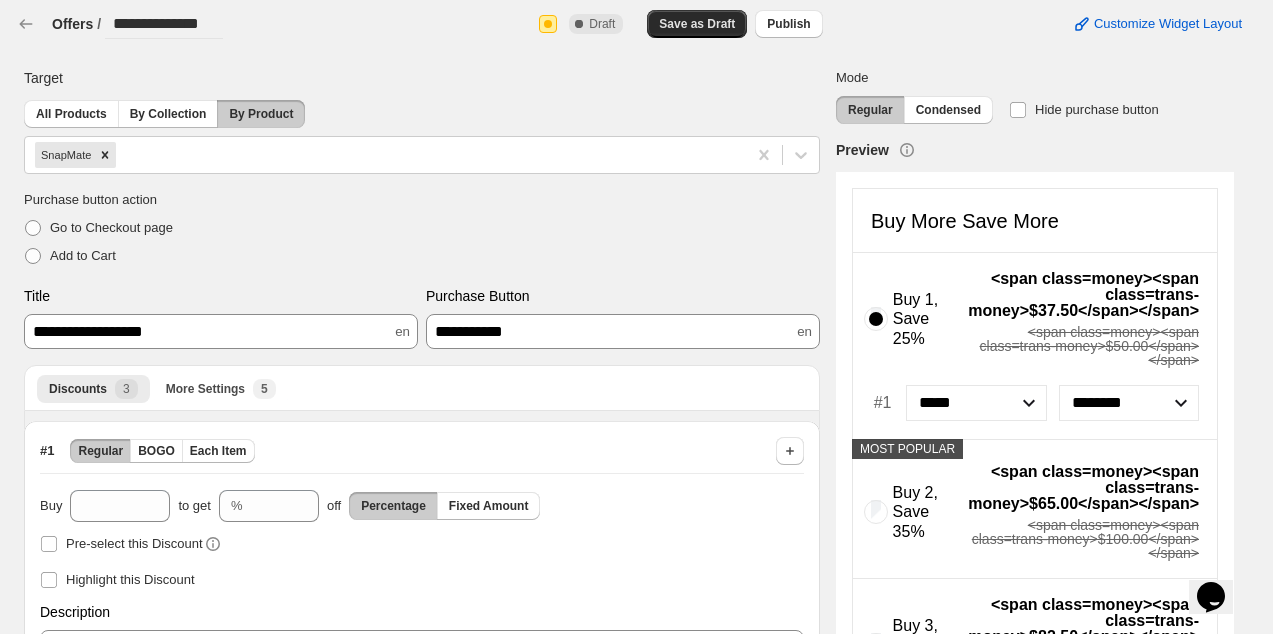 click on "Save as Draft" at bounding box center (697, 24) 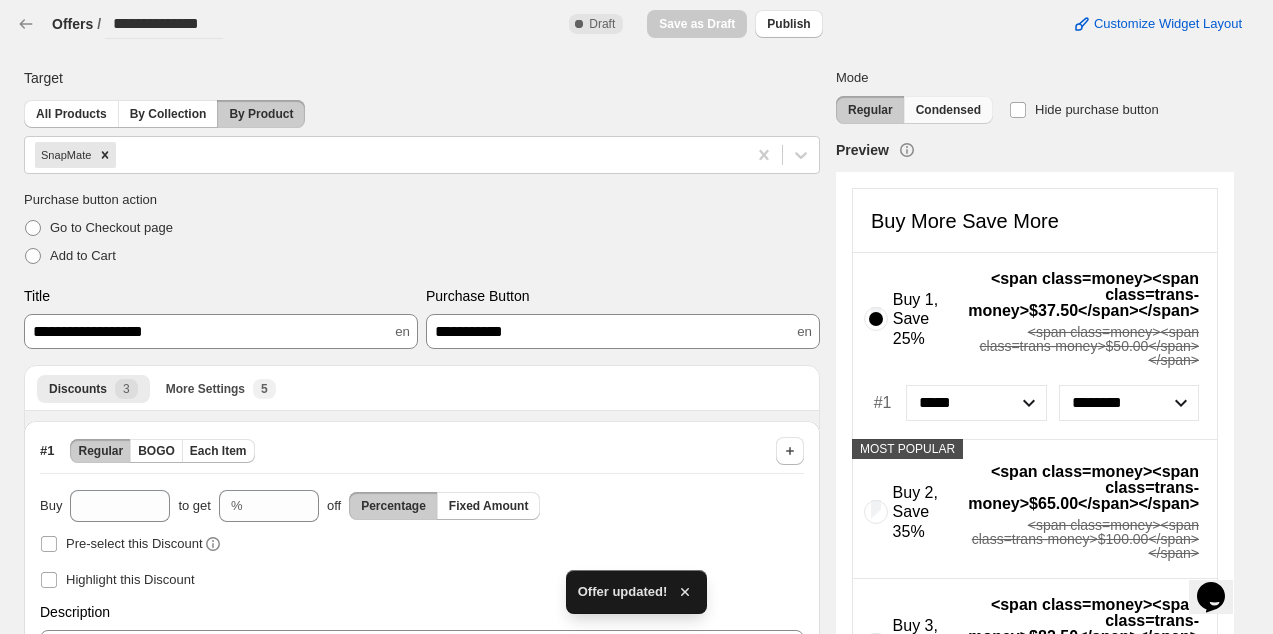 click on "Condensed" at bounding box center (948, 110) 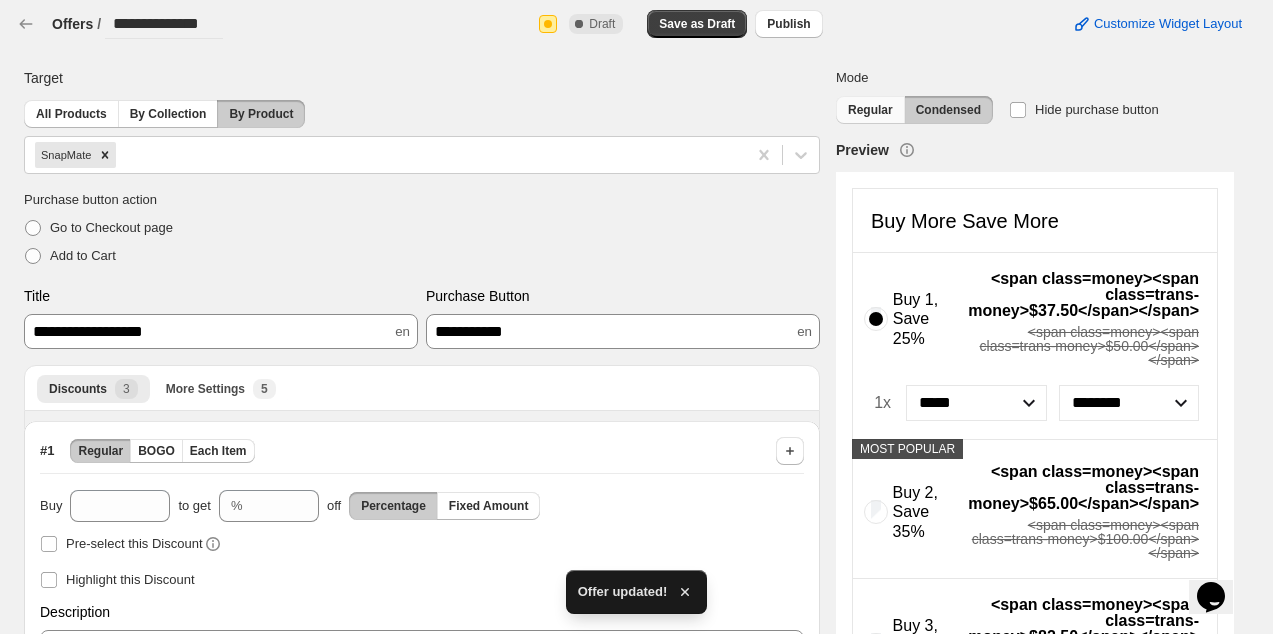 click on "Regular" at bounding box center (870, 110) 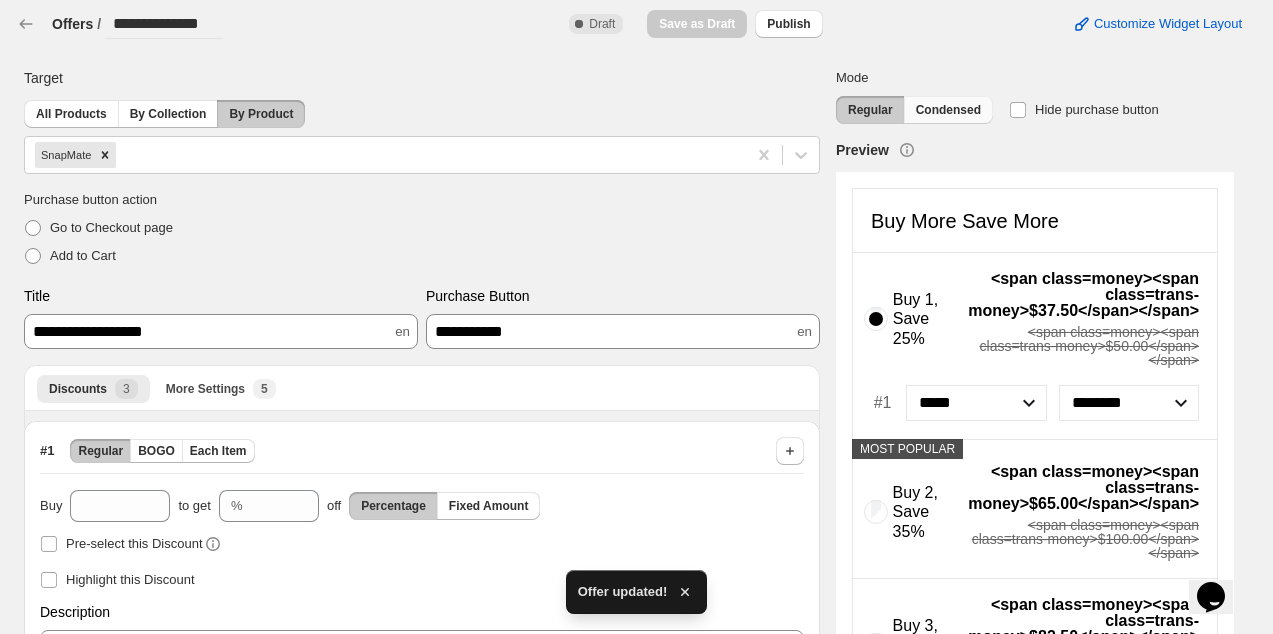 click on "Condensed" at bounding box center (948, 110) 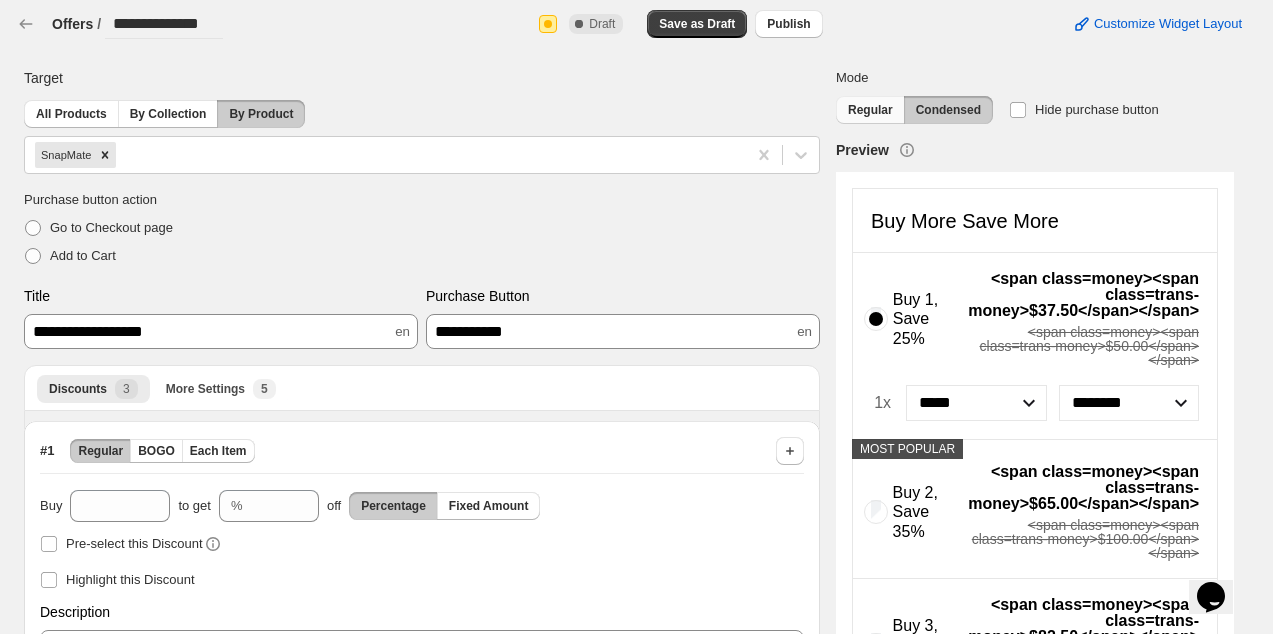 click on "Regular" at bounding box center (870, 110) 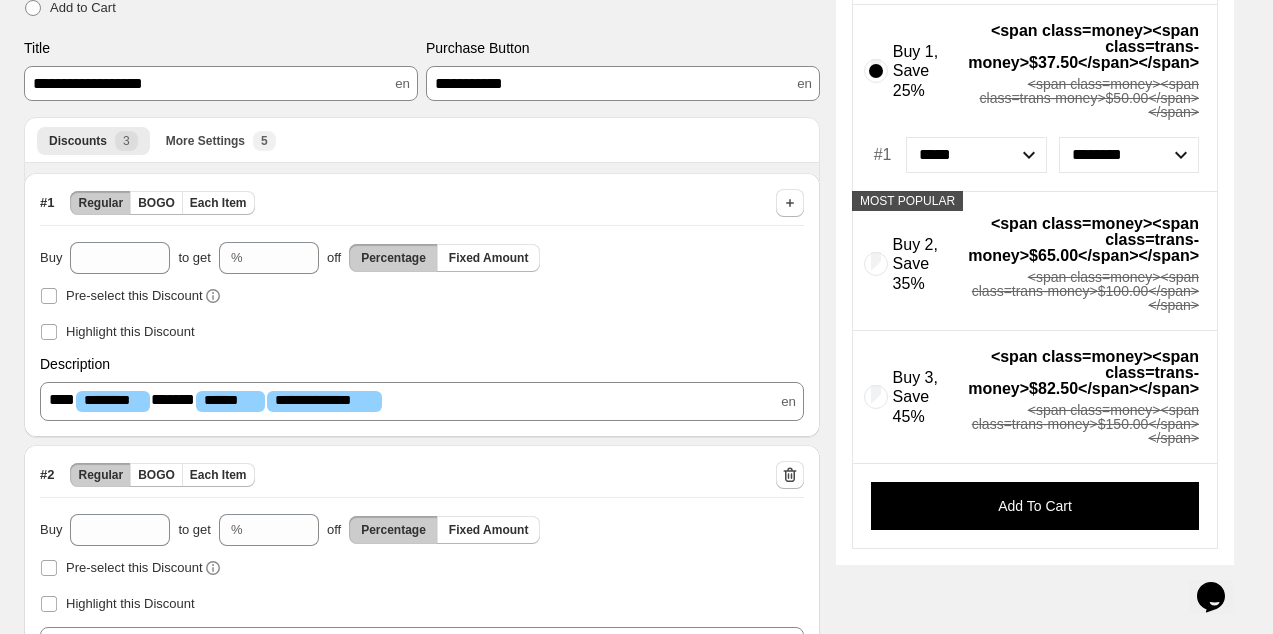 scroll, scrollTop: 300, scrollLeft: 0, axis: vertical 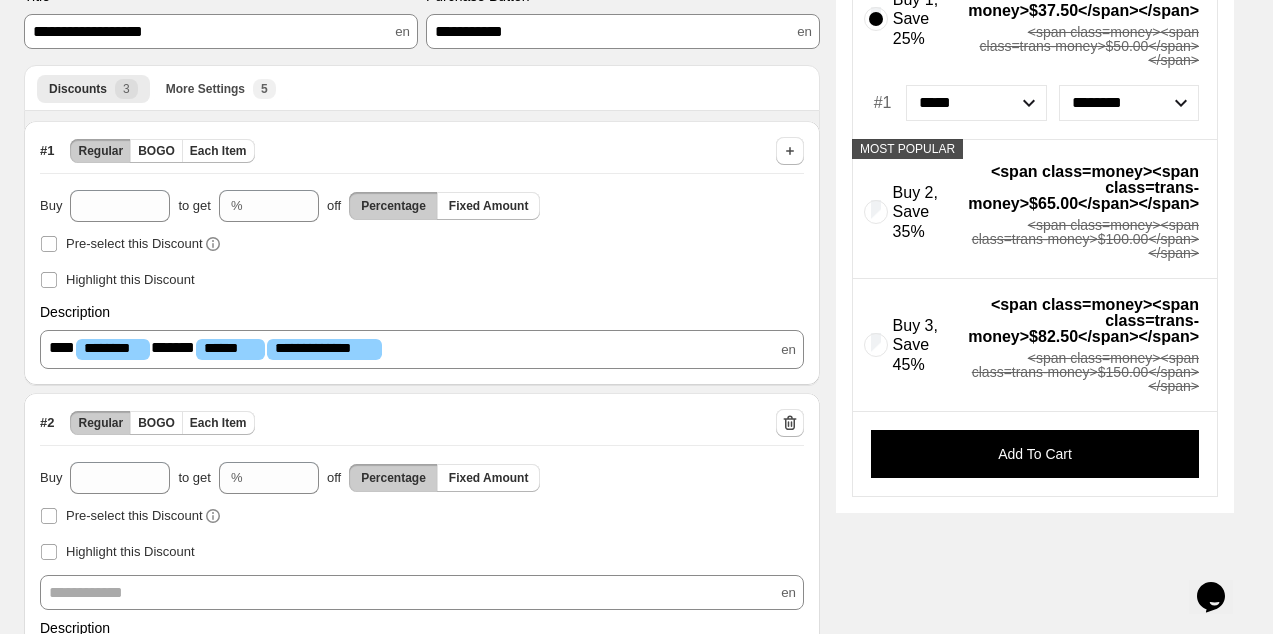click on "<span class=money><span class=trans-money>$100.00</span></span>" at bounding box center [1078, 239] 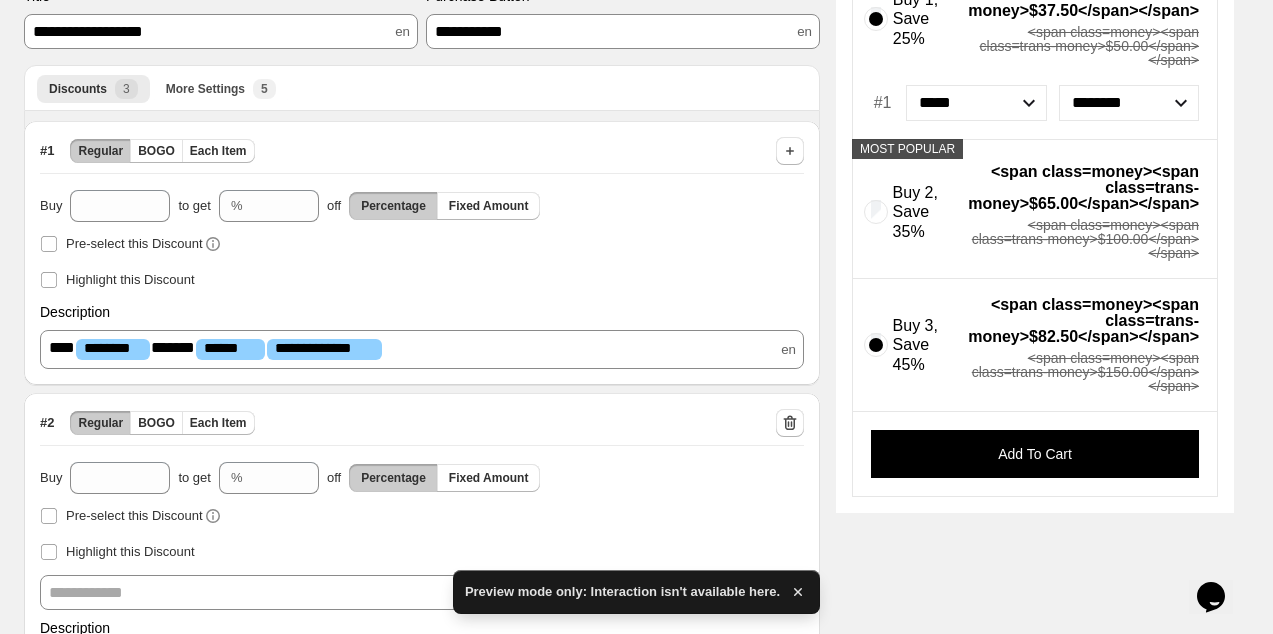 click on "Buy 3, Save 45%" at bounding box center [905, 345] 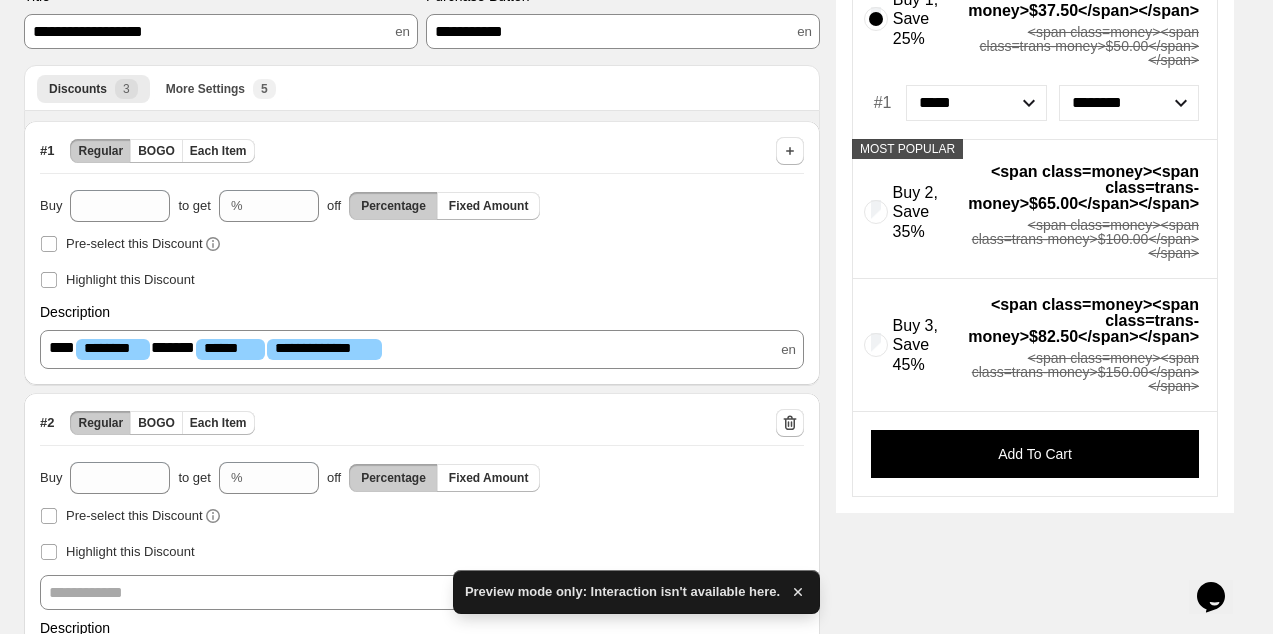 click on "Buy 2, Save 35% <span class=money><span class=trans-money>$65.00</span></span> <span class=money><span class=trans-money>$100.00</span></span>" at bounding box center [1035, 212] 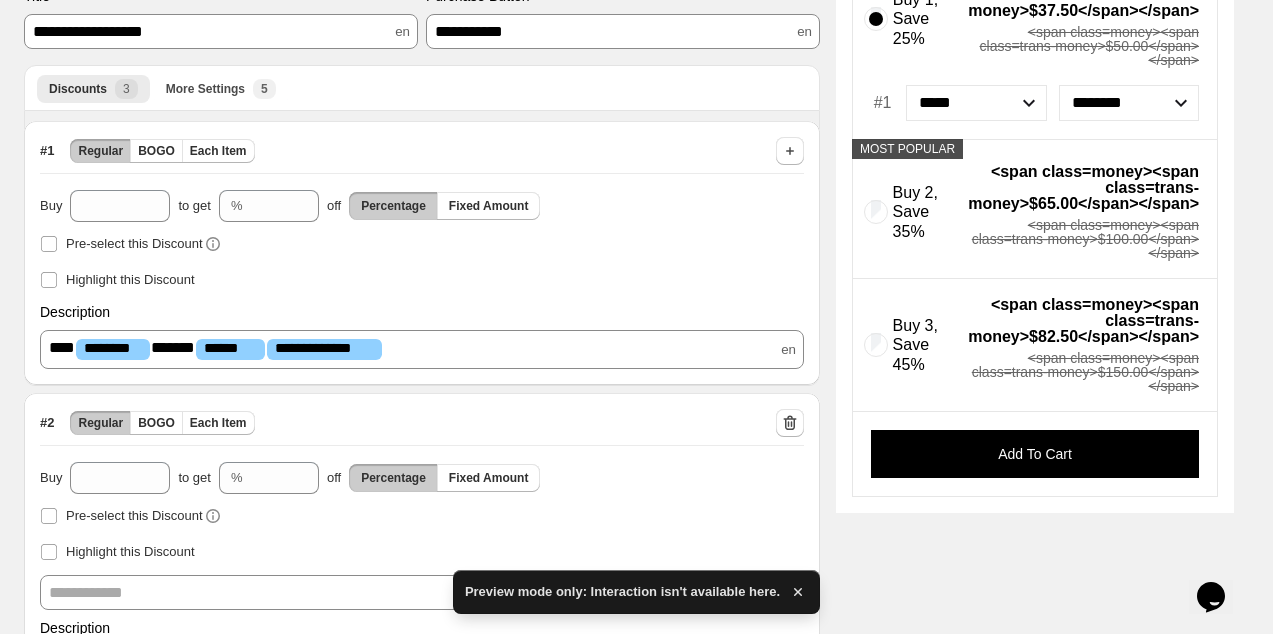 click on "<span class=money><span class=trans-money>$65.00</span></span>" at bounding box center [1078, 188] 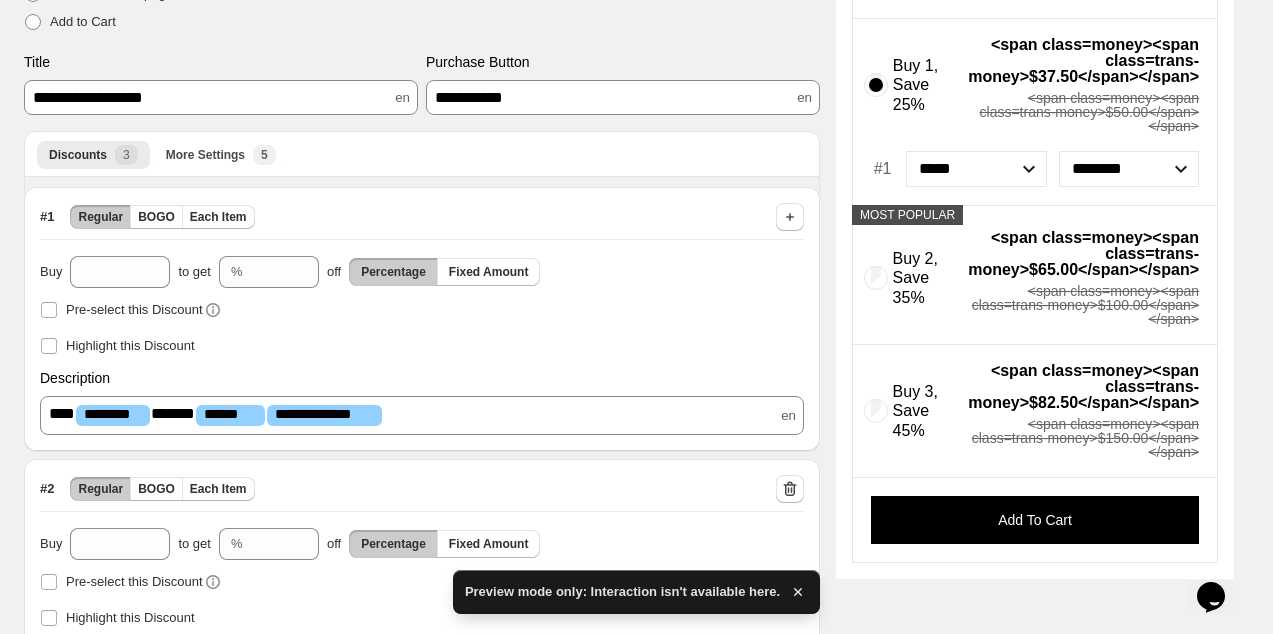 scroll, scrollTop: 100, scrollLeft: 0, axis: vertical 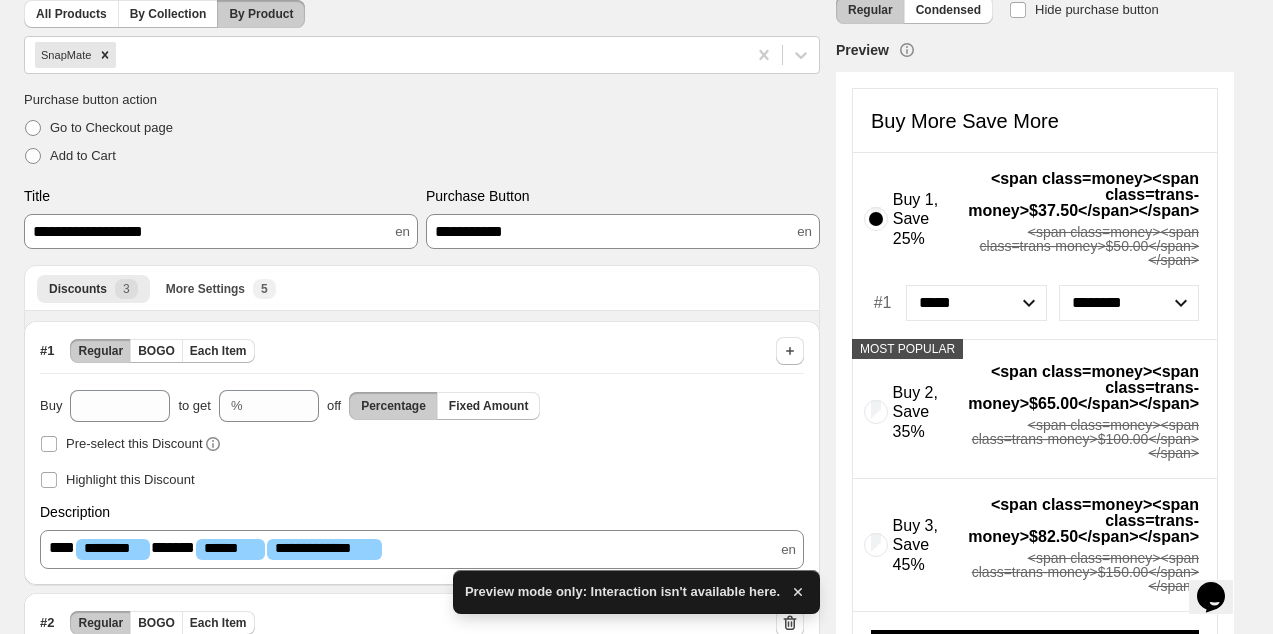 click on "***** *****" at bounding box center (976, 303) 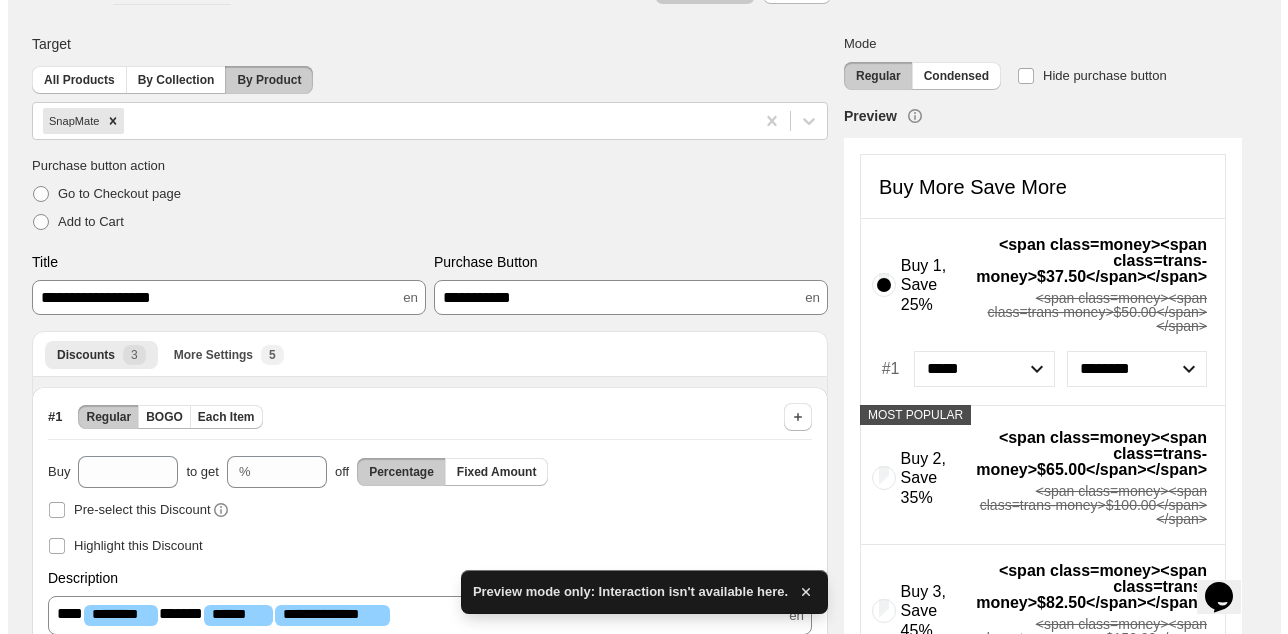 scroll, scrollTop: 0, scrollLeft: 0, axis: both 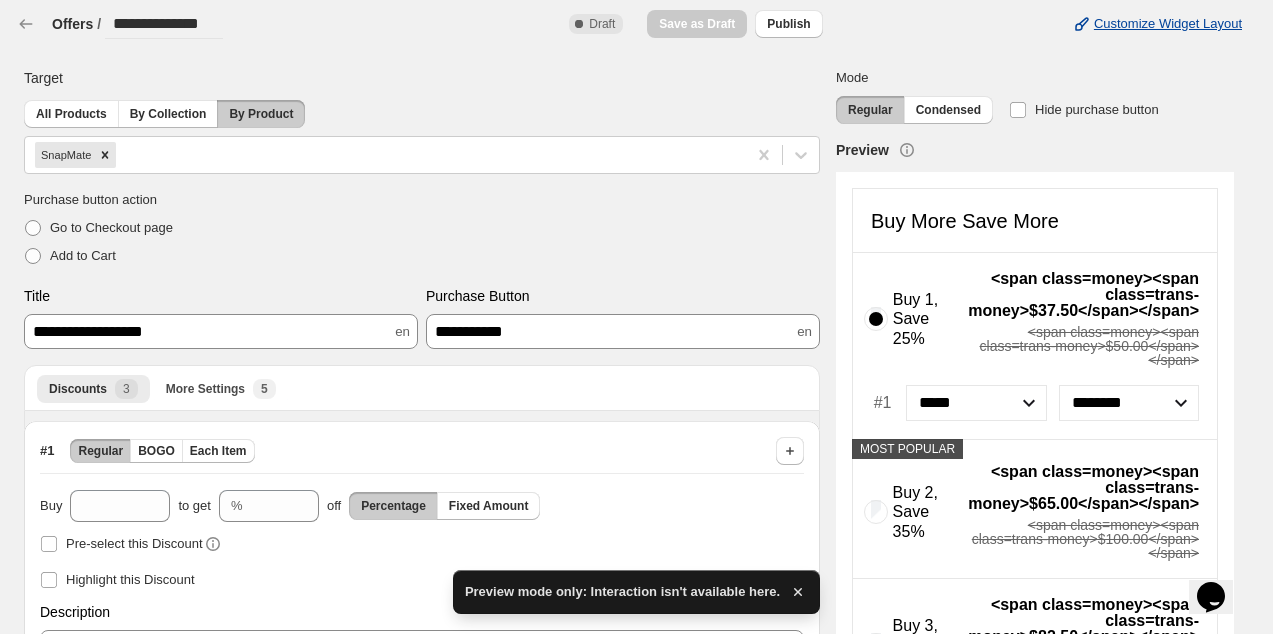 click on "Customize Widget Layout" at bounding box center [1157, 24] 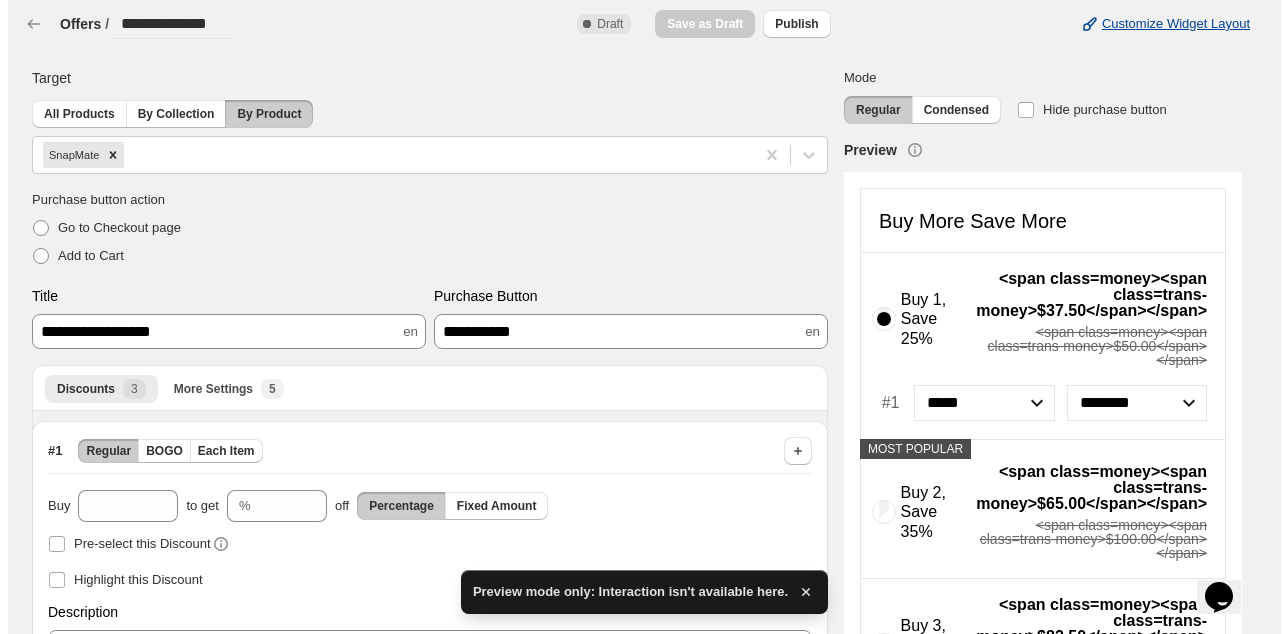 select on "*******" 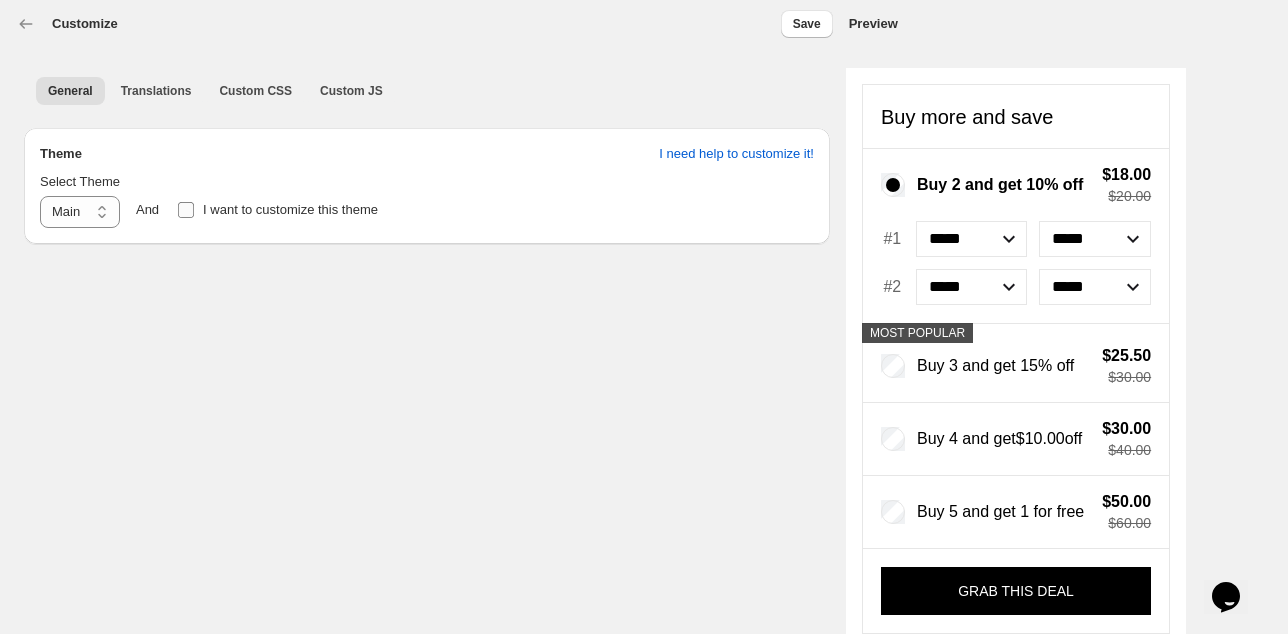 click on "I want to customize this theme" at bounding box center [290, 209] 